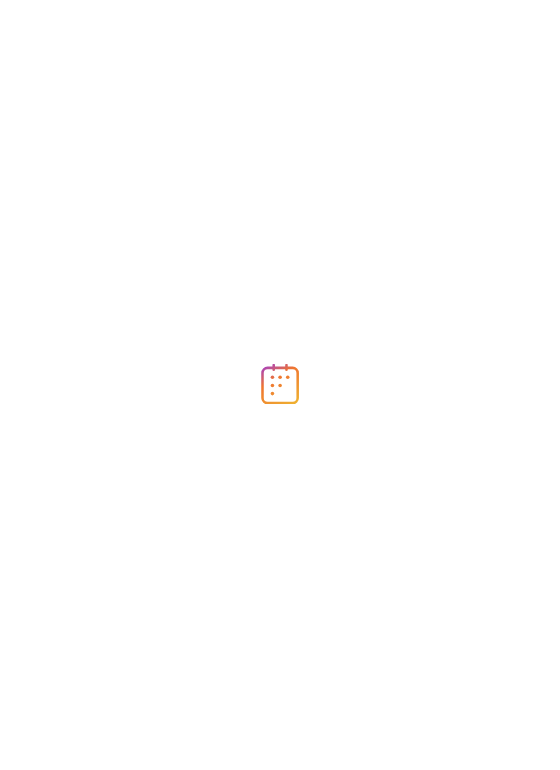 scroll, scrollTop: 0, scrollLeft: 0, axis: both 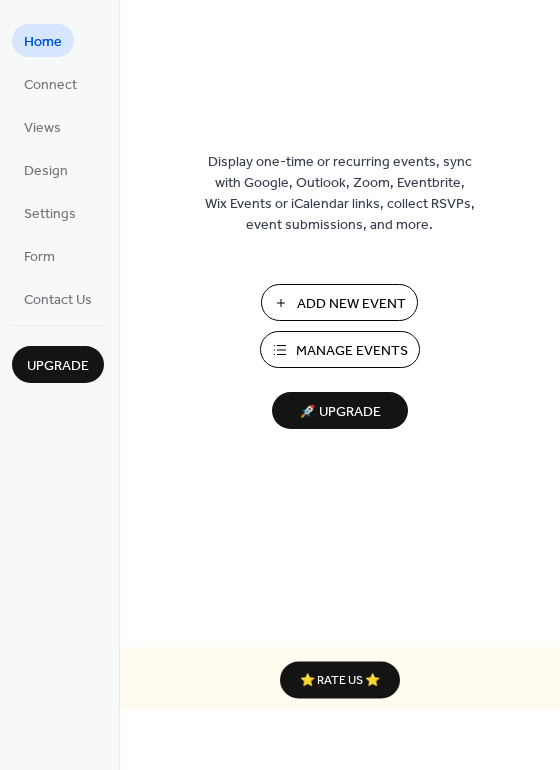 click on "Add New Event" at bounding box center [351, 304] 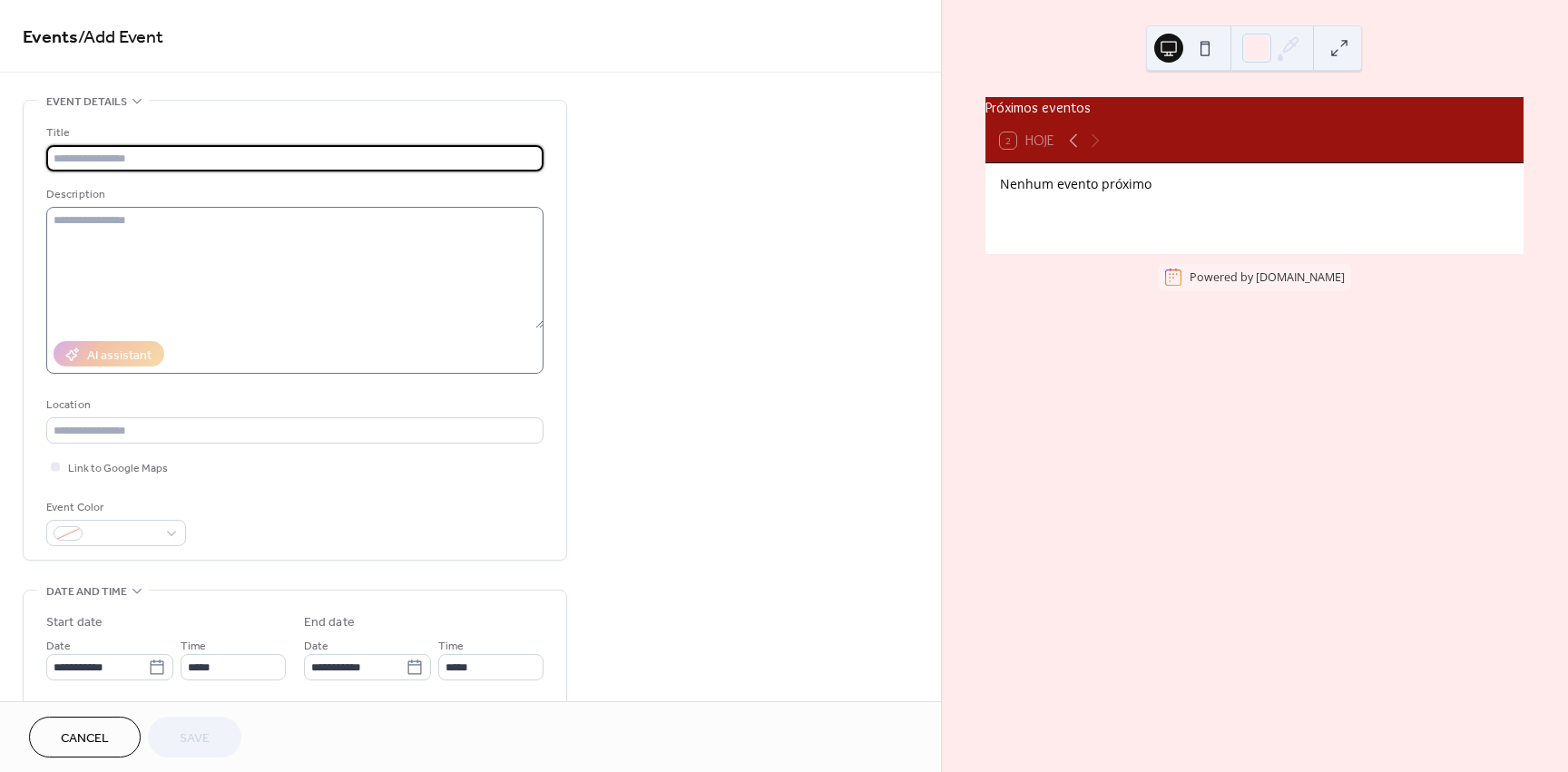 scroll, scrollTop: 0, scrollLeft: 0, axis: both 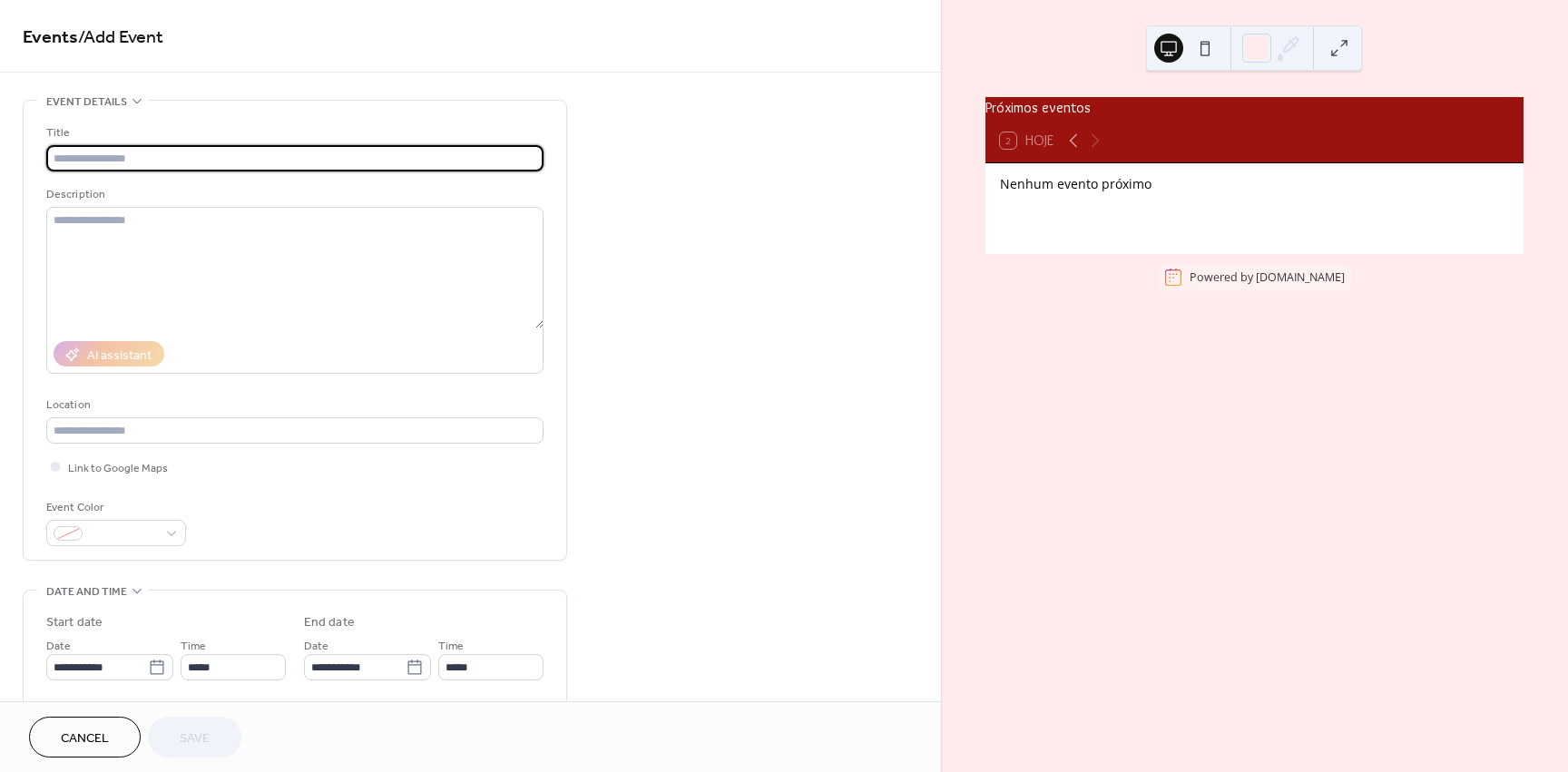 click at bounding box center (295, 158) 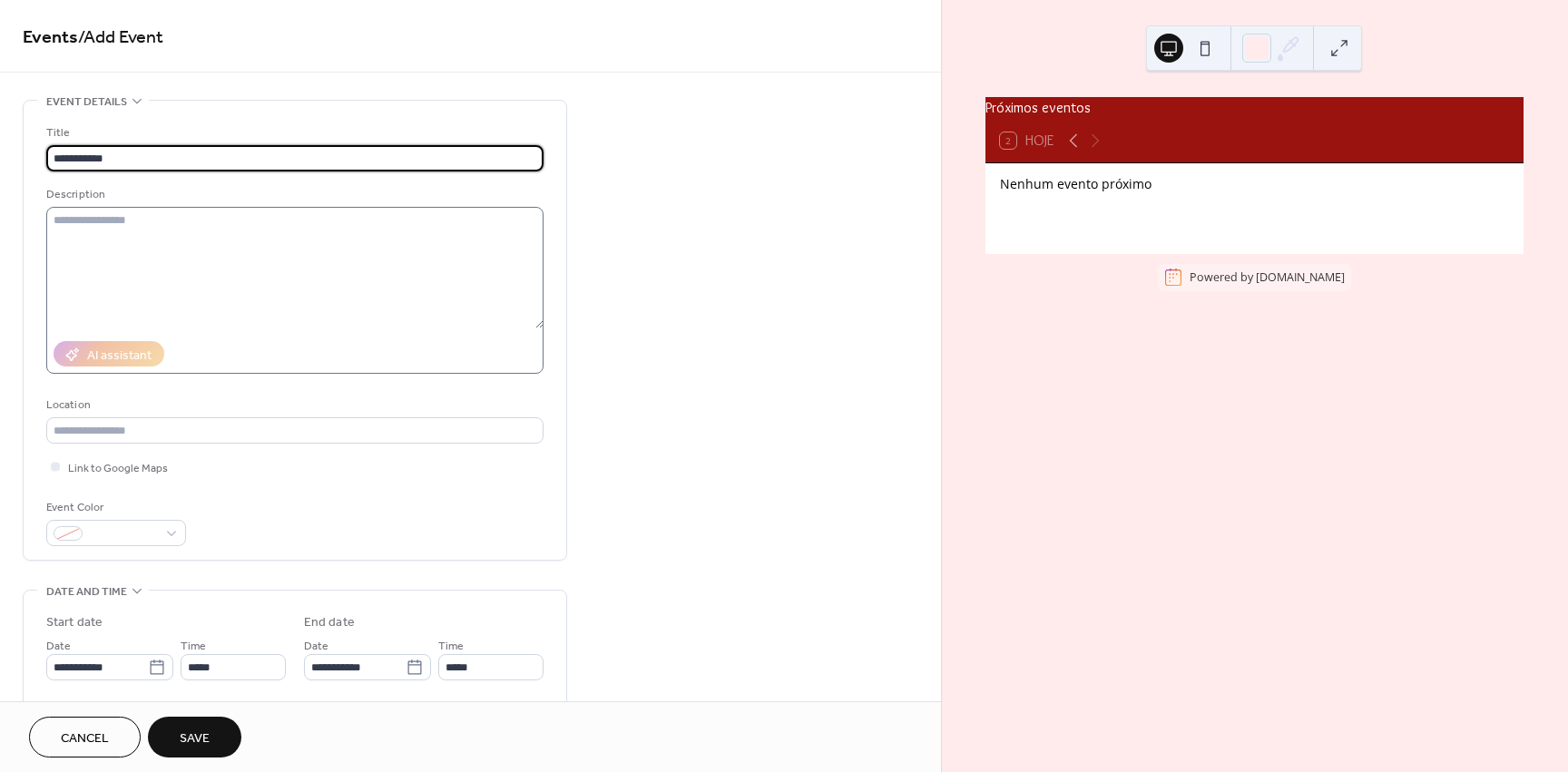type on "**********" 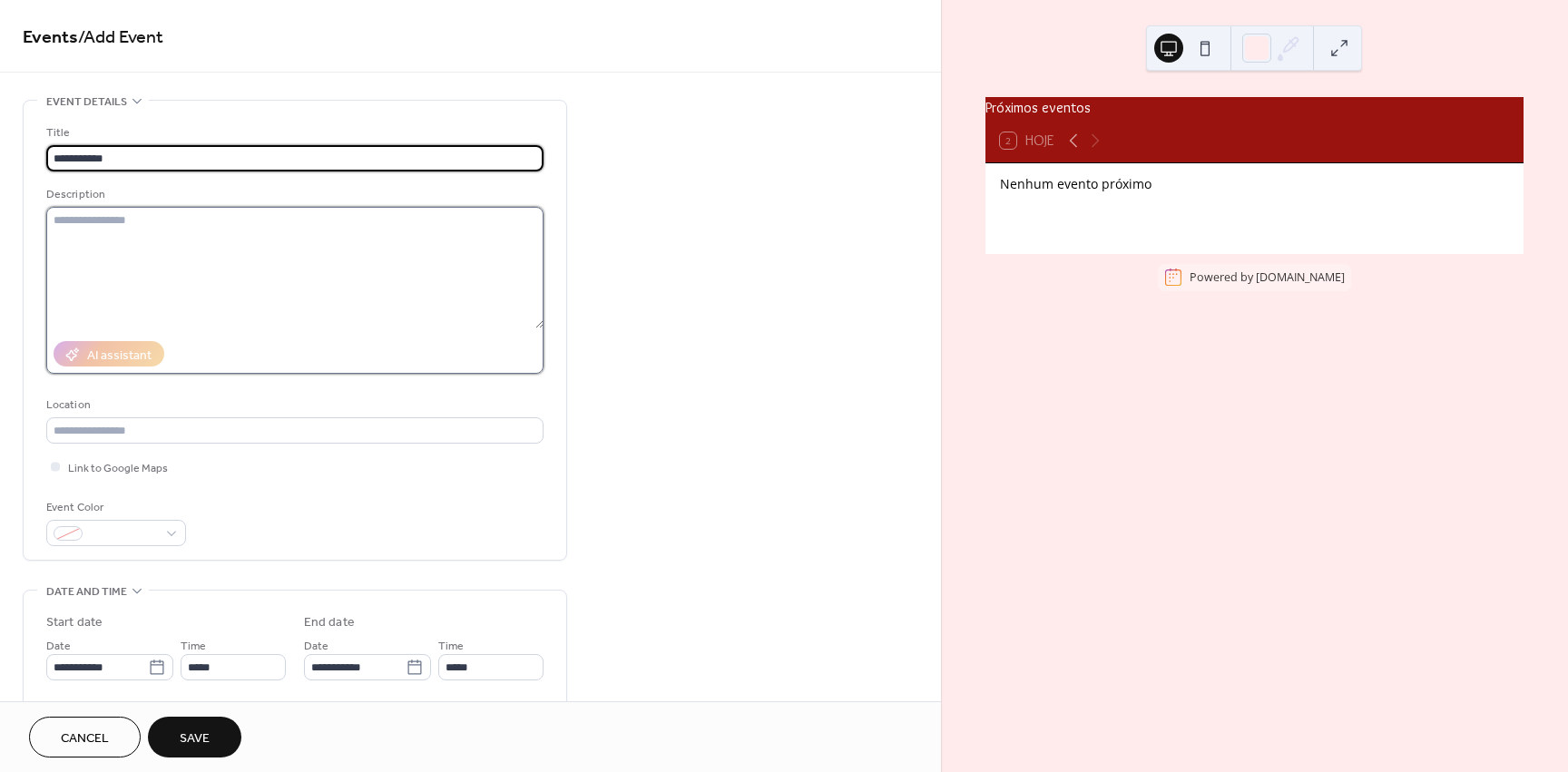 click at bounding box center (295, 268) 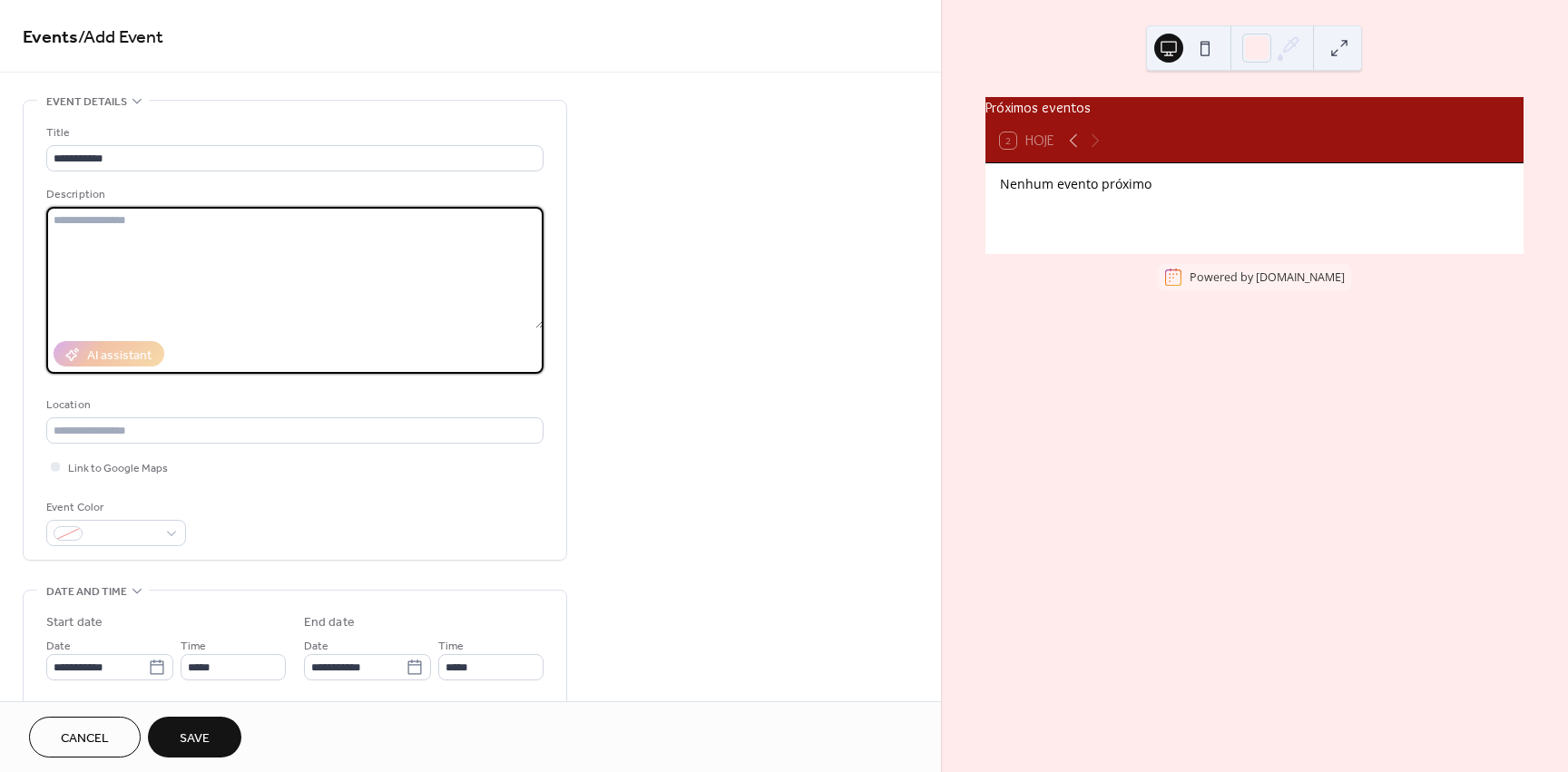 type on "*" 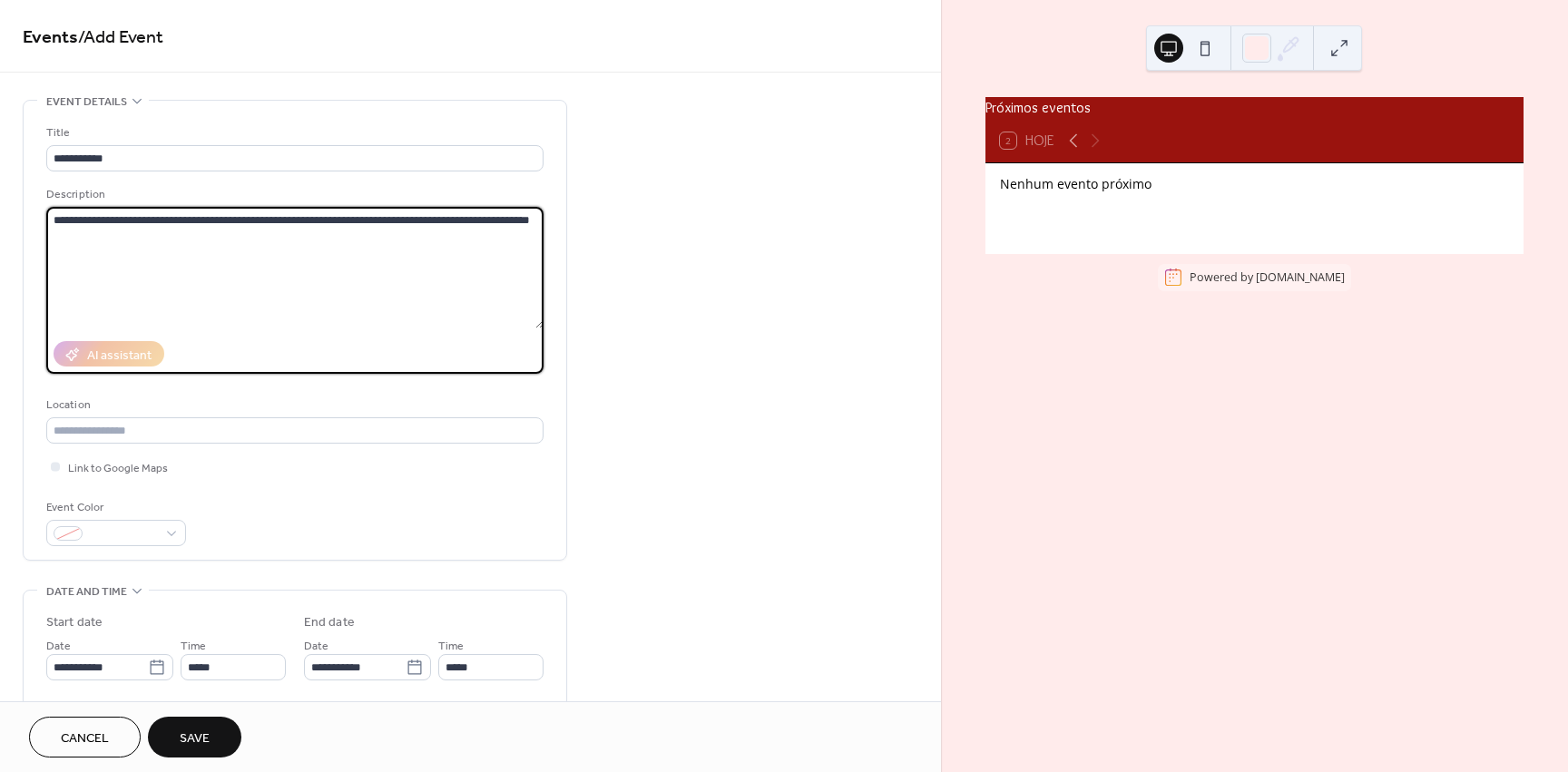 click on "**********" at bounding box center [295, 268] 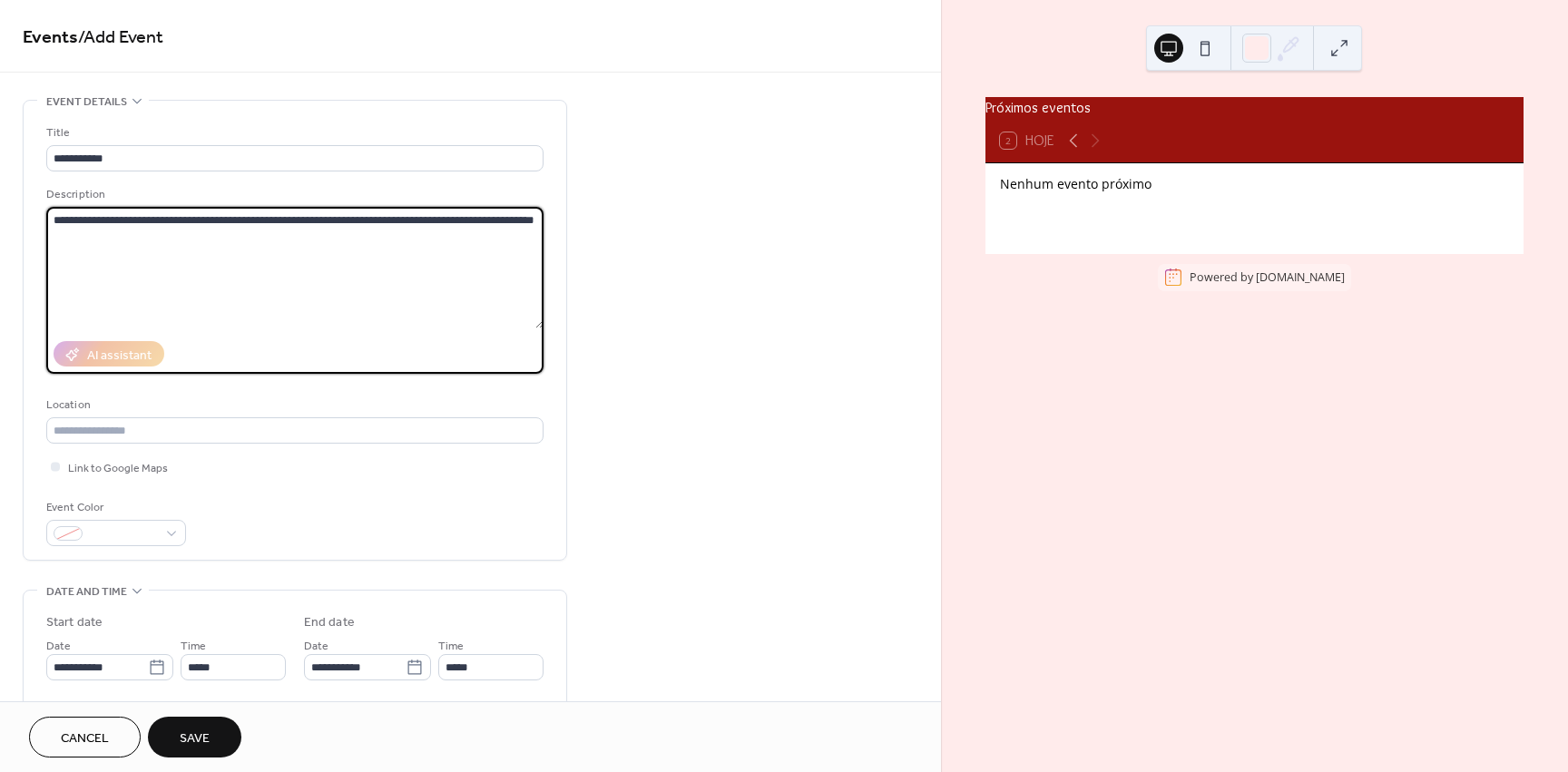 click on "**********" at bounding box center [295, 268] 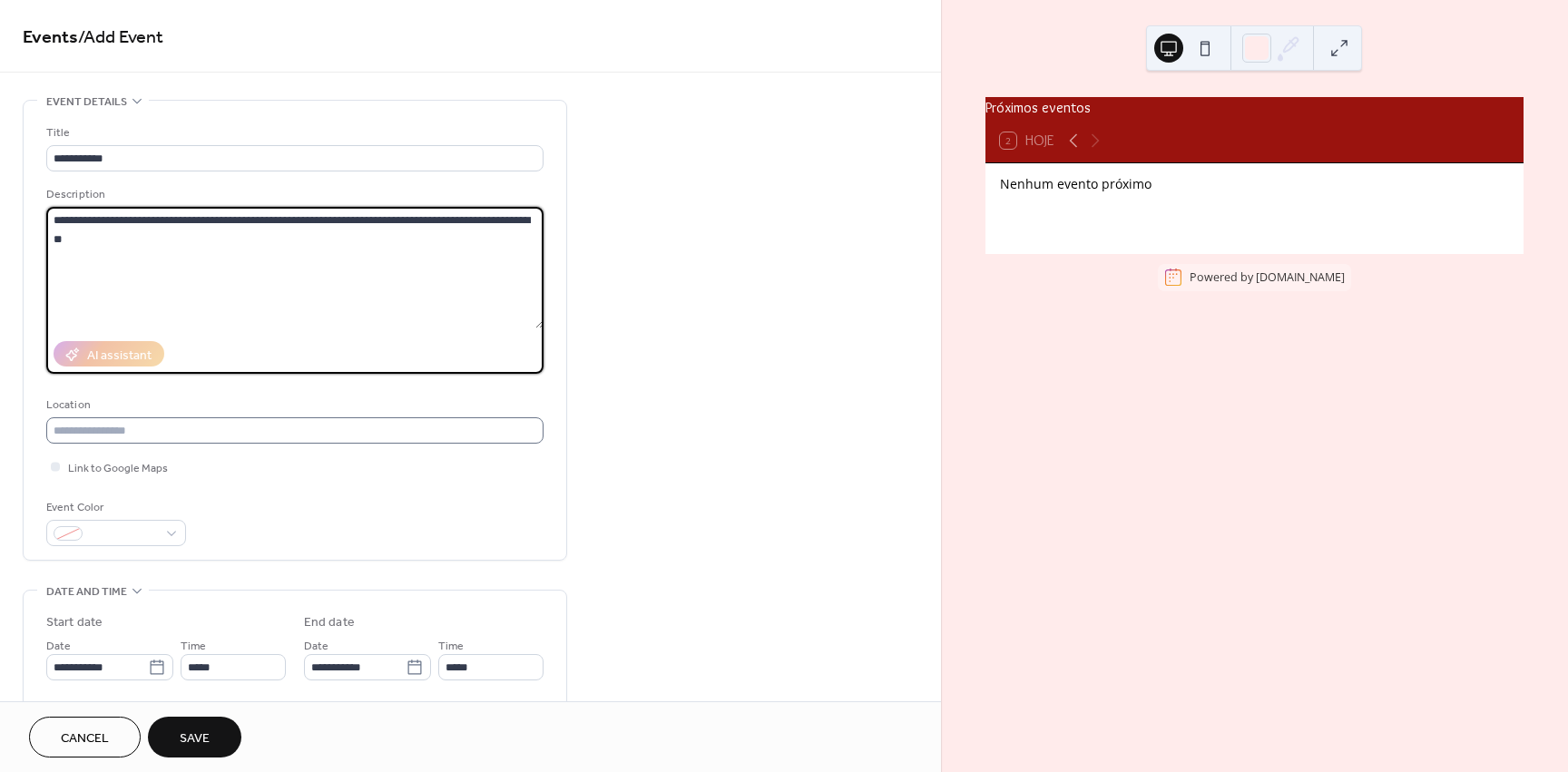 type on "**********" 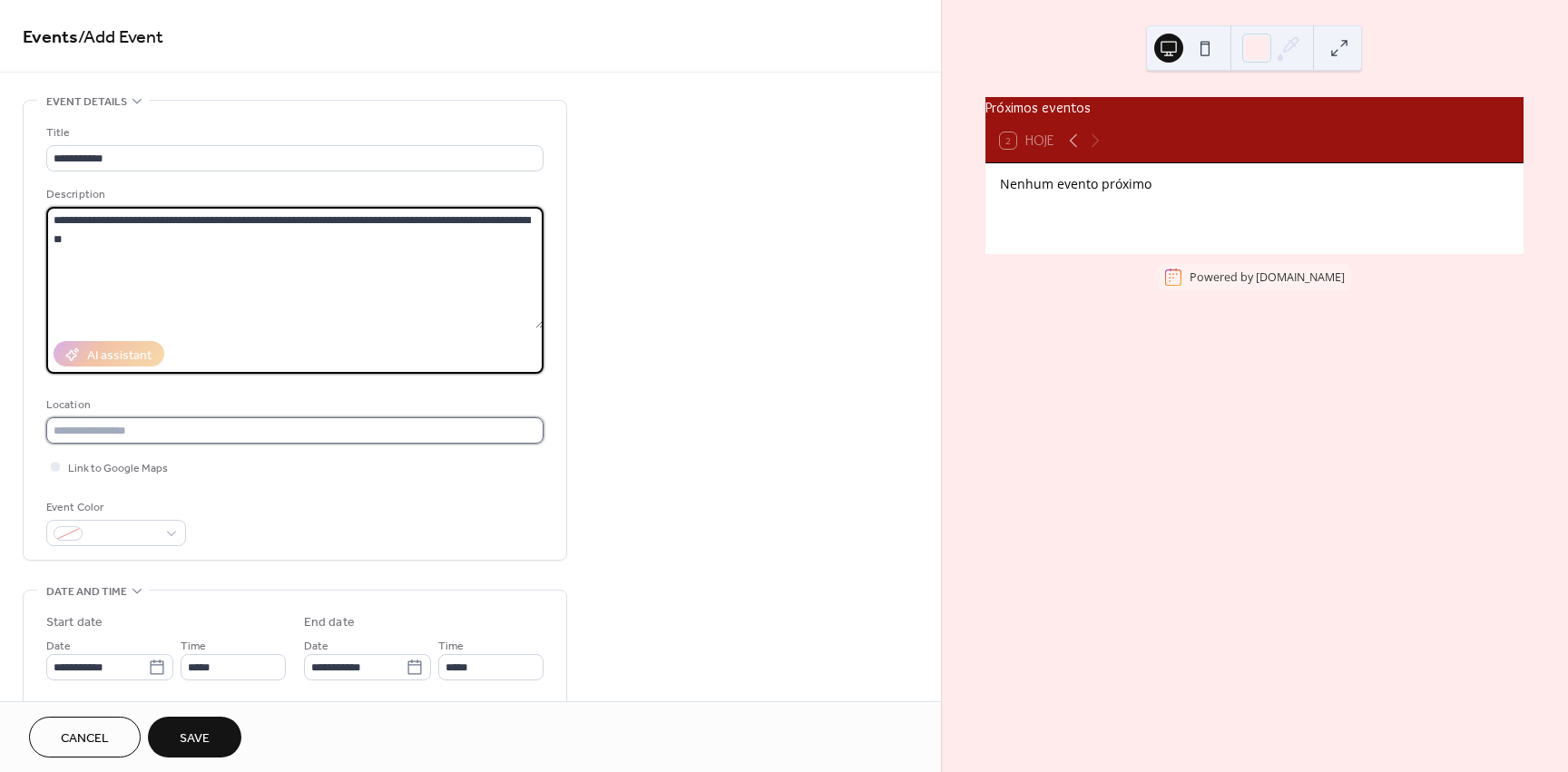 click at bounding box center [295, 430] 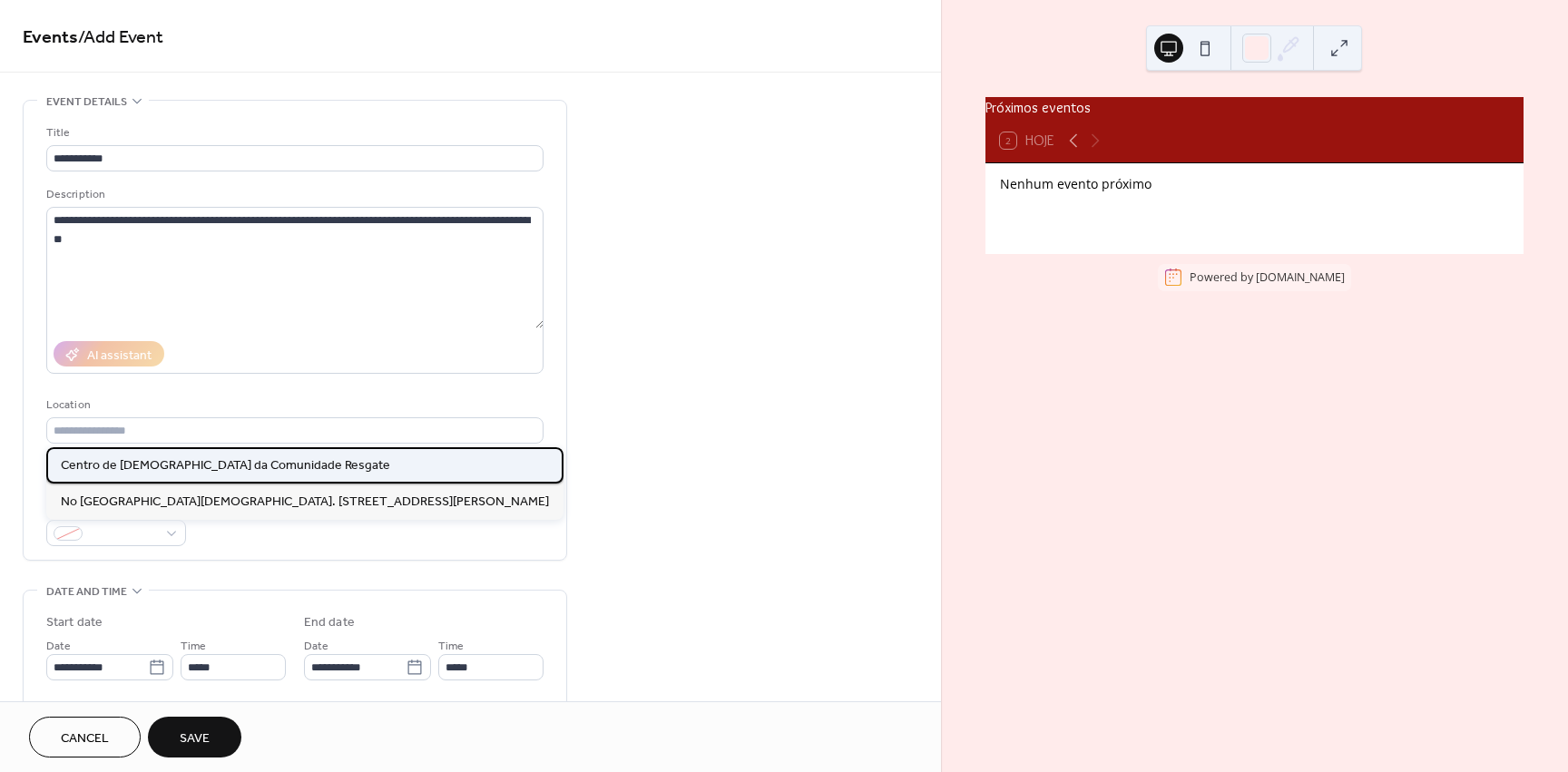 click on "Centro de [DEMOGRAPHIC_DATA] da Comunidade Resgate" at bounding box center [225, 465] 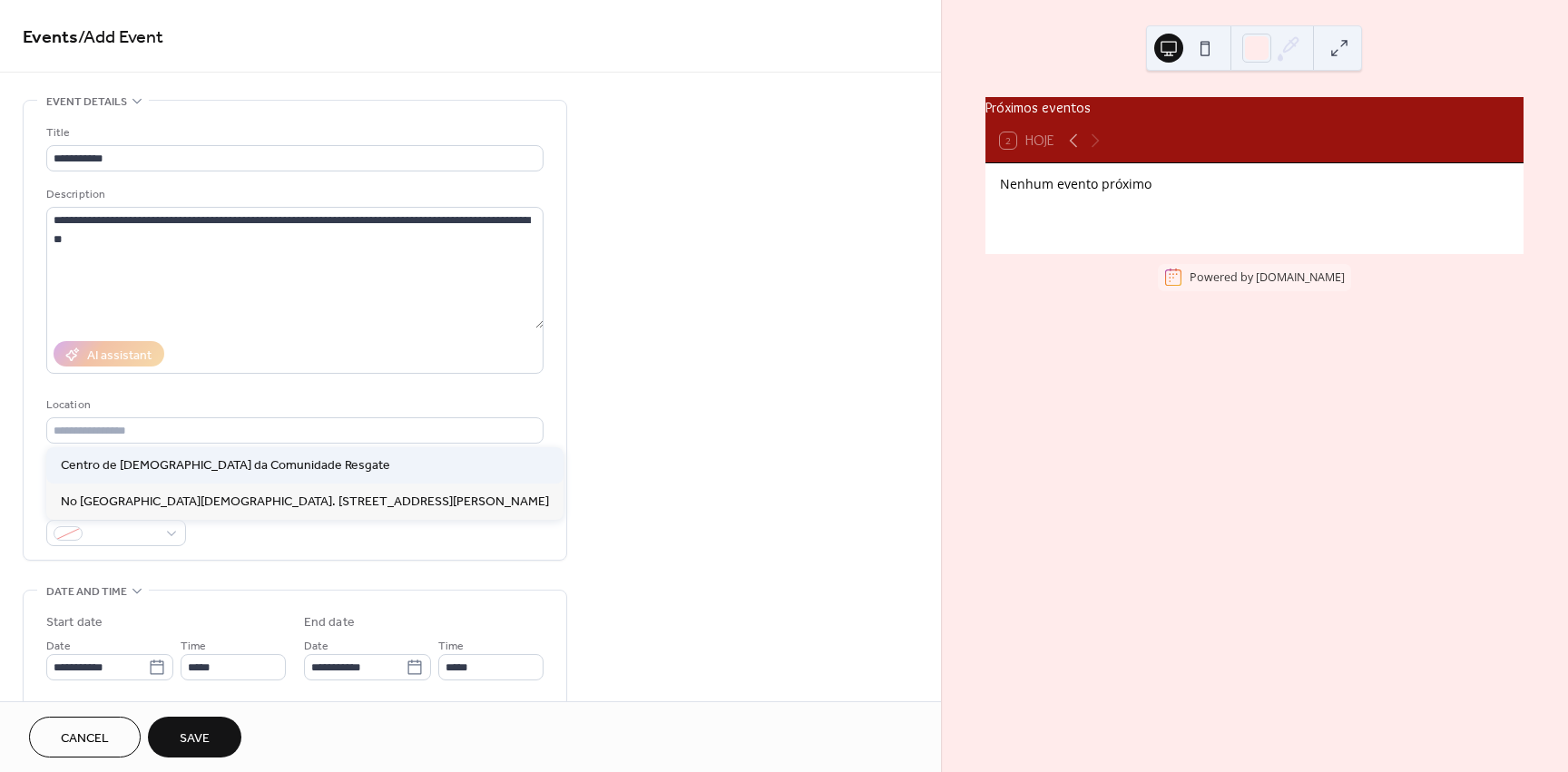 type on "**********" 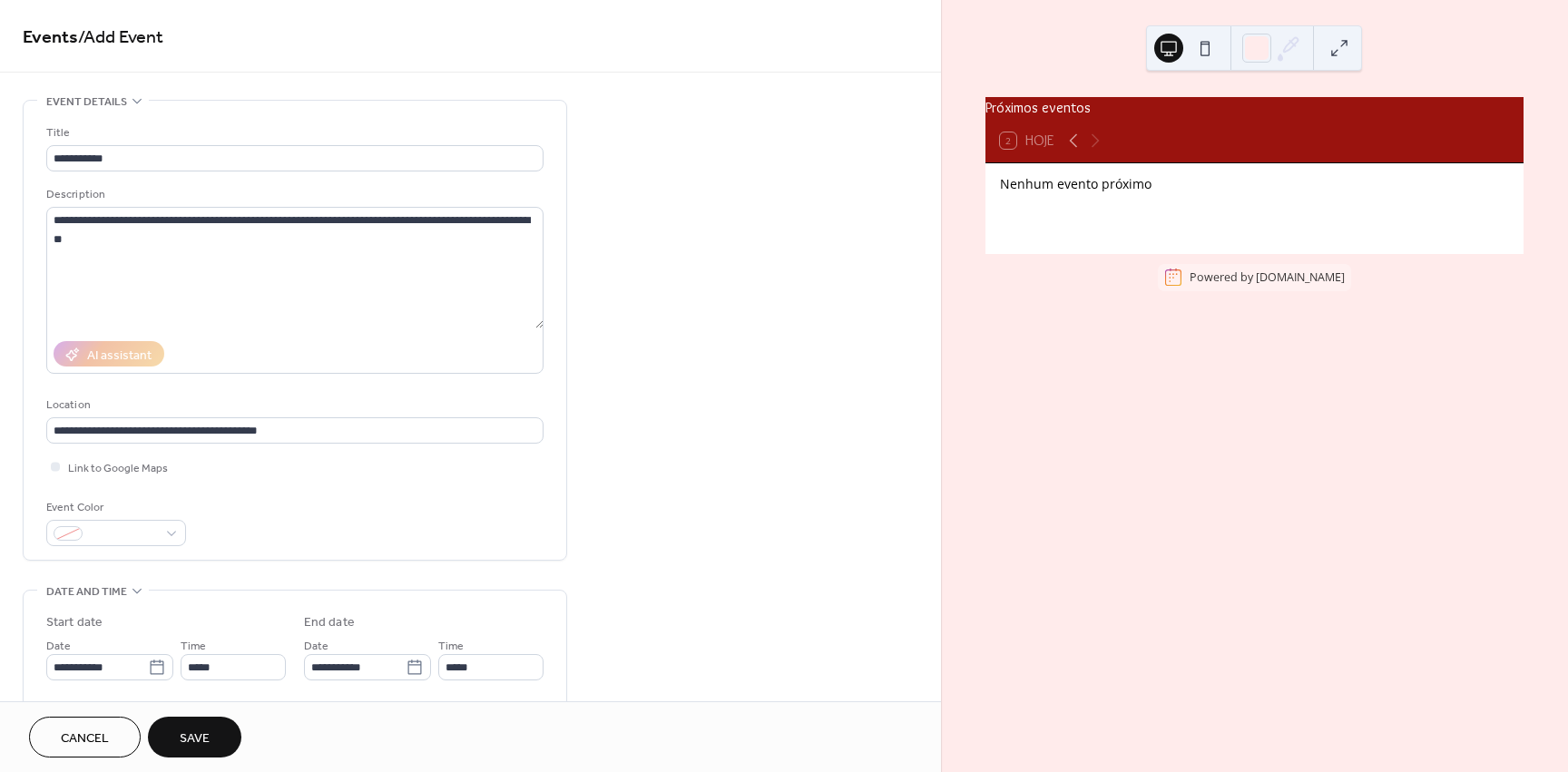 scroll, scrollTop: 181, scrollLeft: 0, axis: vertical 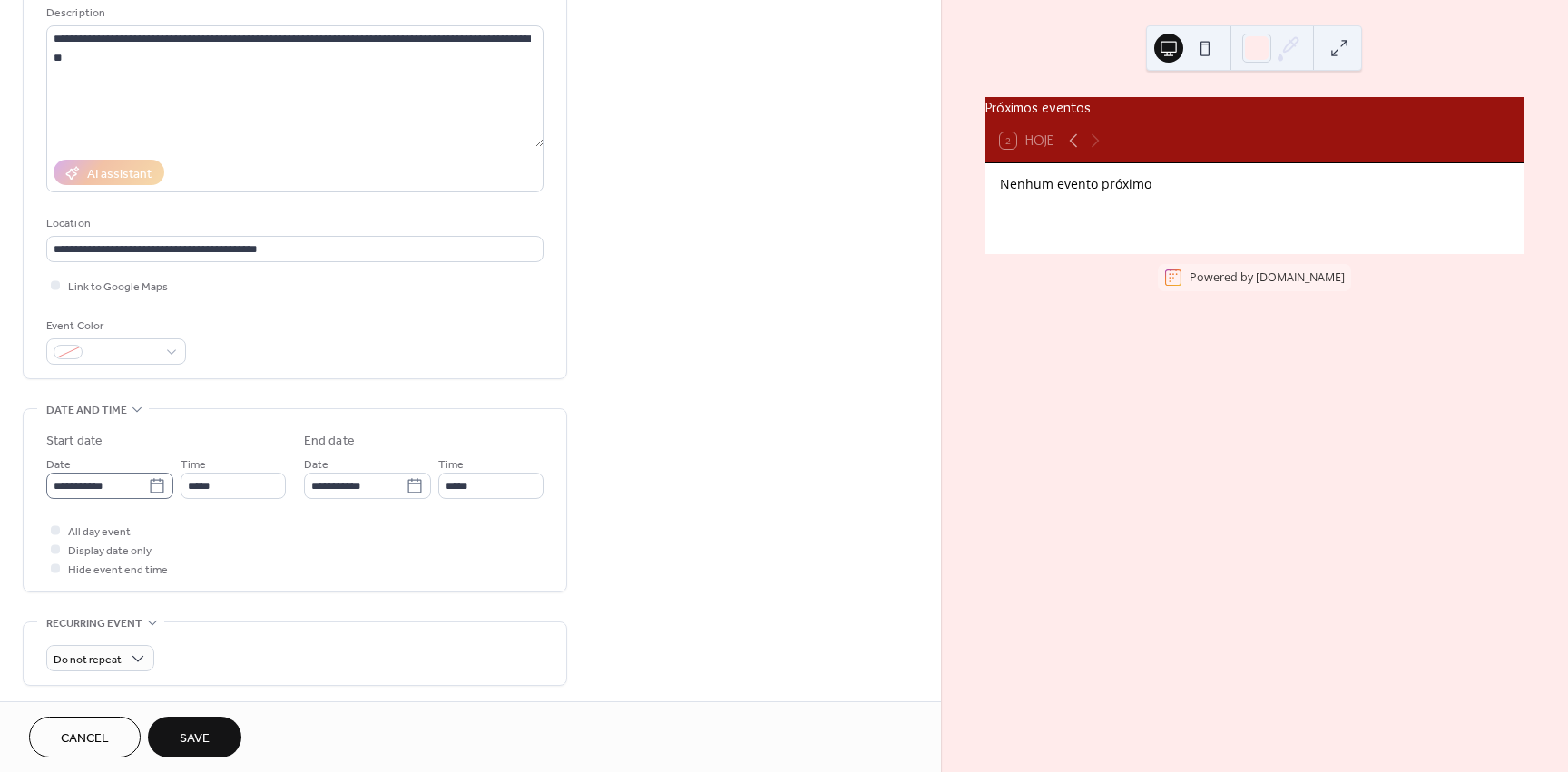 click 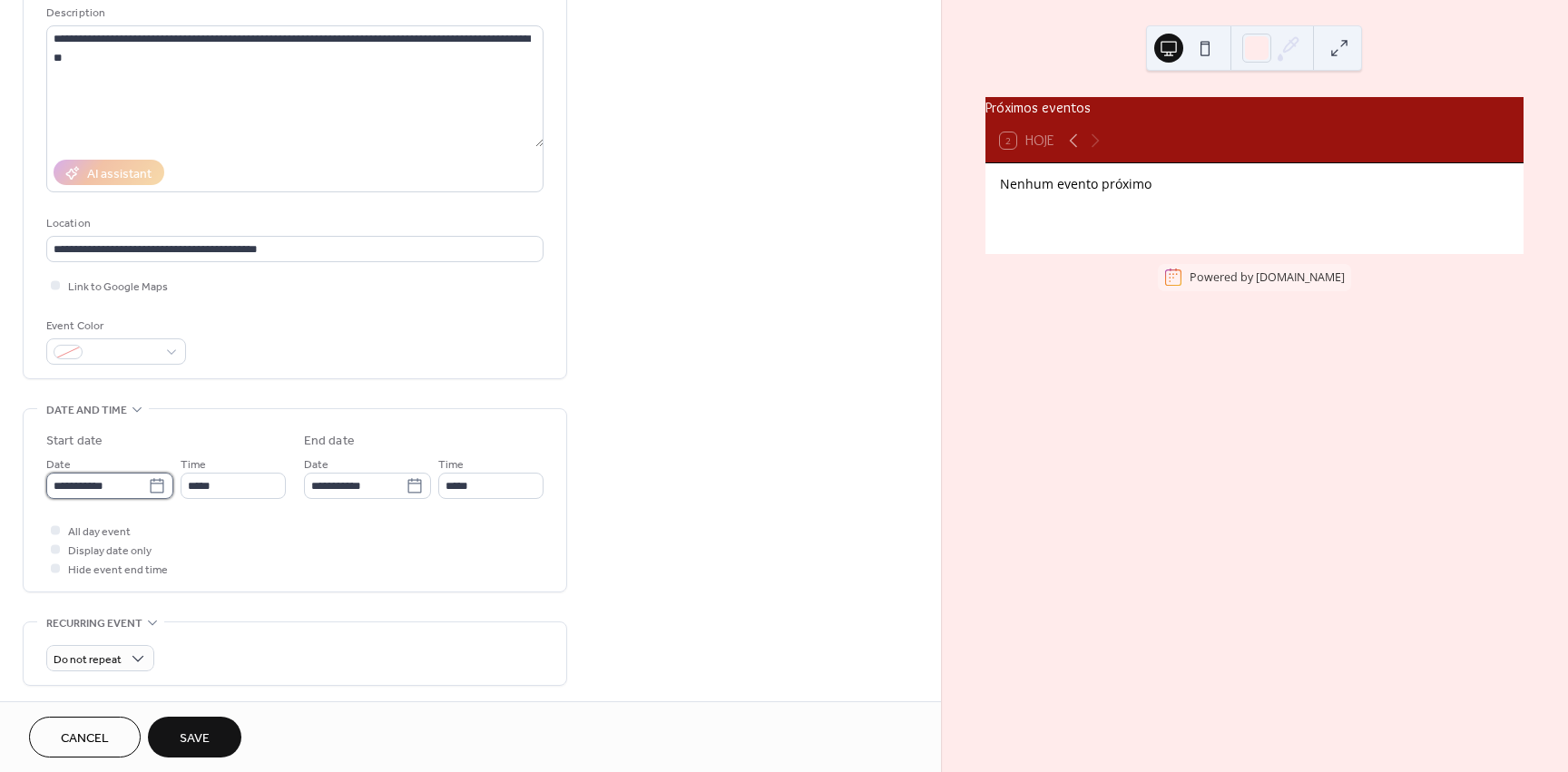 click on "**********" at bounding box center [97, 485] 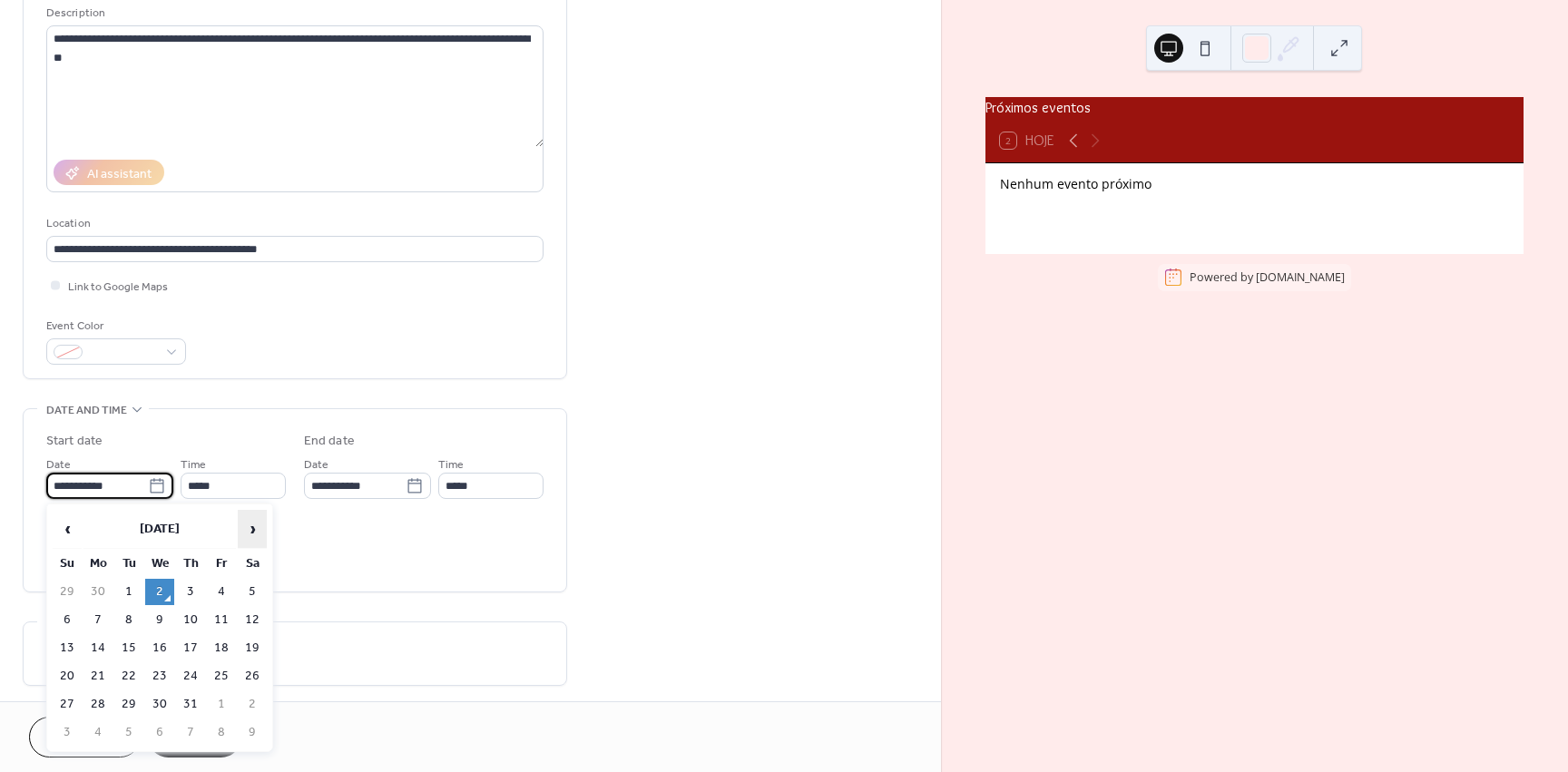 click on "›" at bounding box center (252, 529) 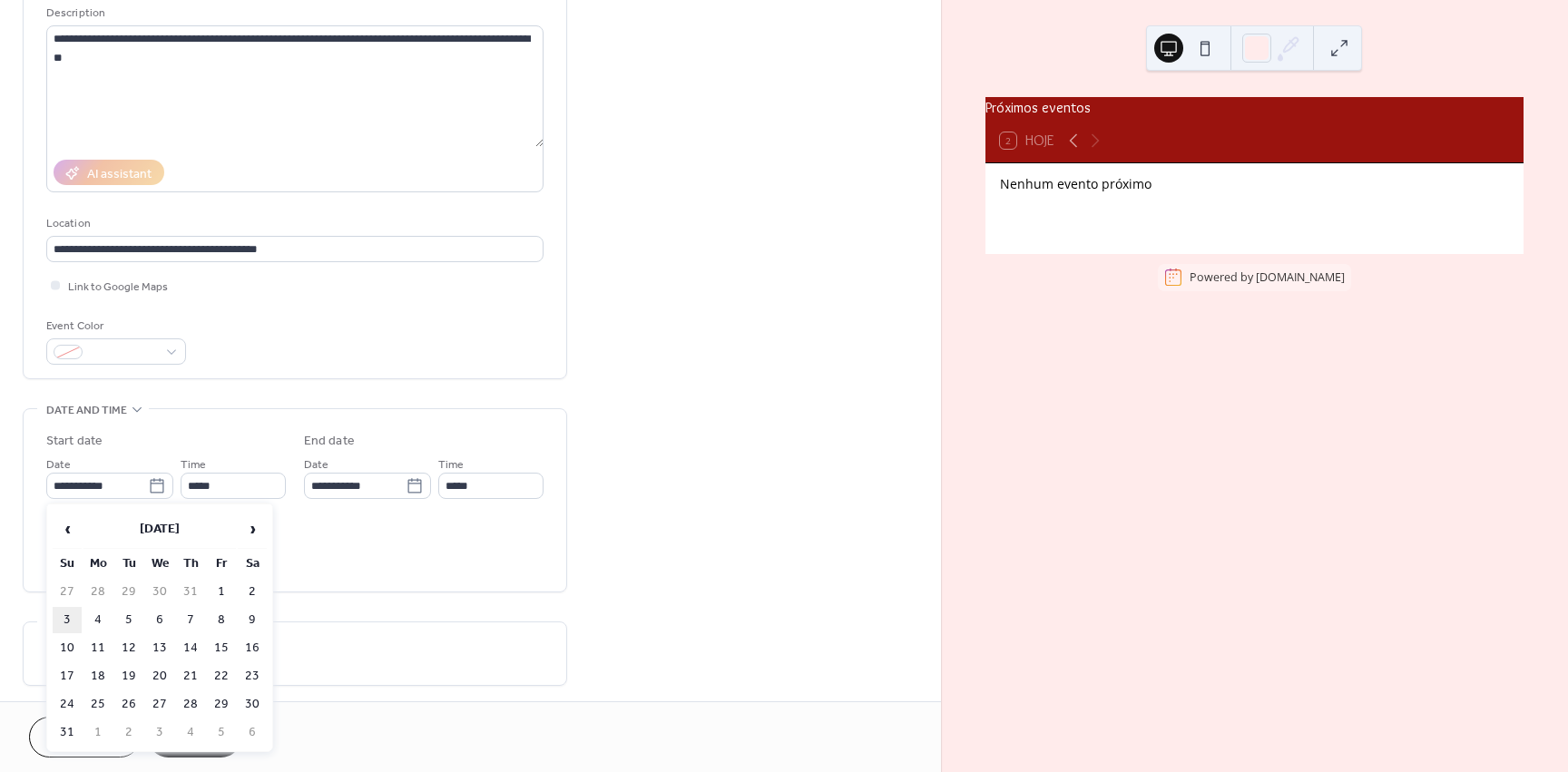 click on "3" at bounding box center [67, 620] 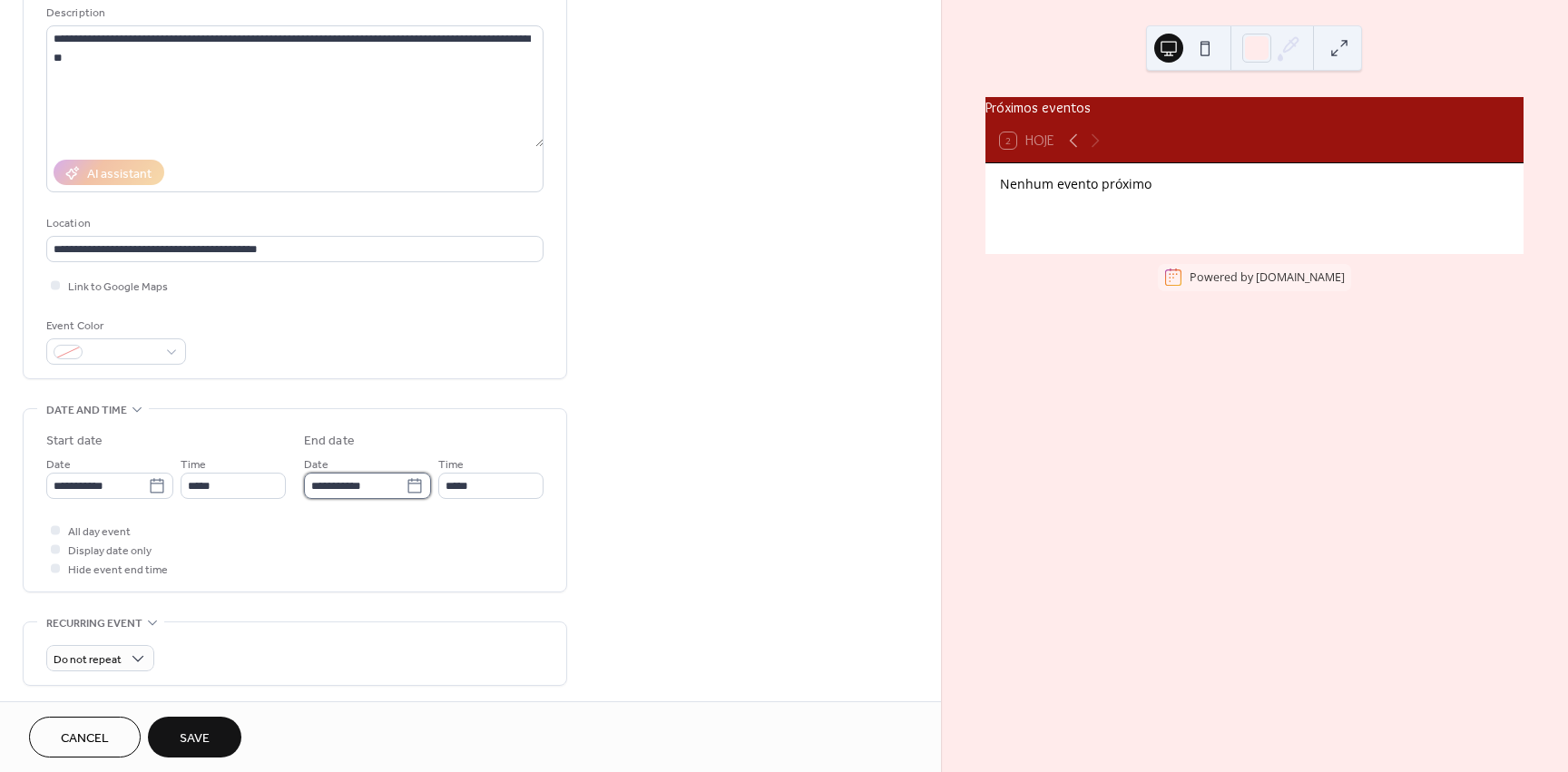 click on "**********" at bounding box center (355, 485) 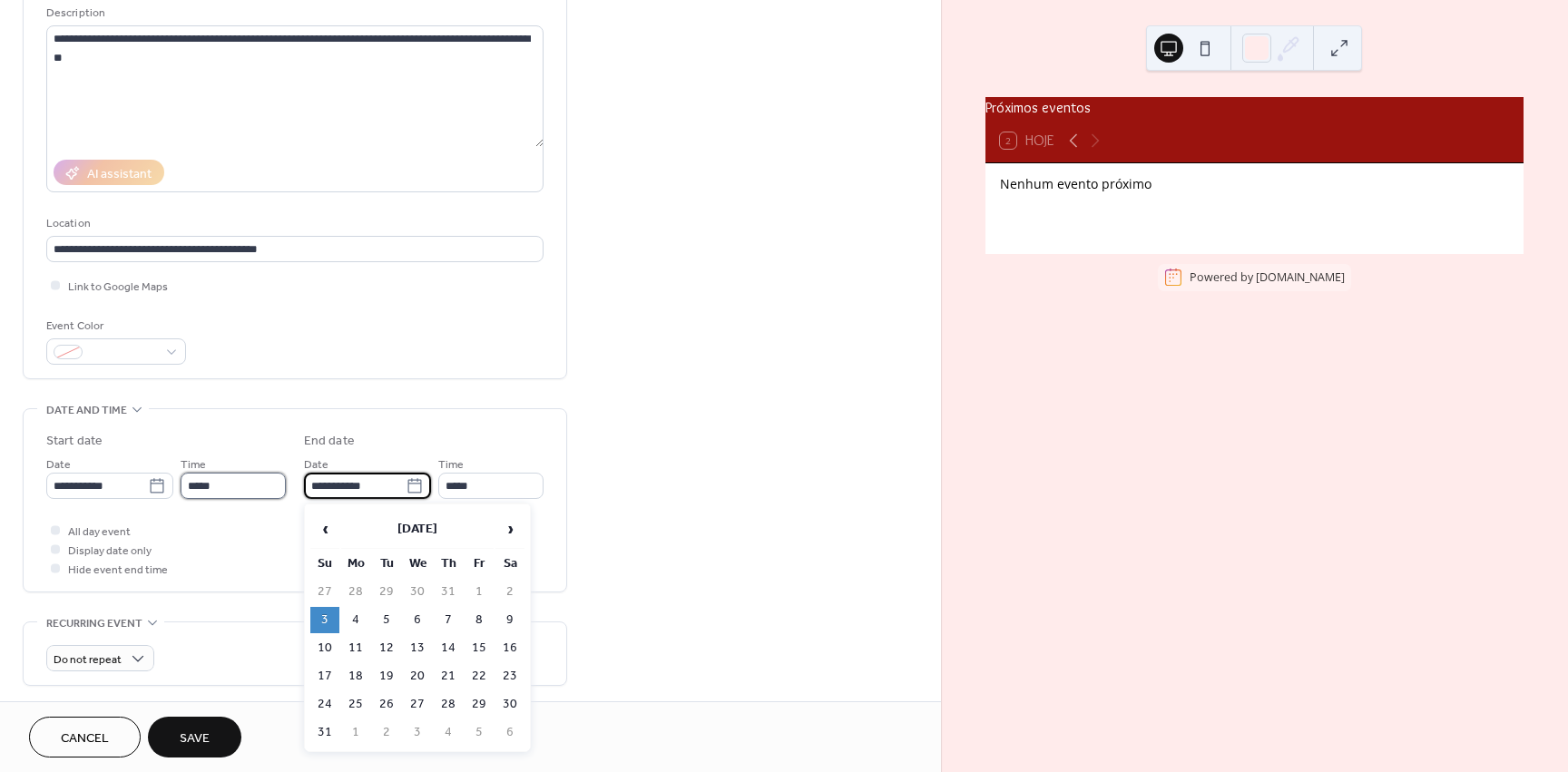 click on "*****" at bounding box center [233, 485] 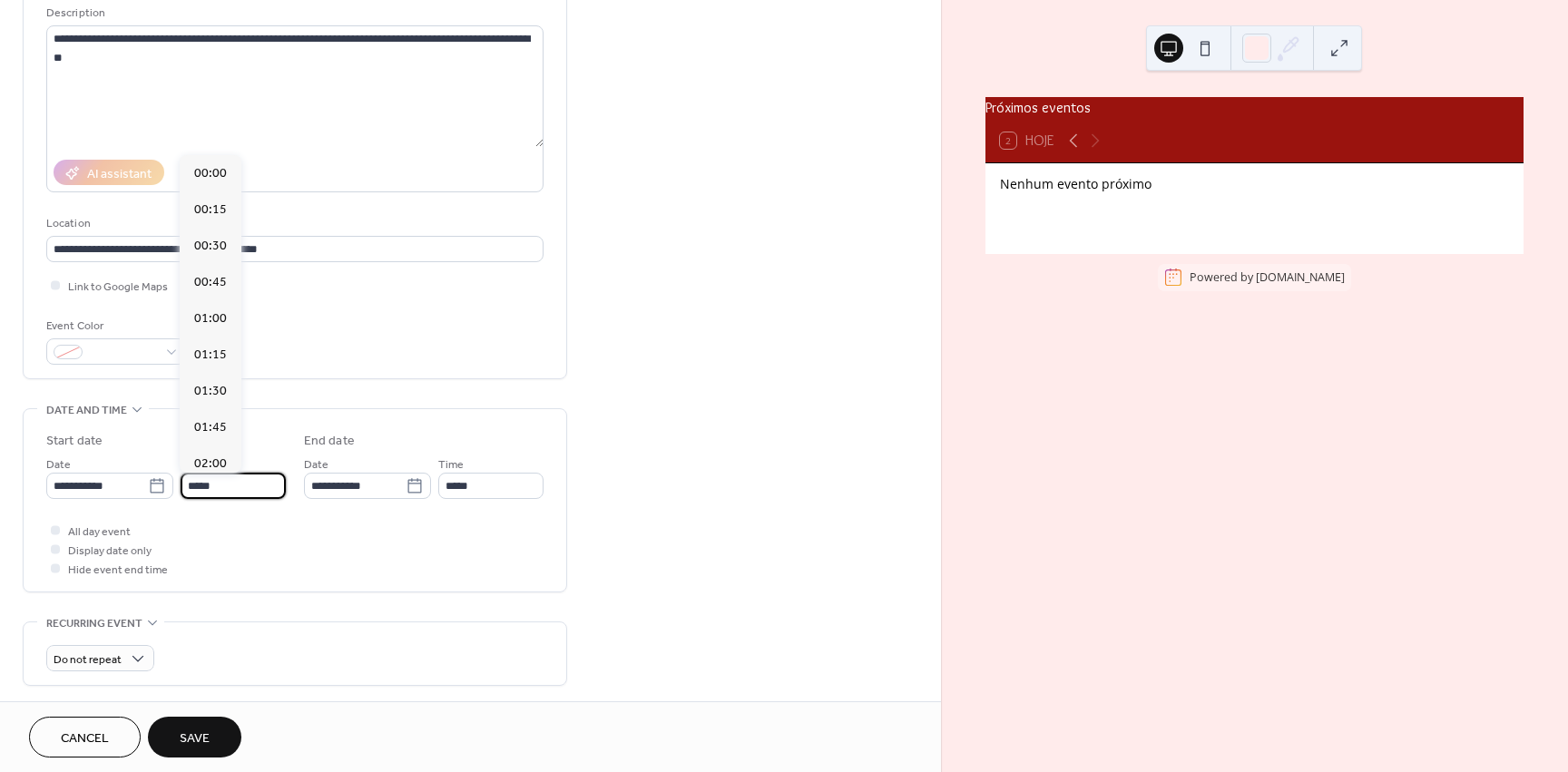 scroll, scrollTop: 1785, scrollLeft: 0, axis: vertical 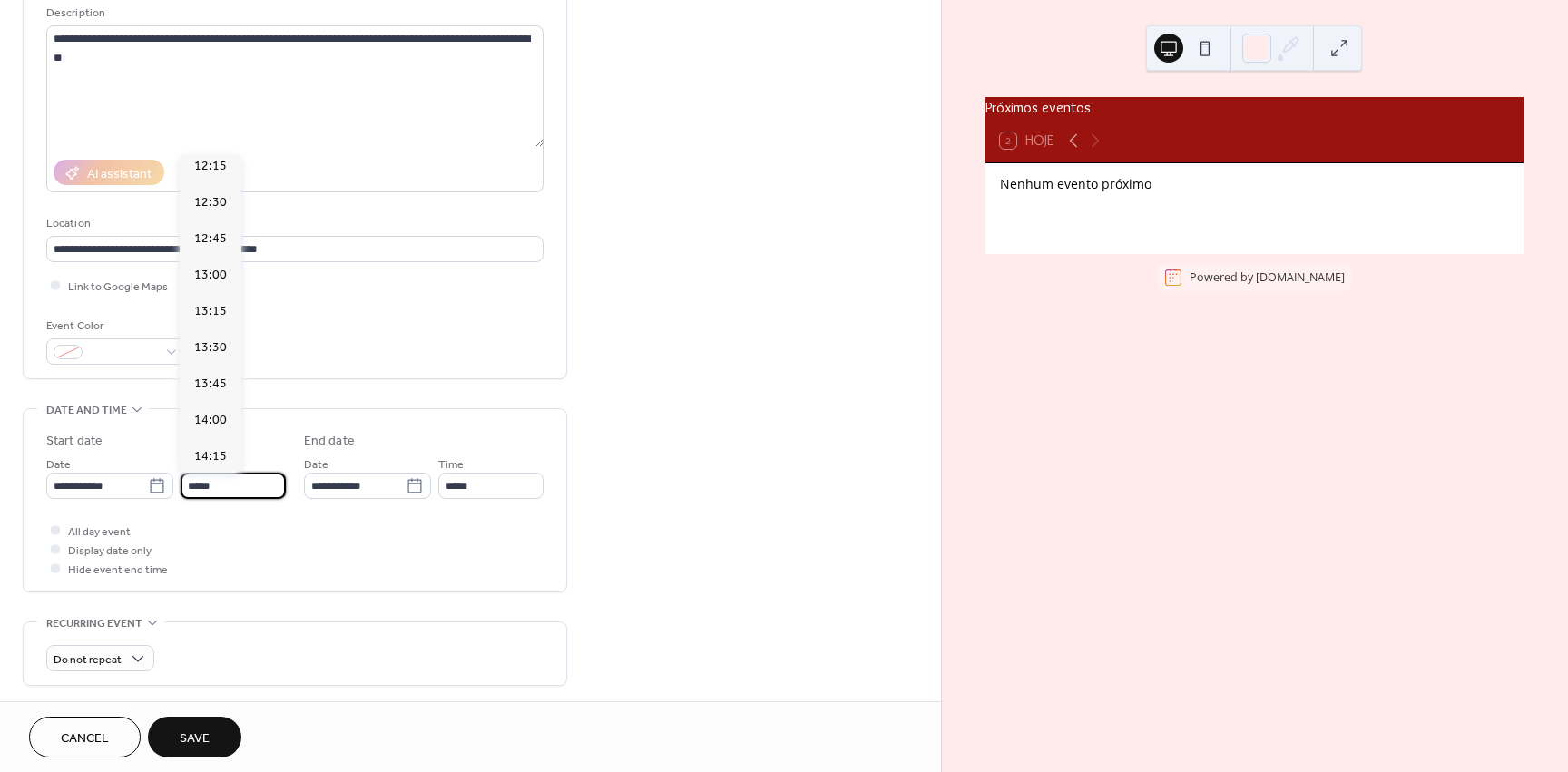 drag, startPoint x: 204, startPoint y: 486, endPoint x: 177, endPoint y: 486, distance: 27 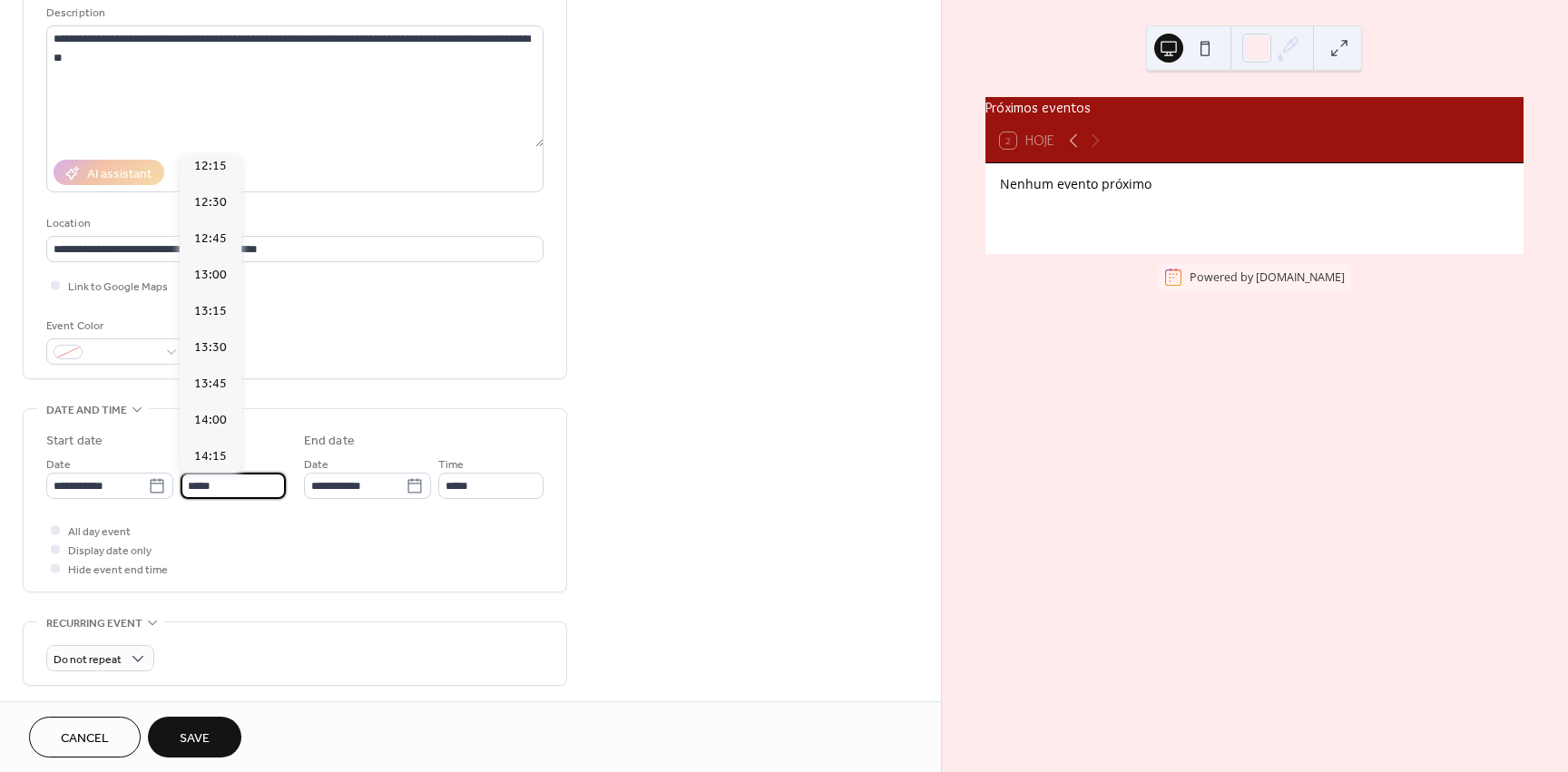click on "**********" at bounding box center [166, 476] 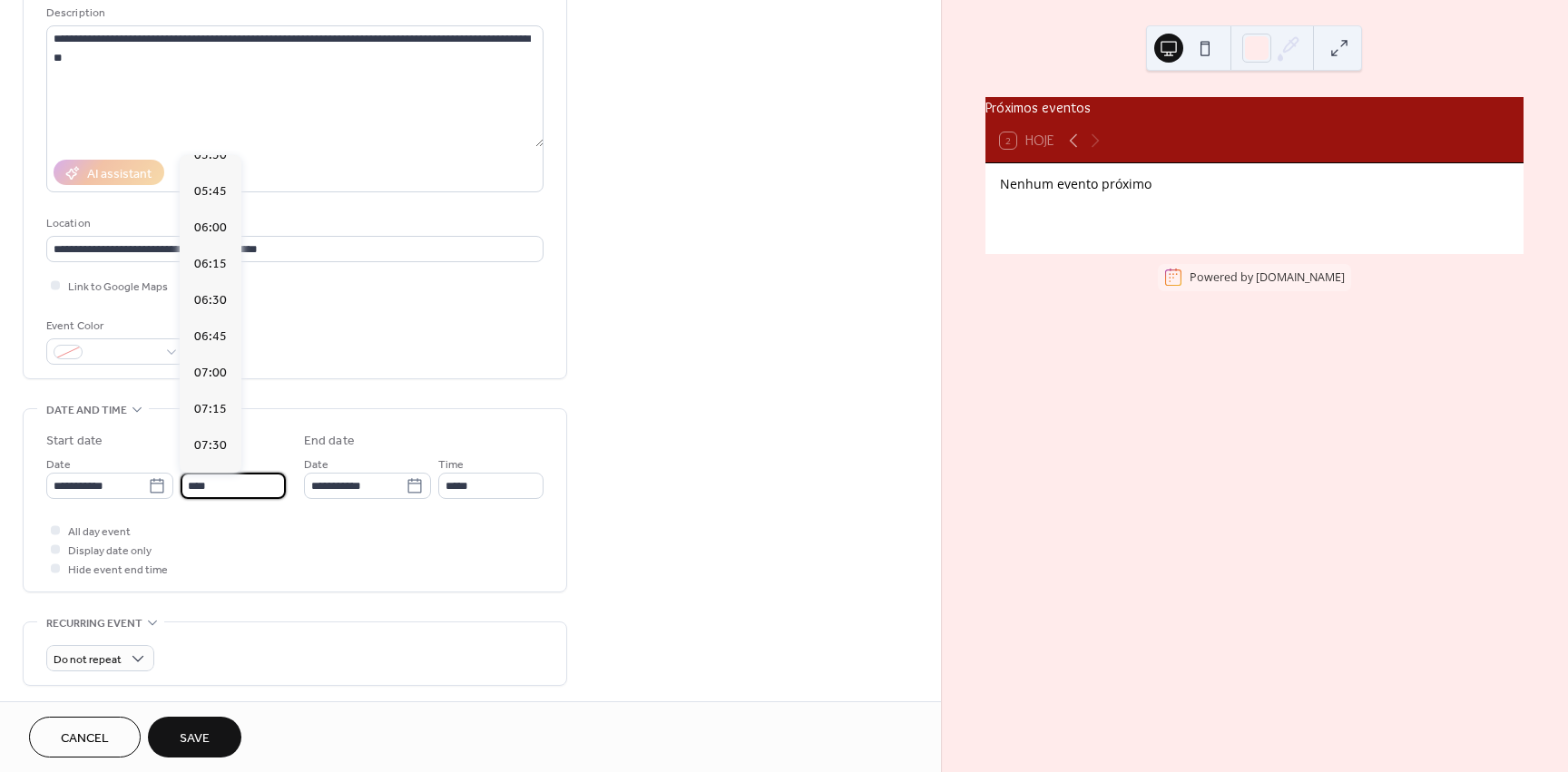 scroll, scrollTop: 998, scrollLeft: 0, axis: vertical 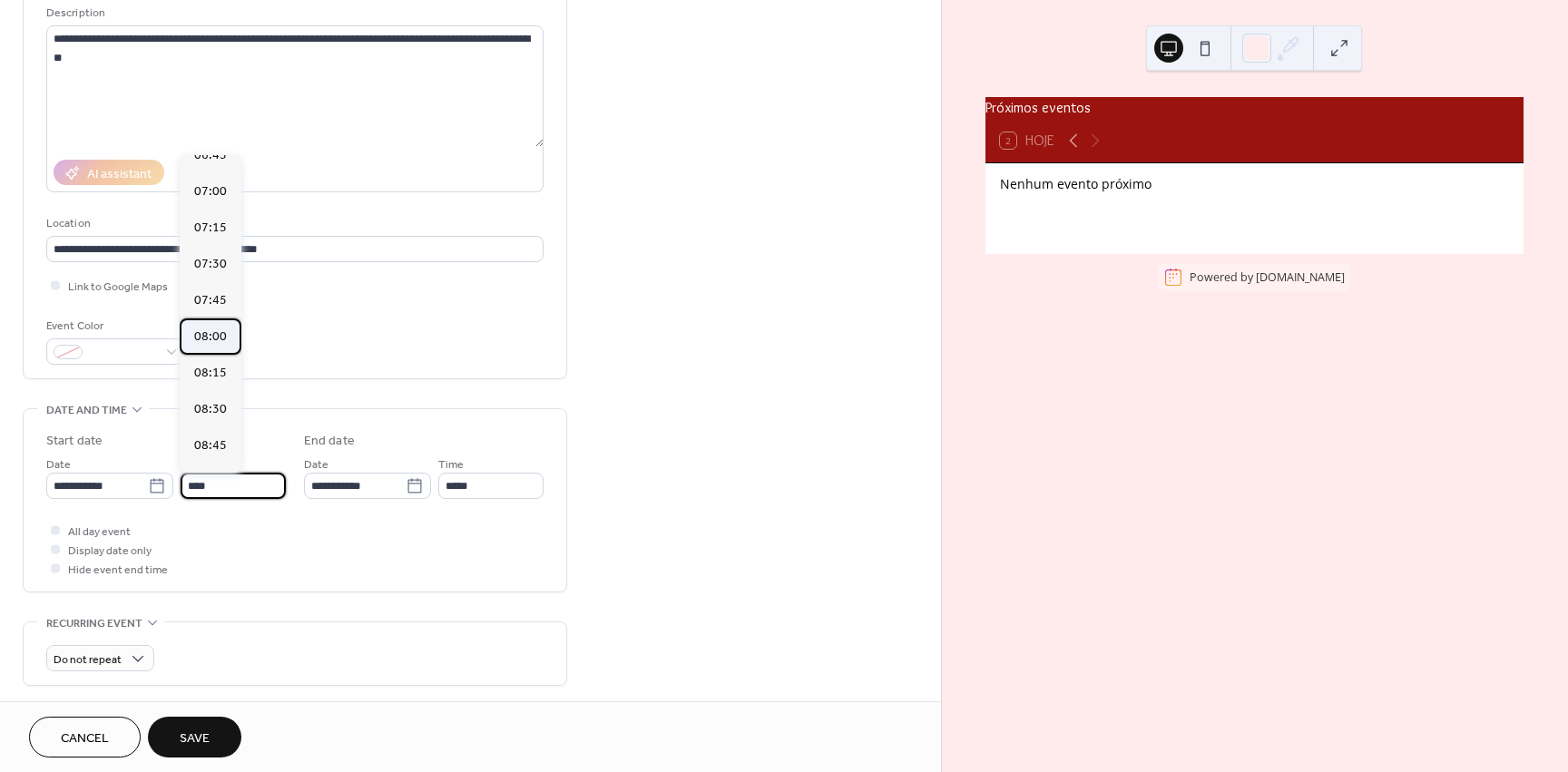click on "08:00" at bounding box center [211, 337] 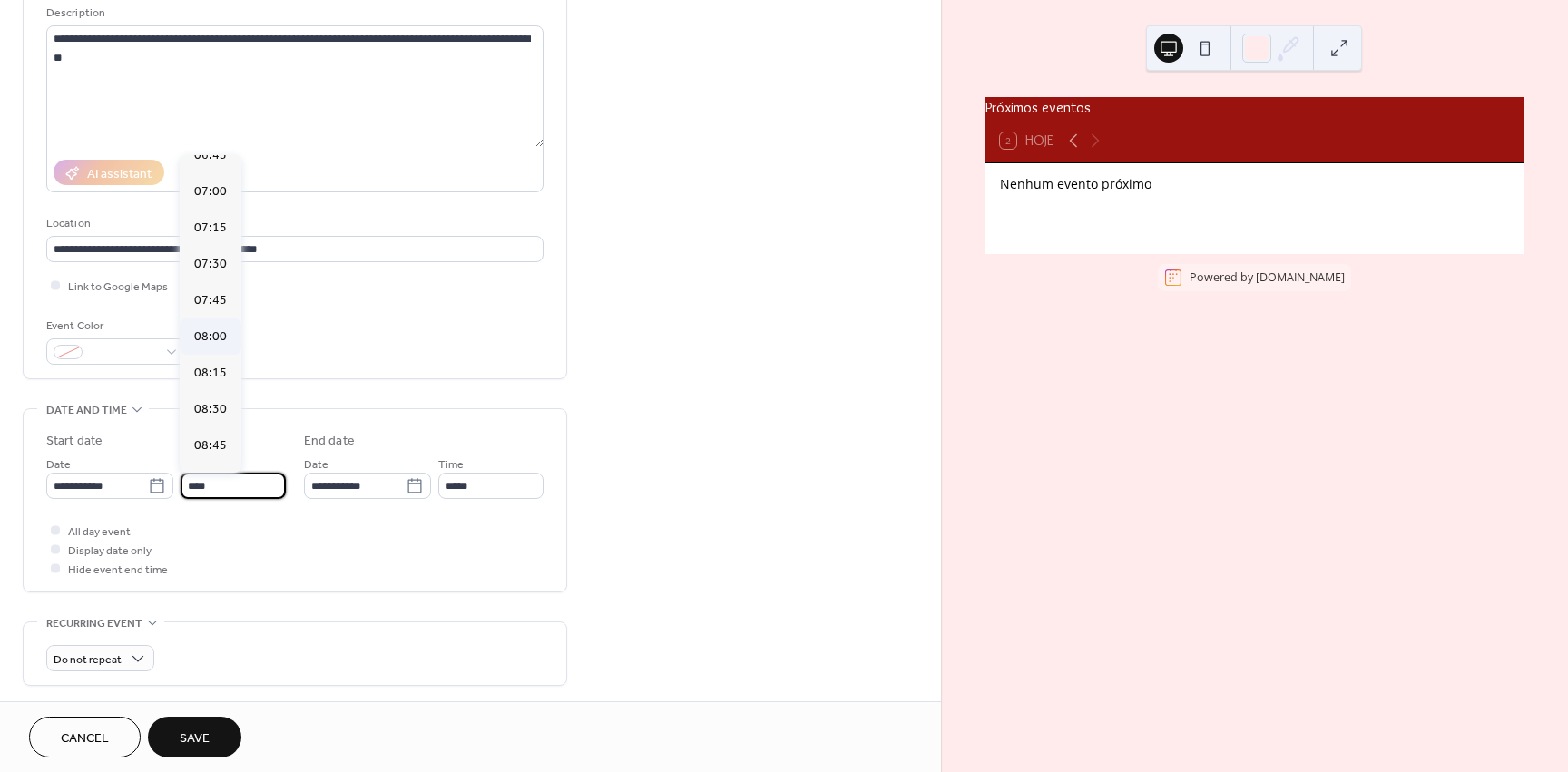 type on "*****" 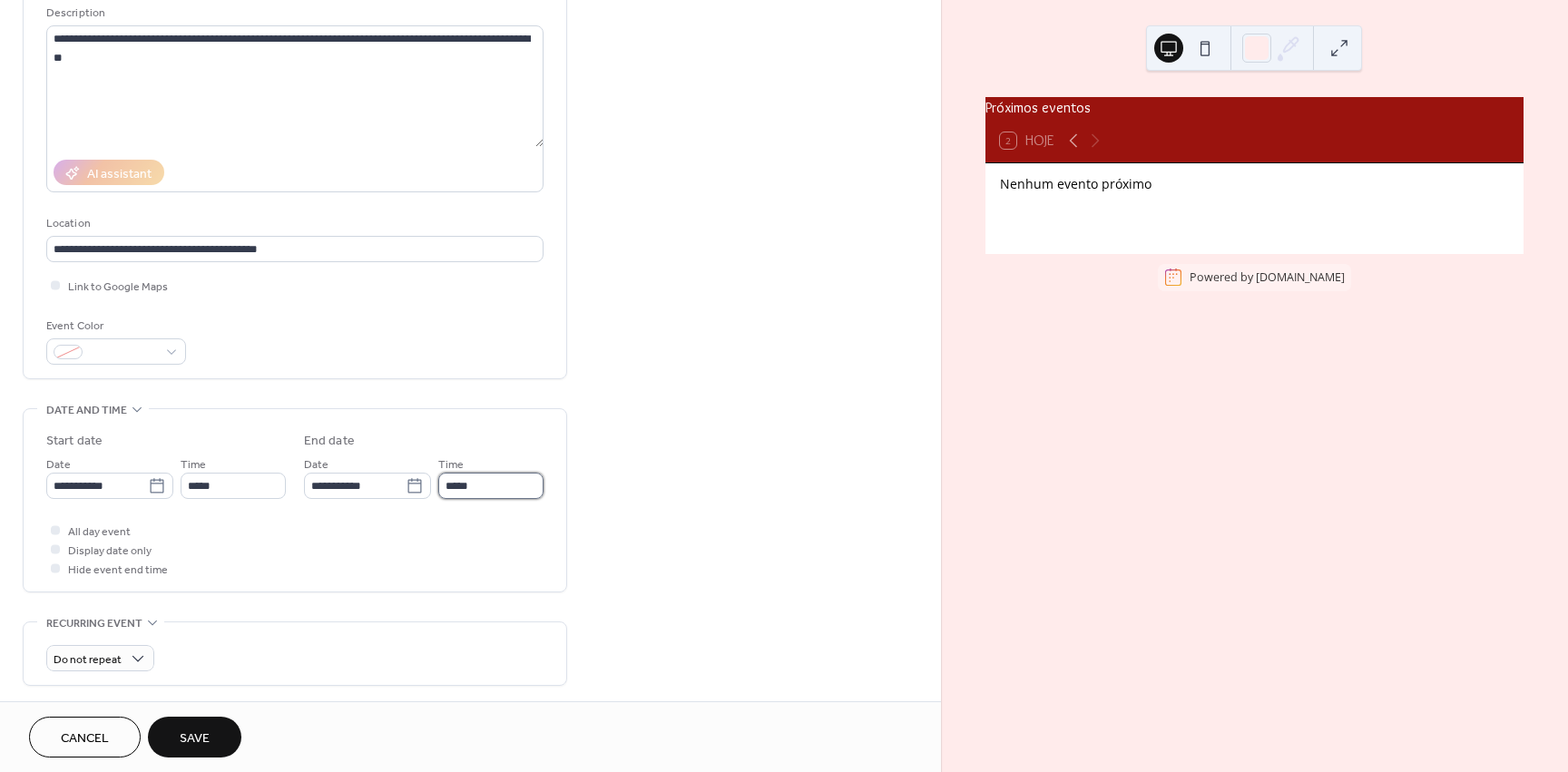 click on "*****" at bounding box center (491, 485) 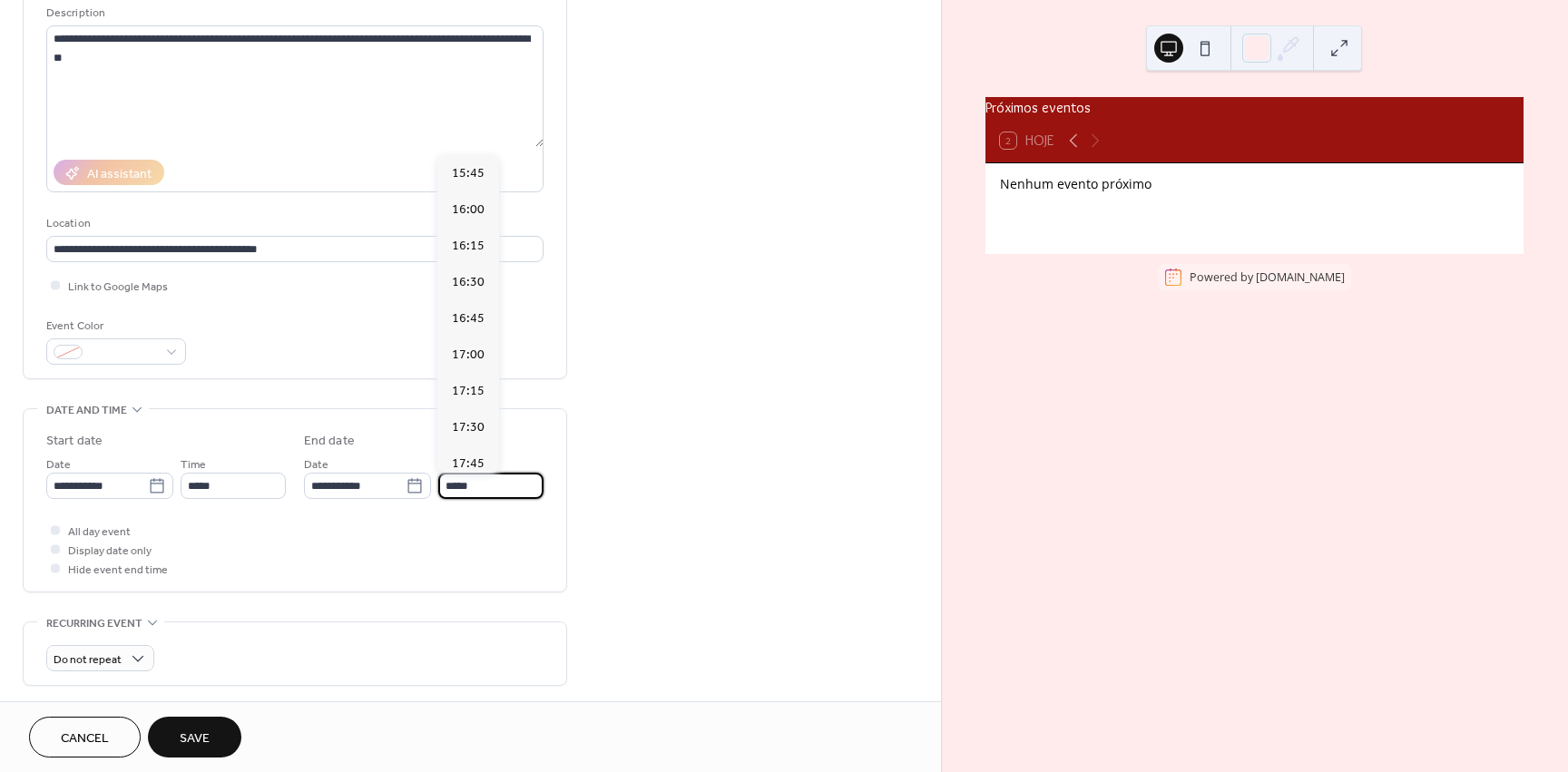 scroll, scrollTop: 1270, scrollLeft: 0, axis: vertical 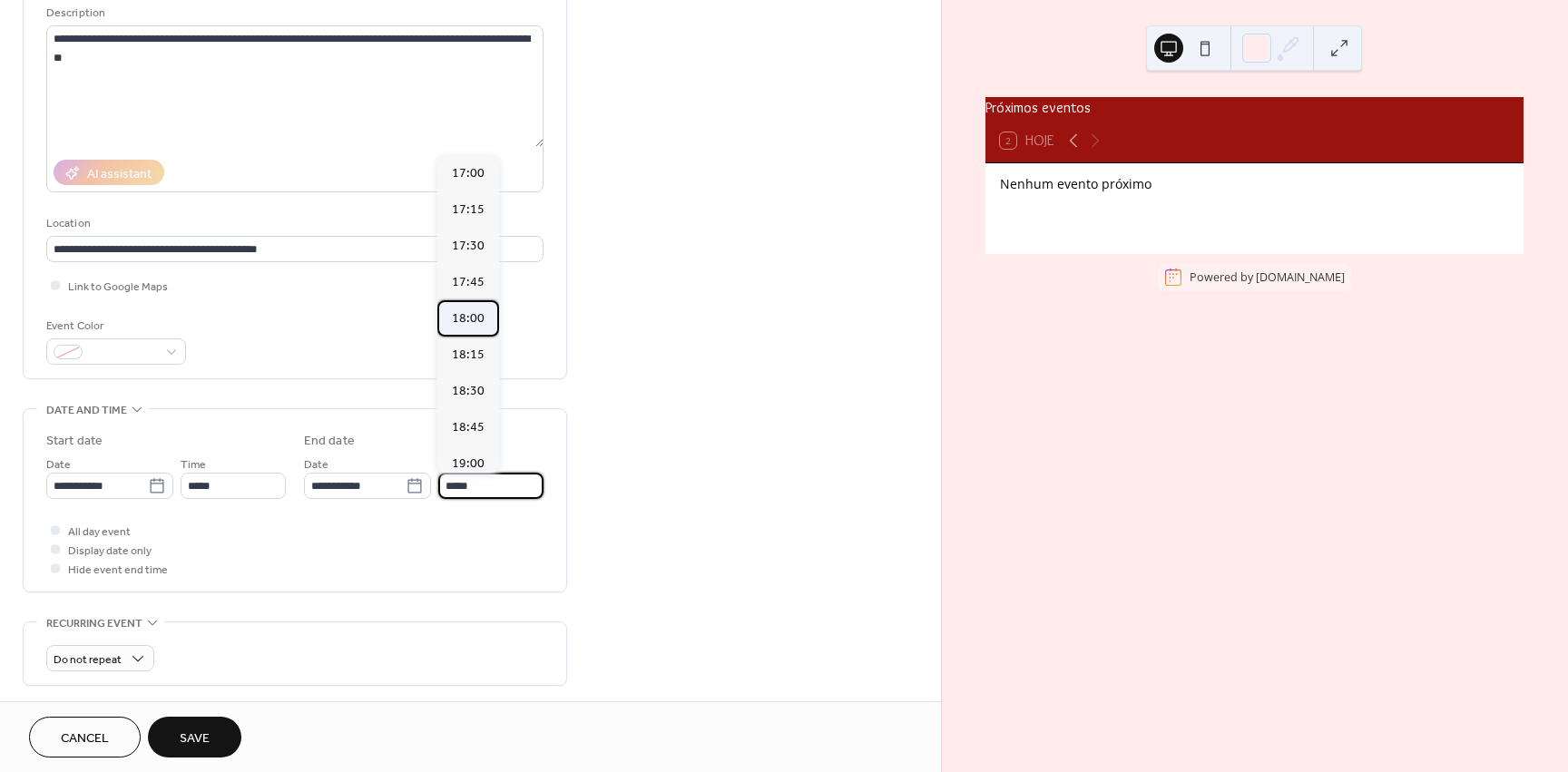 click on "18:00" at bounding box center [468, 318] 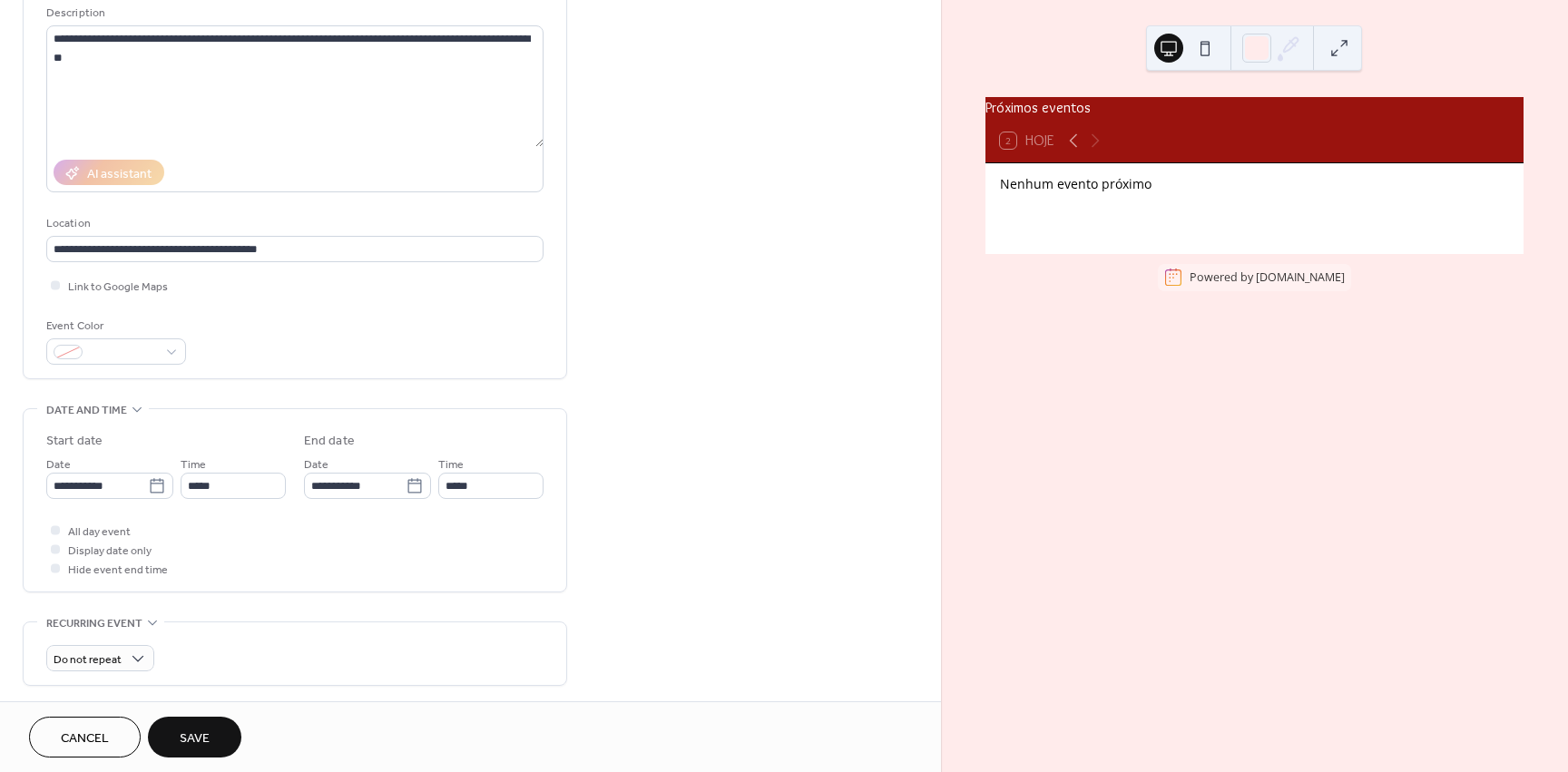 type on "*****" 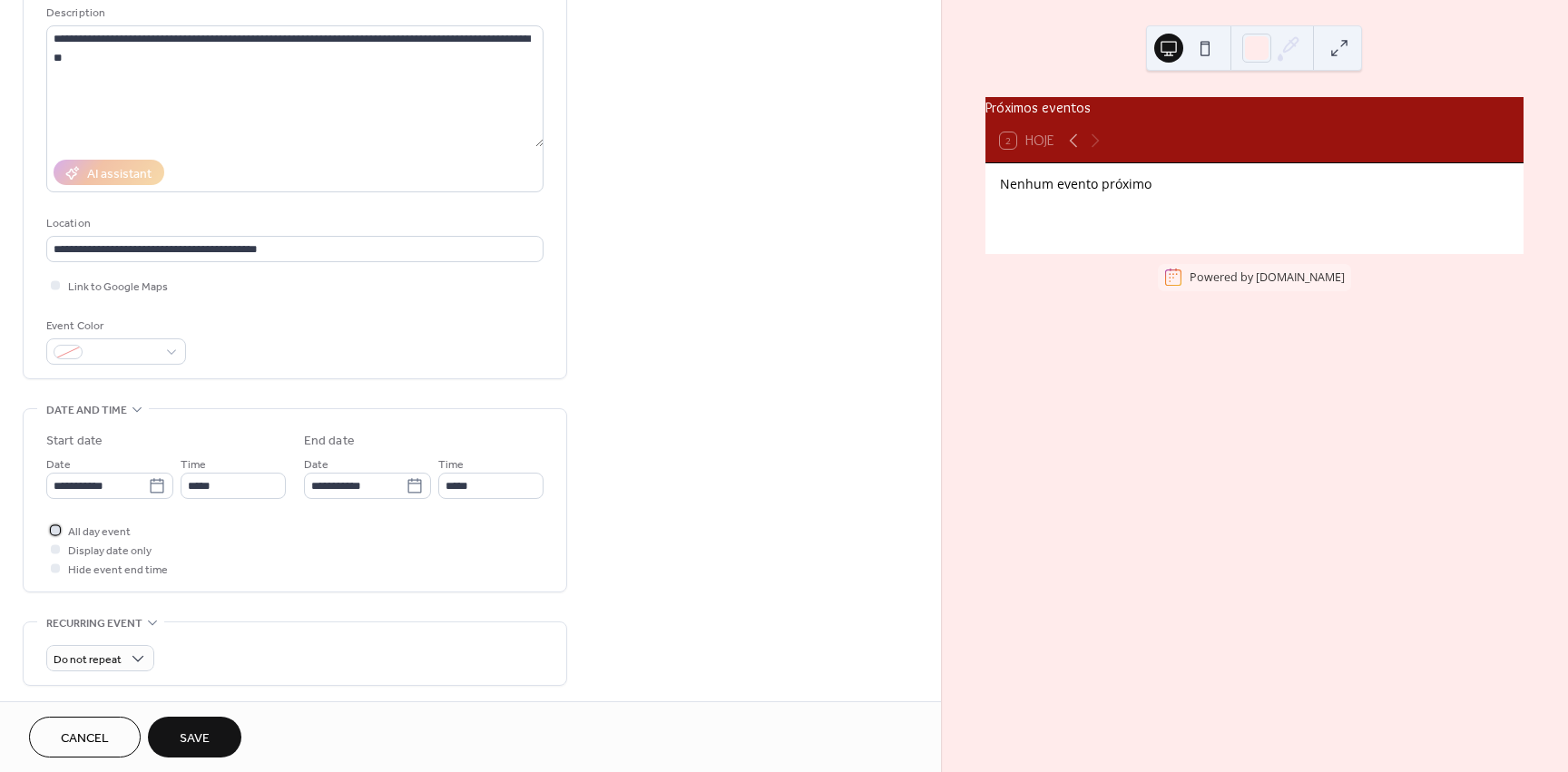 click at bounding box center [55, 530] 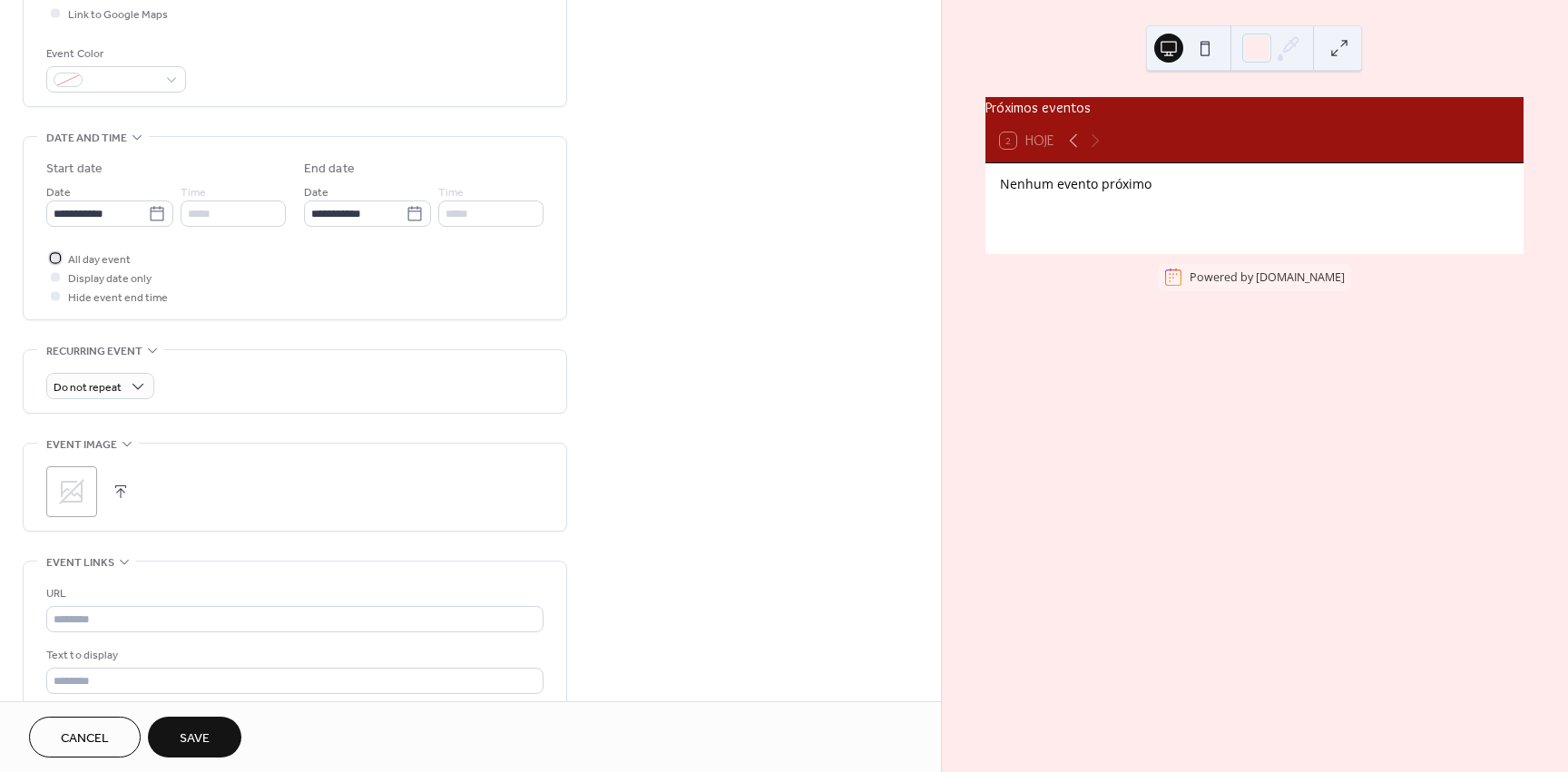 scroll, scrollTop: 722, scrollLeft: 0, axis: vertical 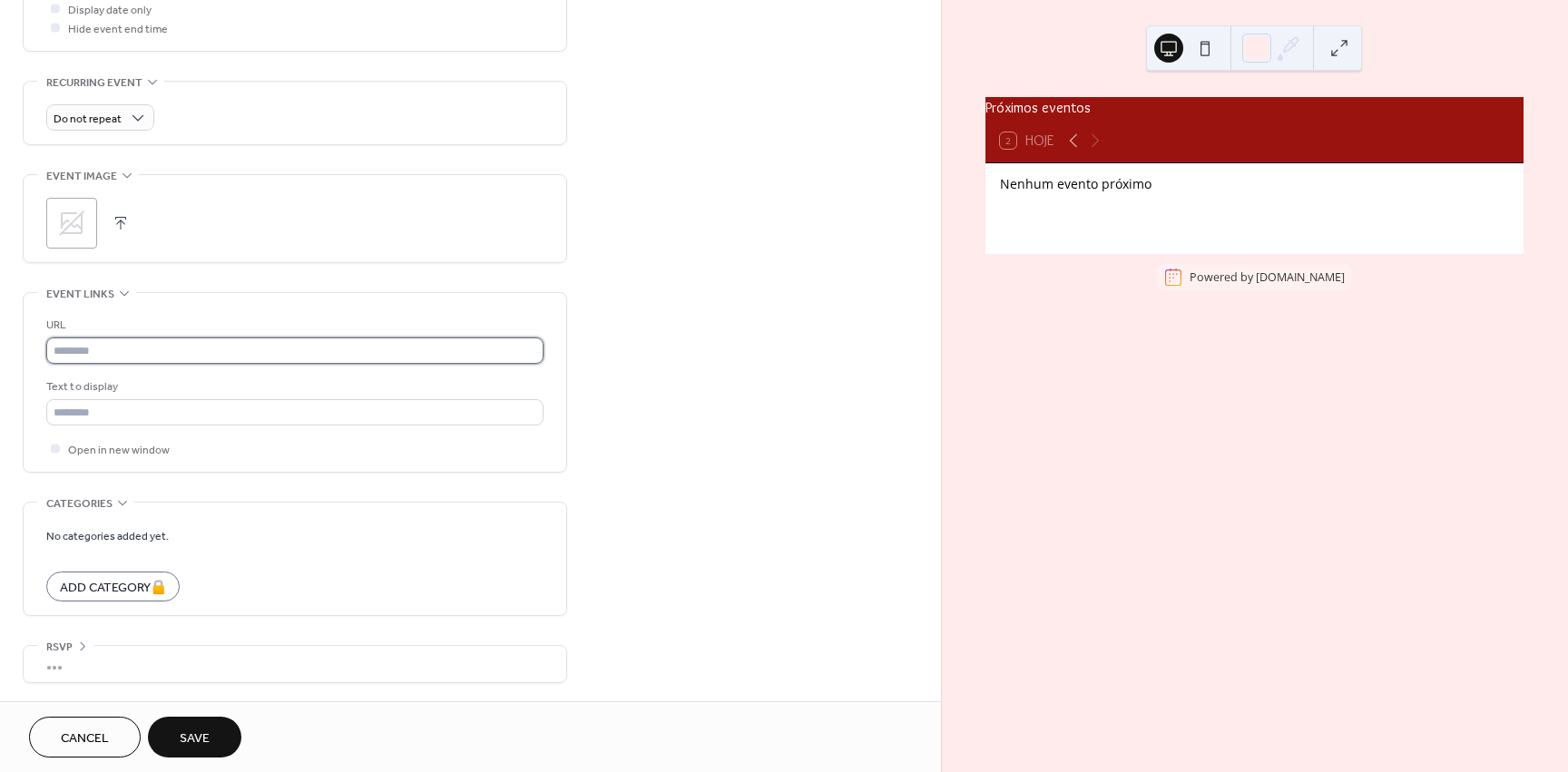 click at bounding box center (295, 350) 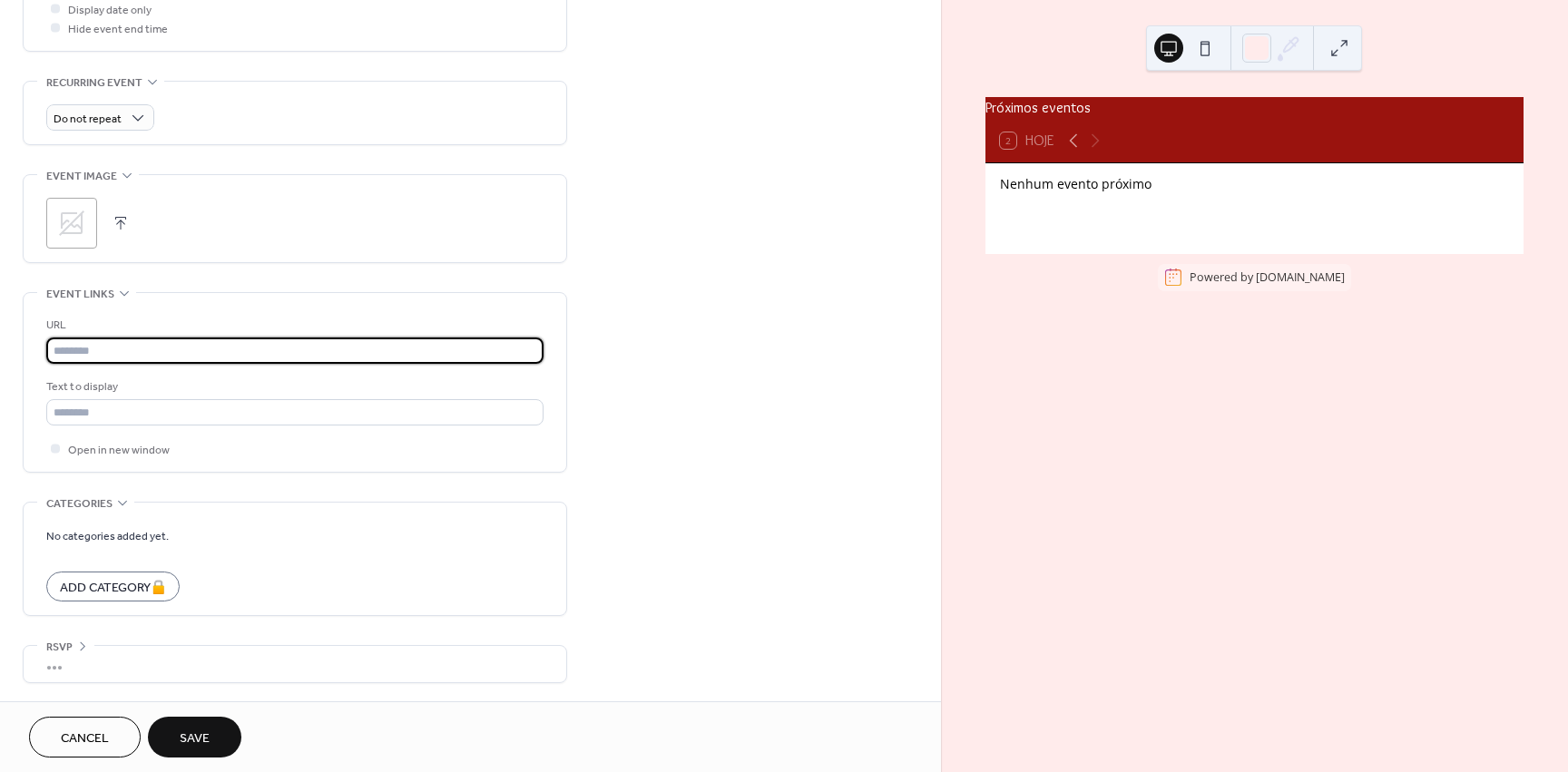 paste on "**********" 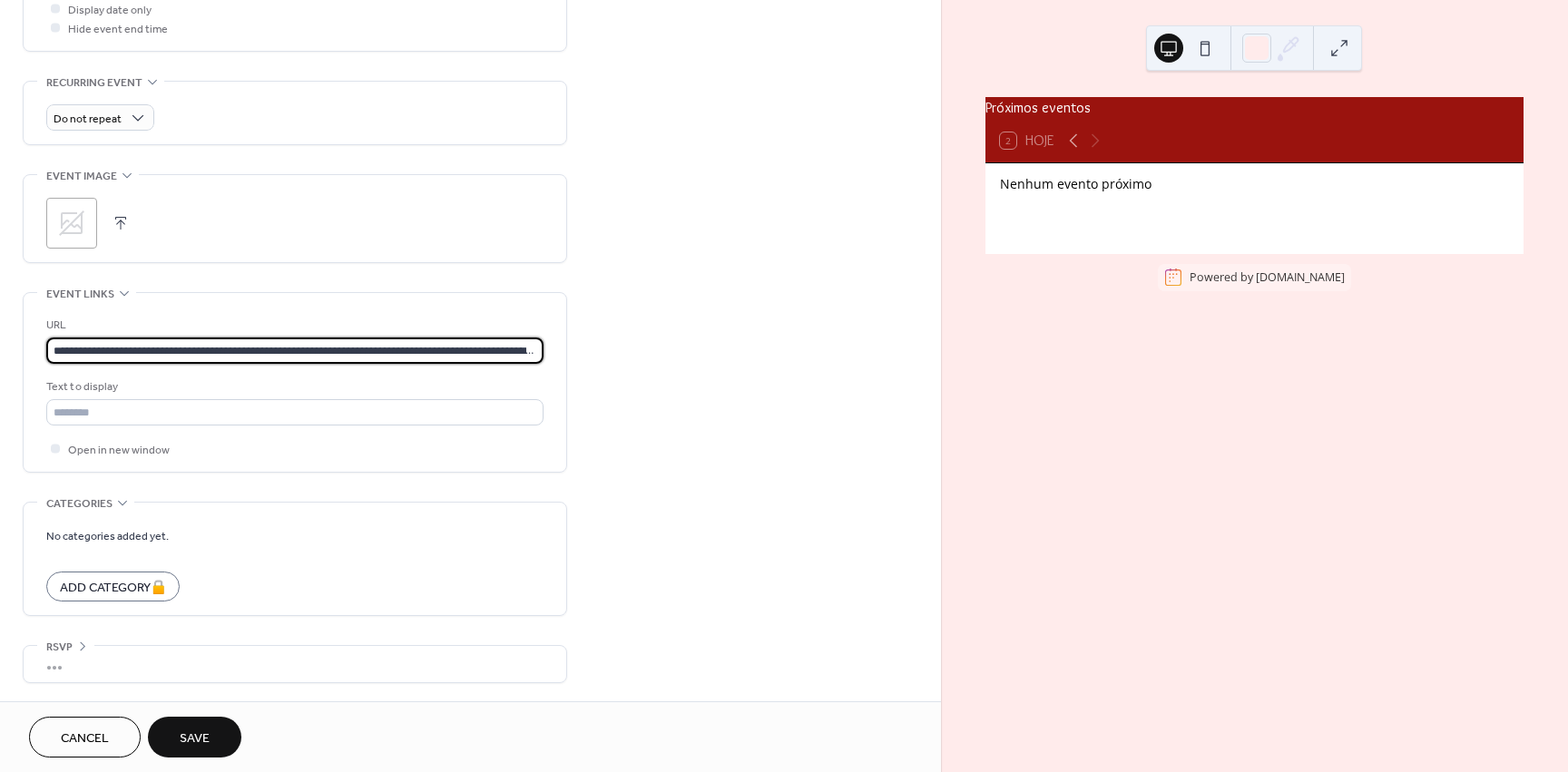 scroll, scrollTop: 0, scrollLeft: 497, axis: horizontal 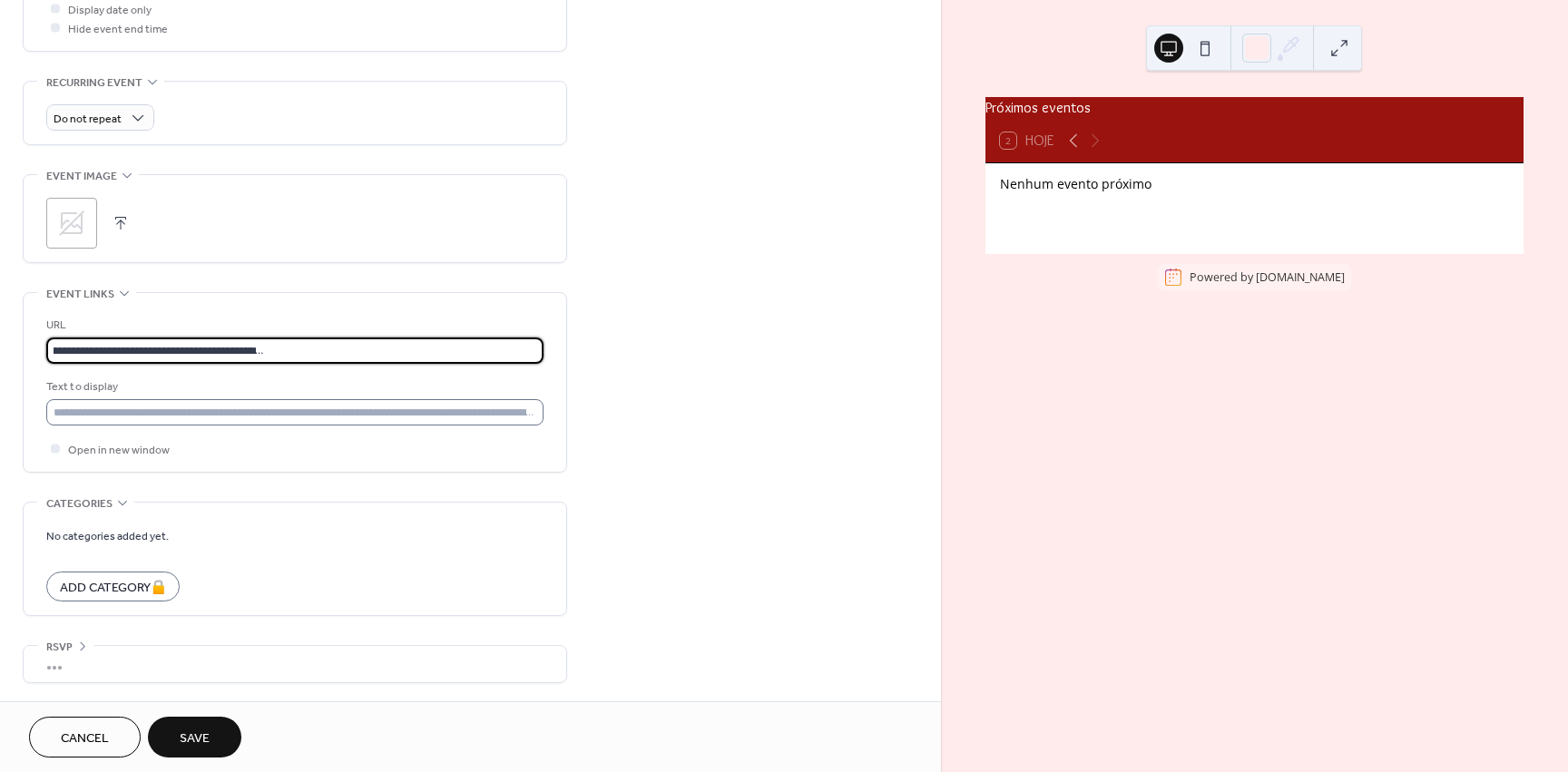 type on "**********" 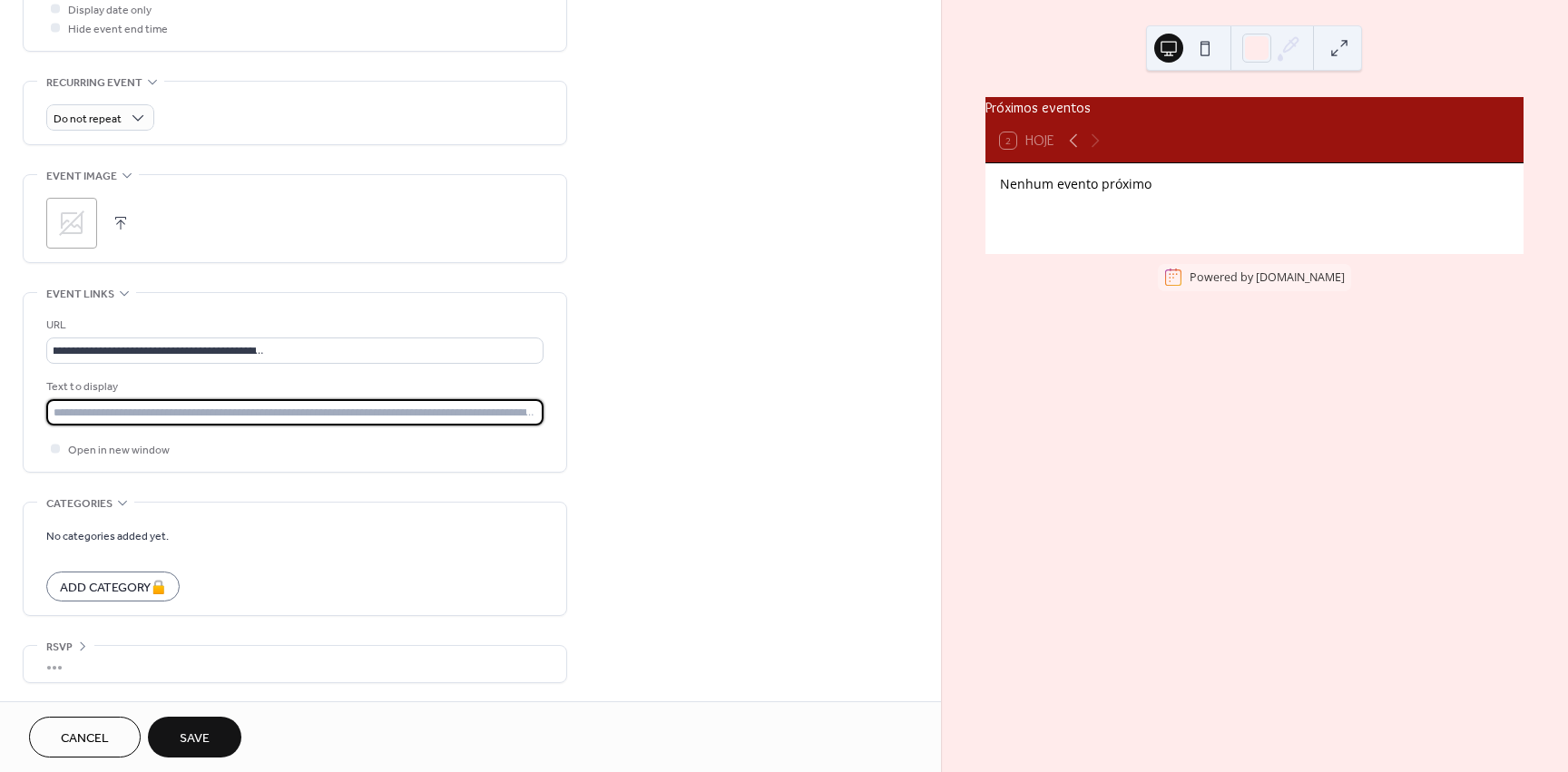 click at bounding box center (295, 412) 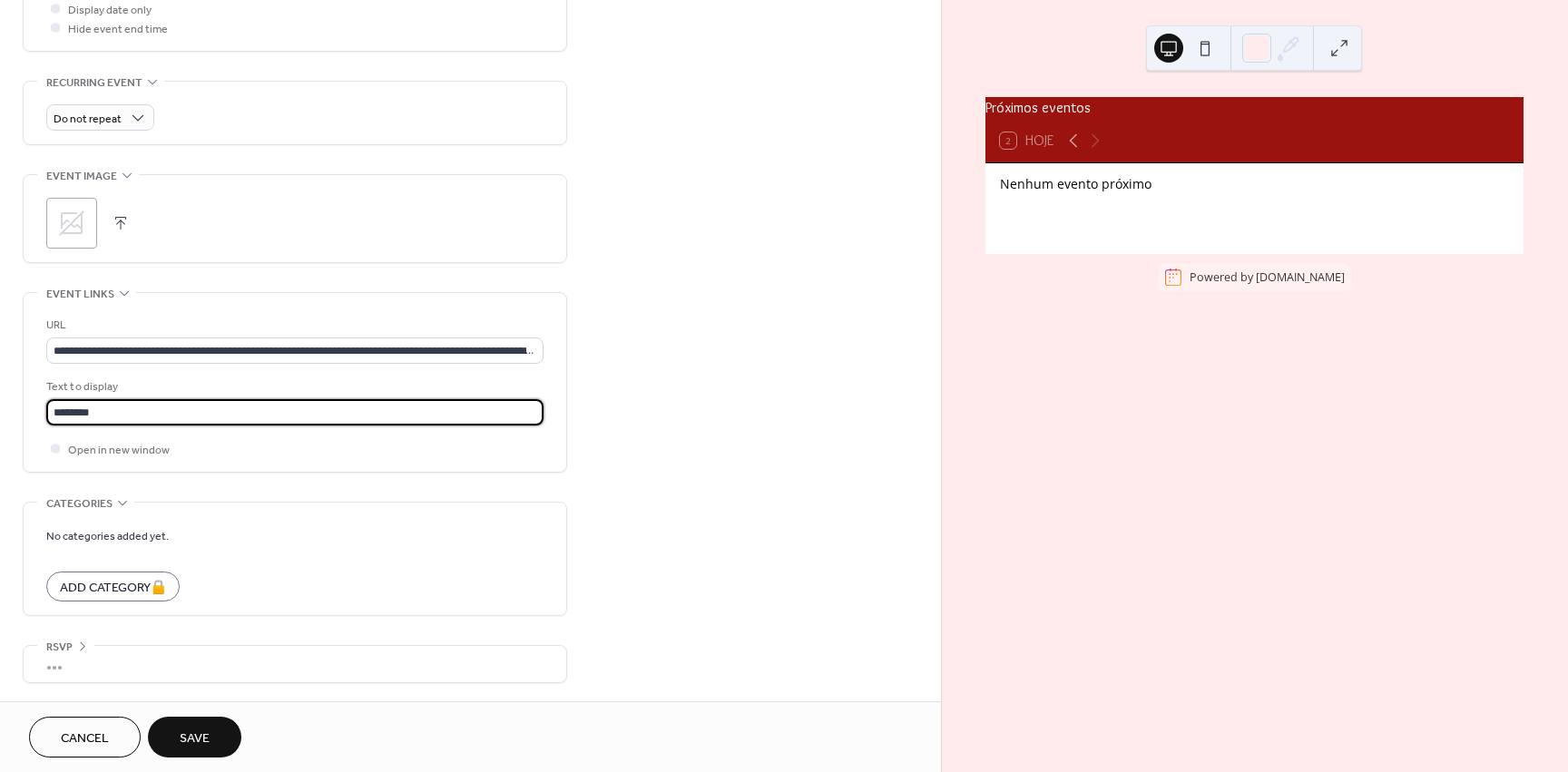 click on "********" at bounding box center (295, 412) 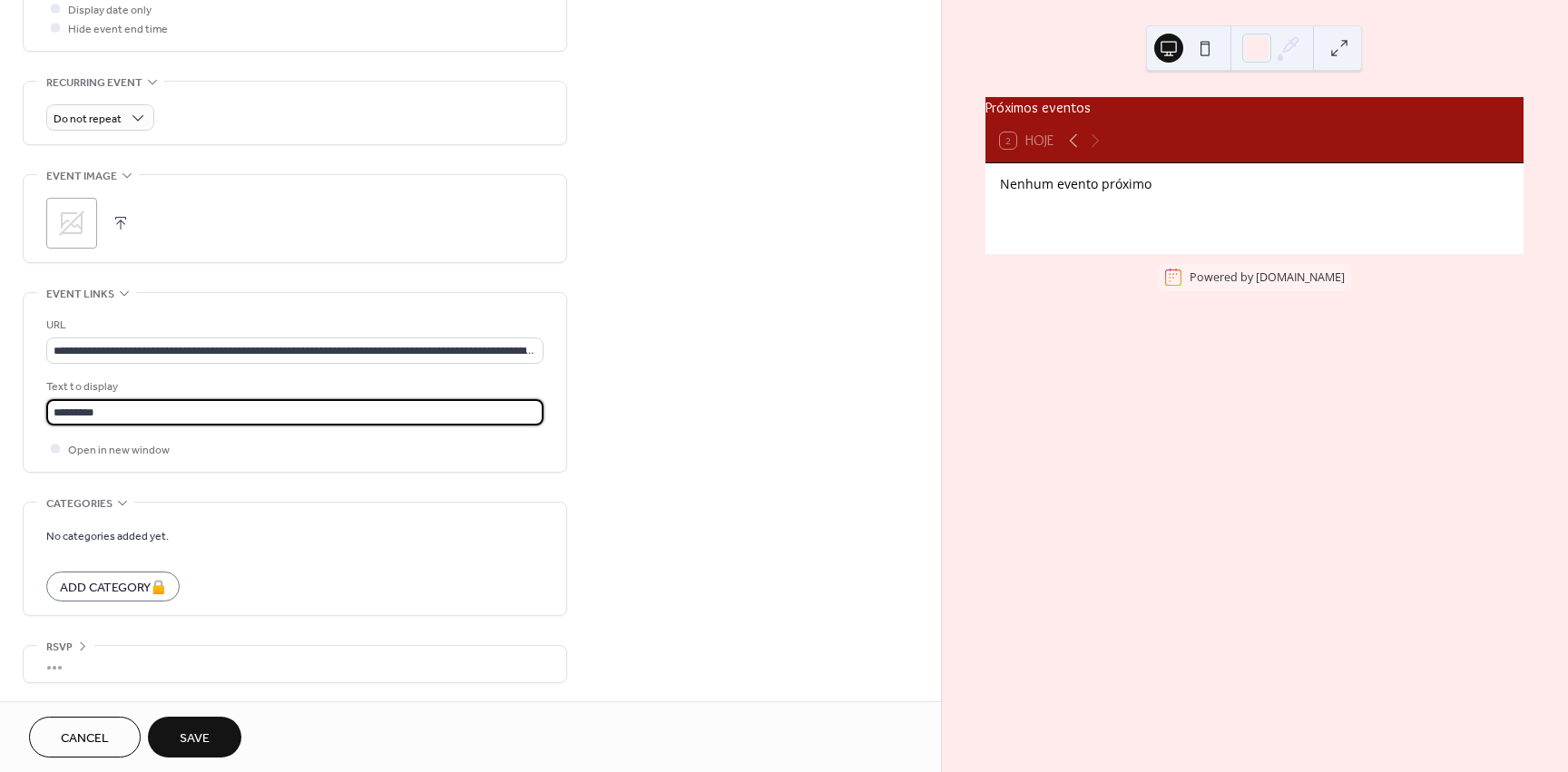 type on "*********" 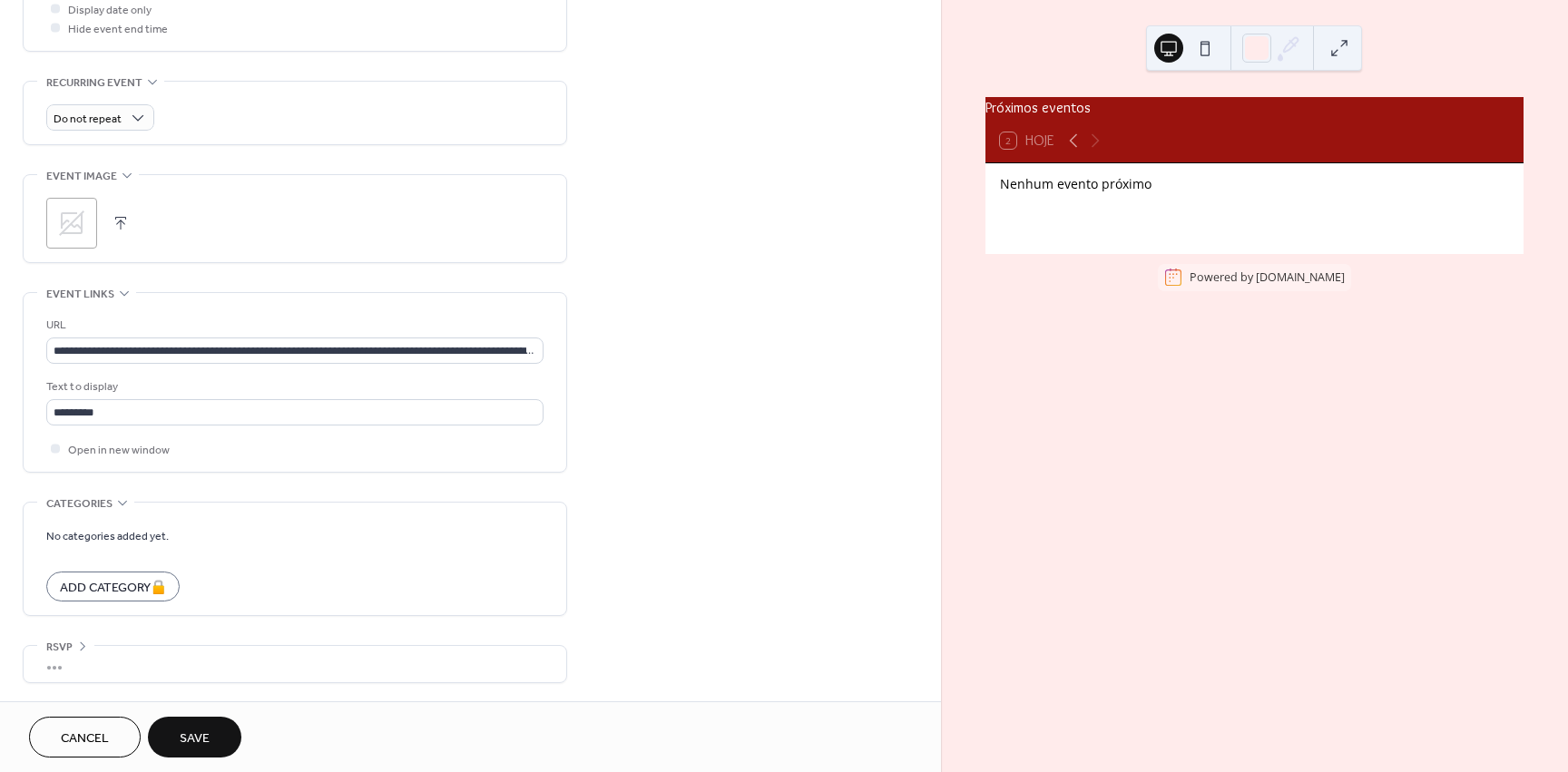 click on "Text to display" at bounding box center (293, 386) 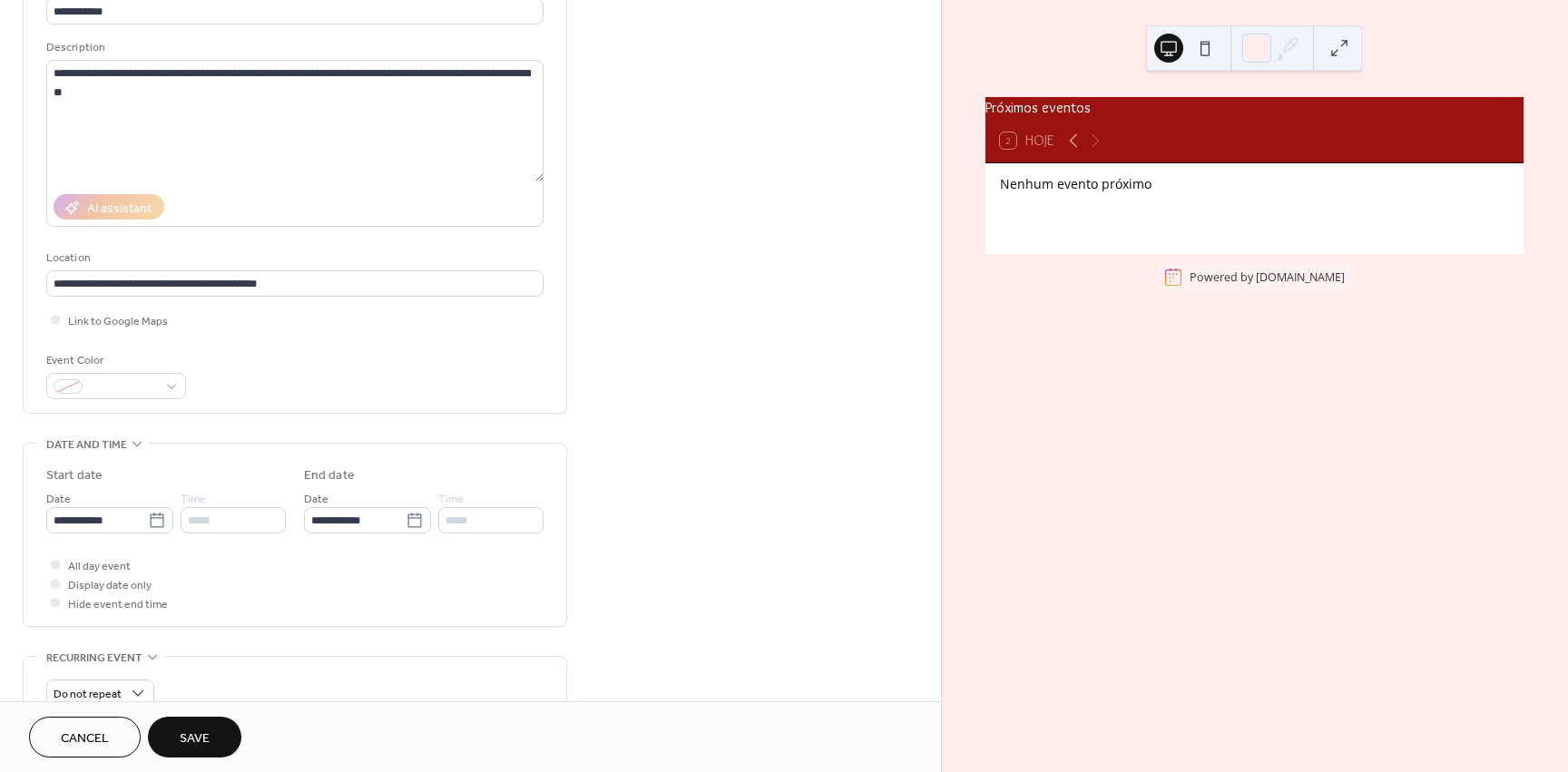 scroll, scrollTop: 0, scrollLeft: 0, axis: both 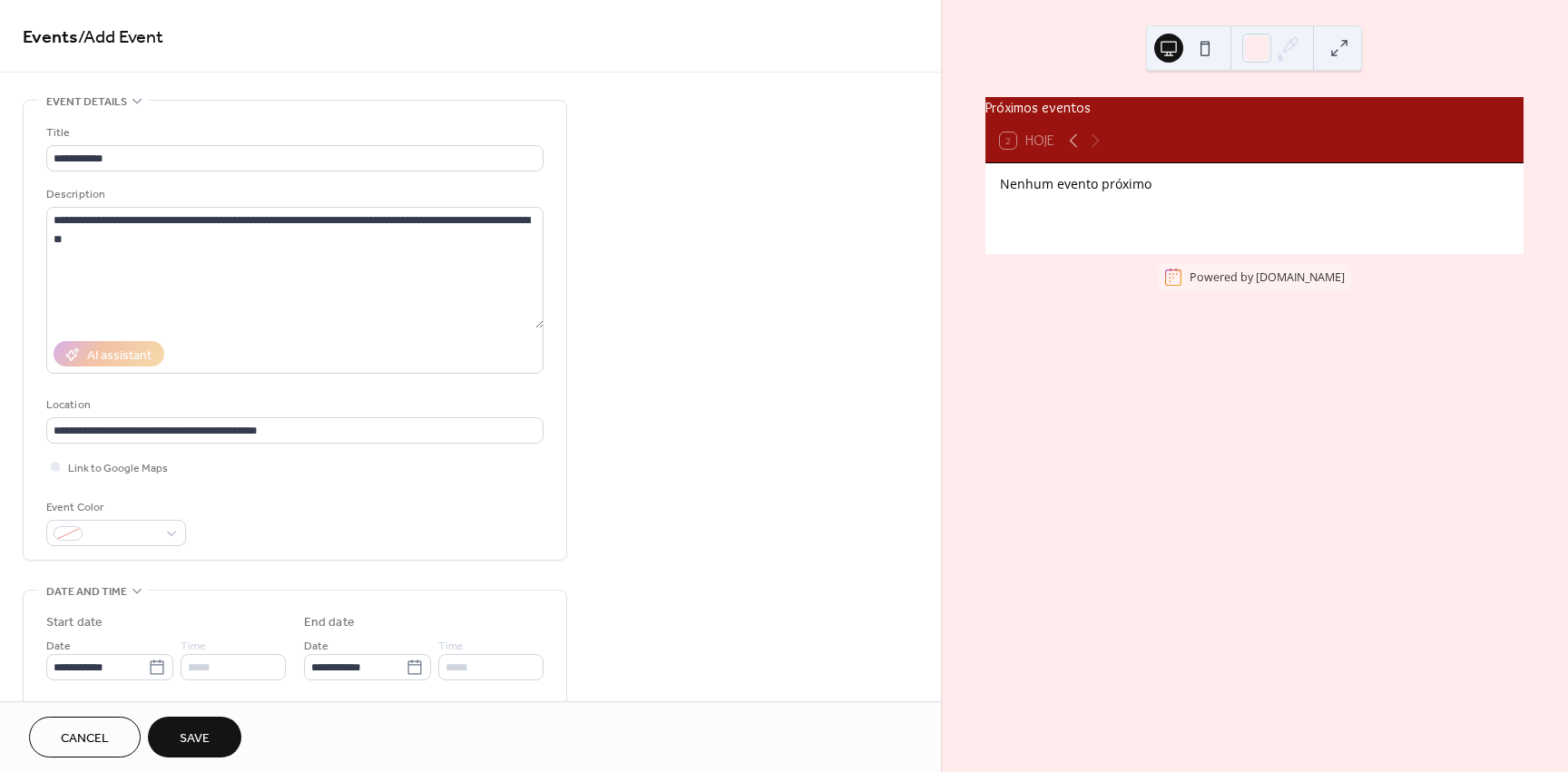 click on "Save" at bounding box center [194, 738] 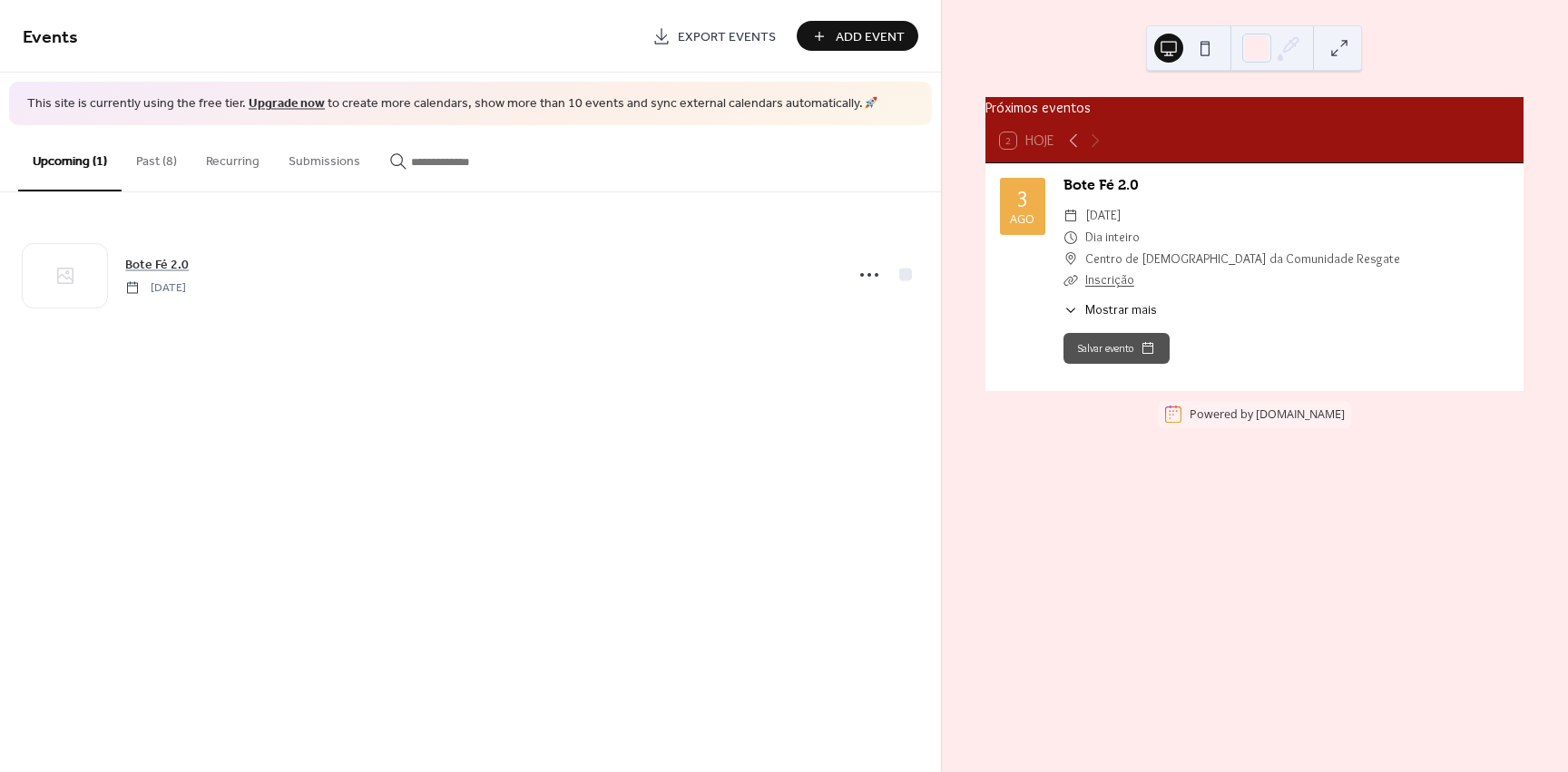 click on "Add Event" at bounding box center (870, 37) 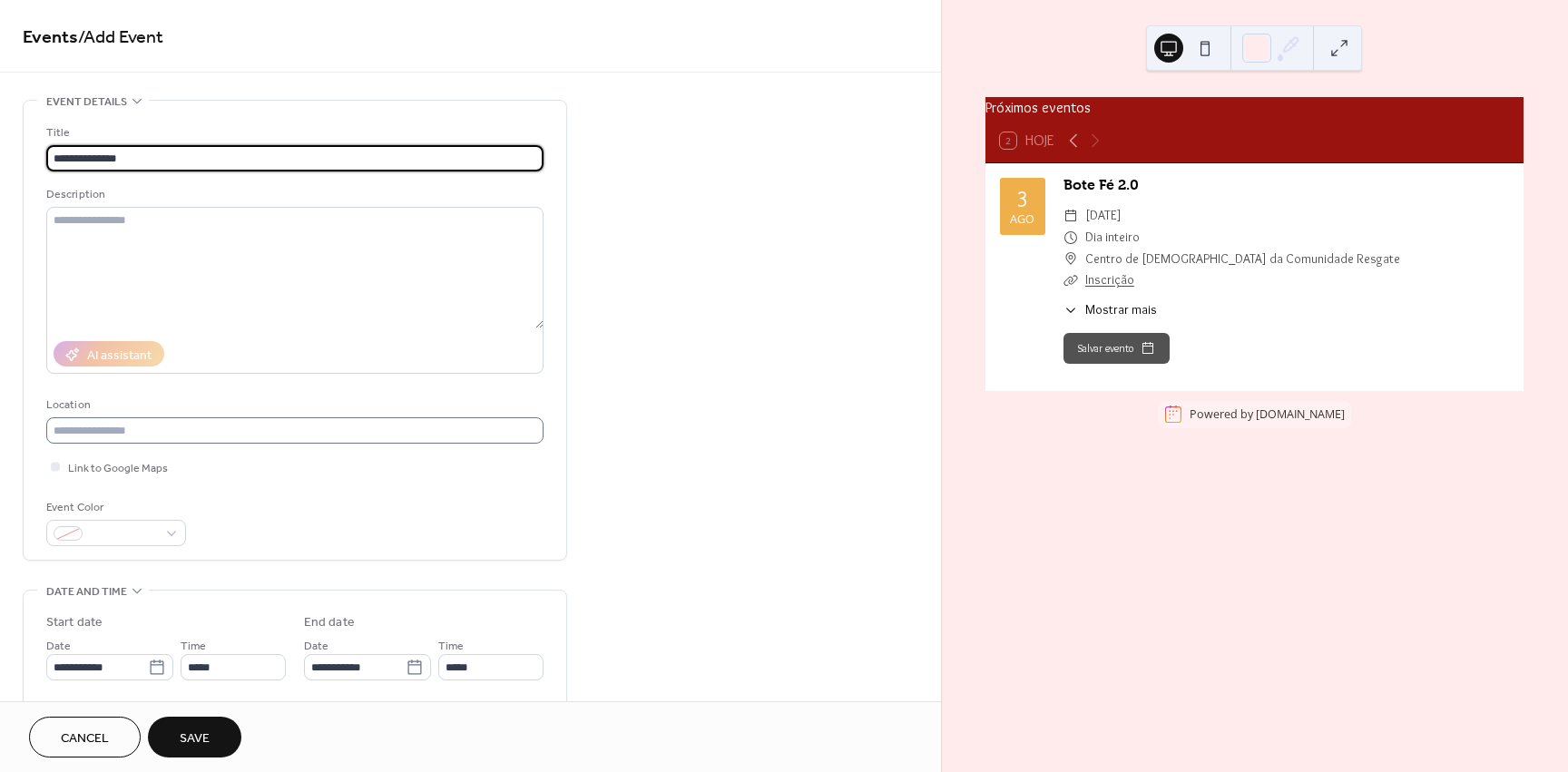 type on "**********" 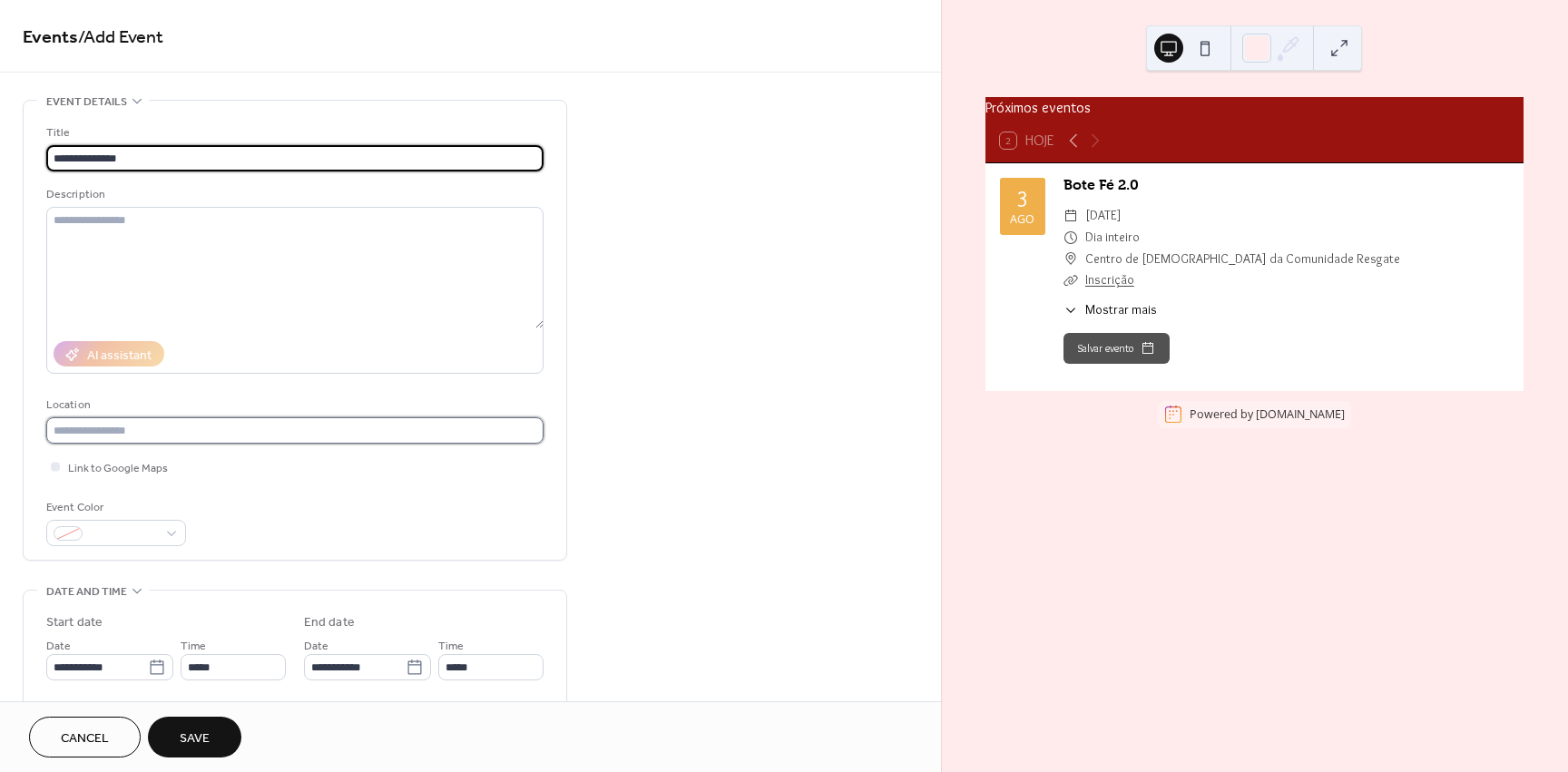 click at bounding box center [295, 430] 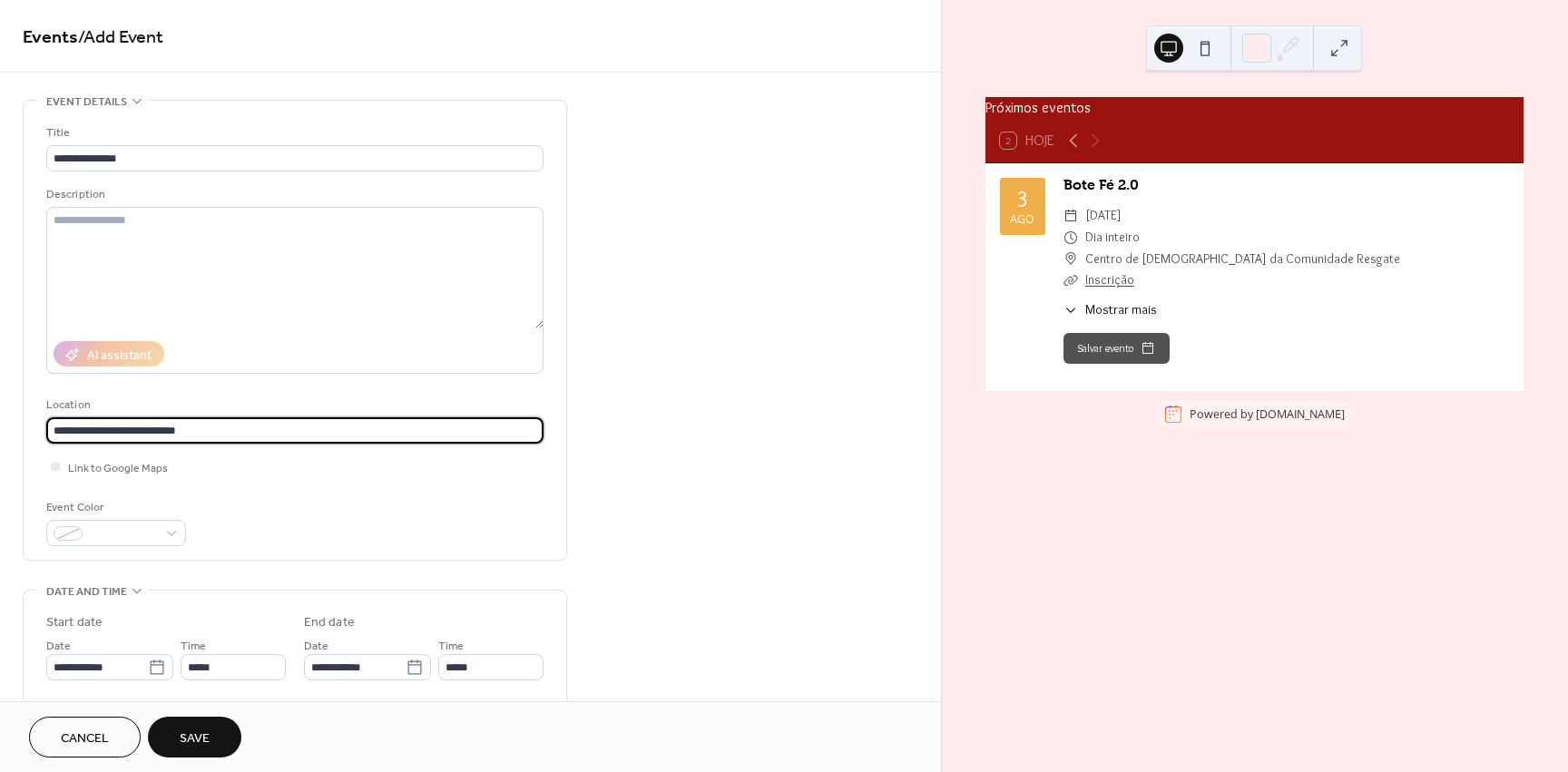 click on "**********" at bounding box center [295, 430] 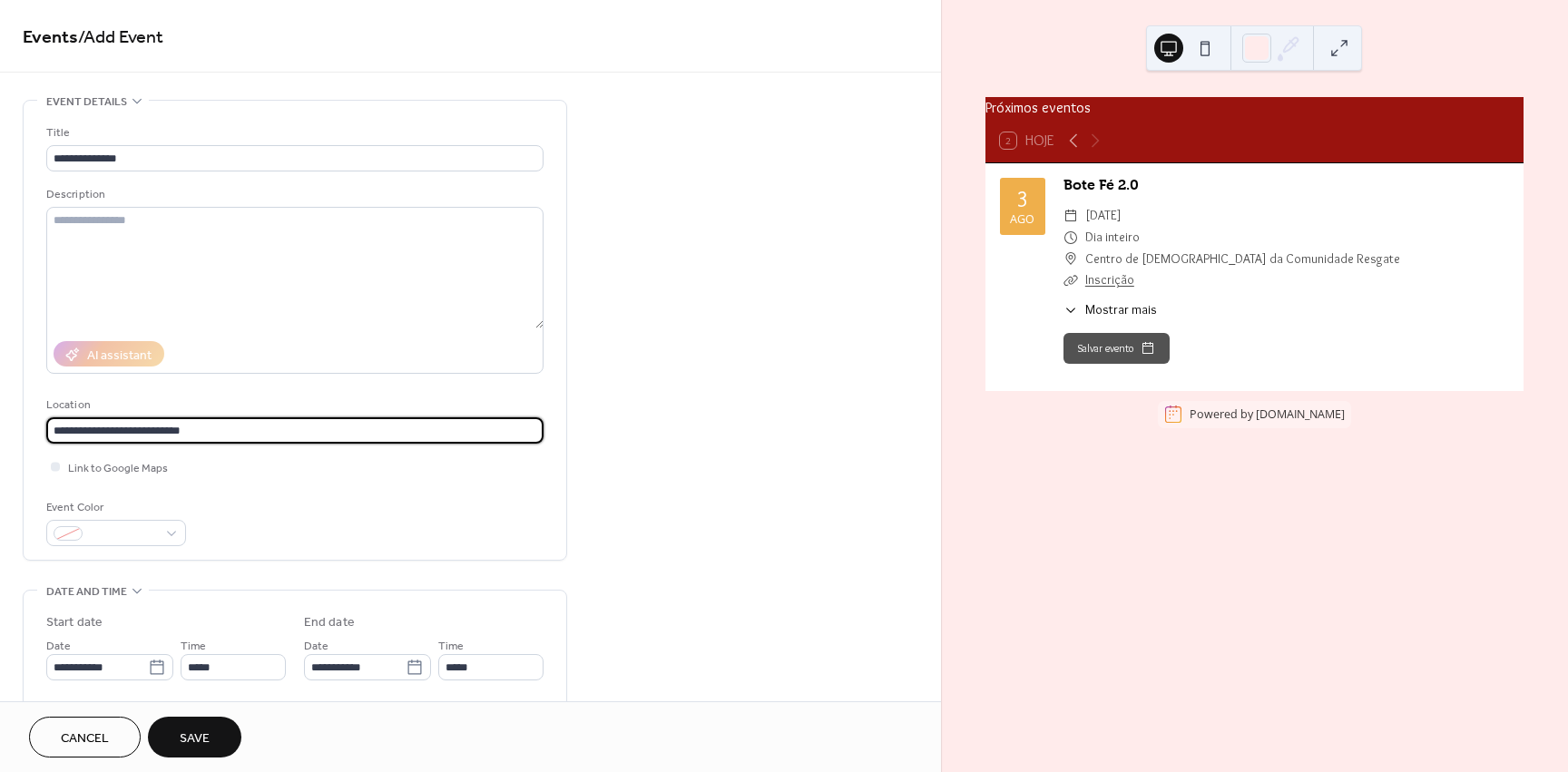 click on "**********" at bounding box center [295, 430] 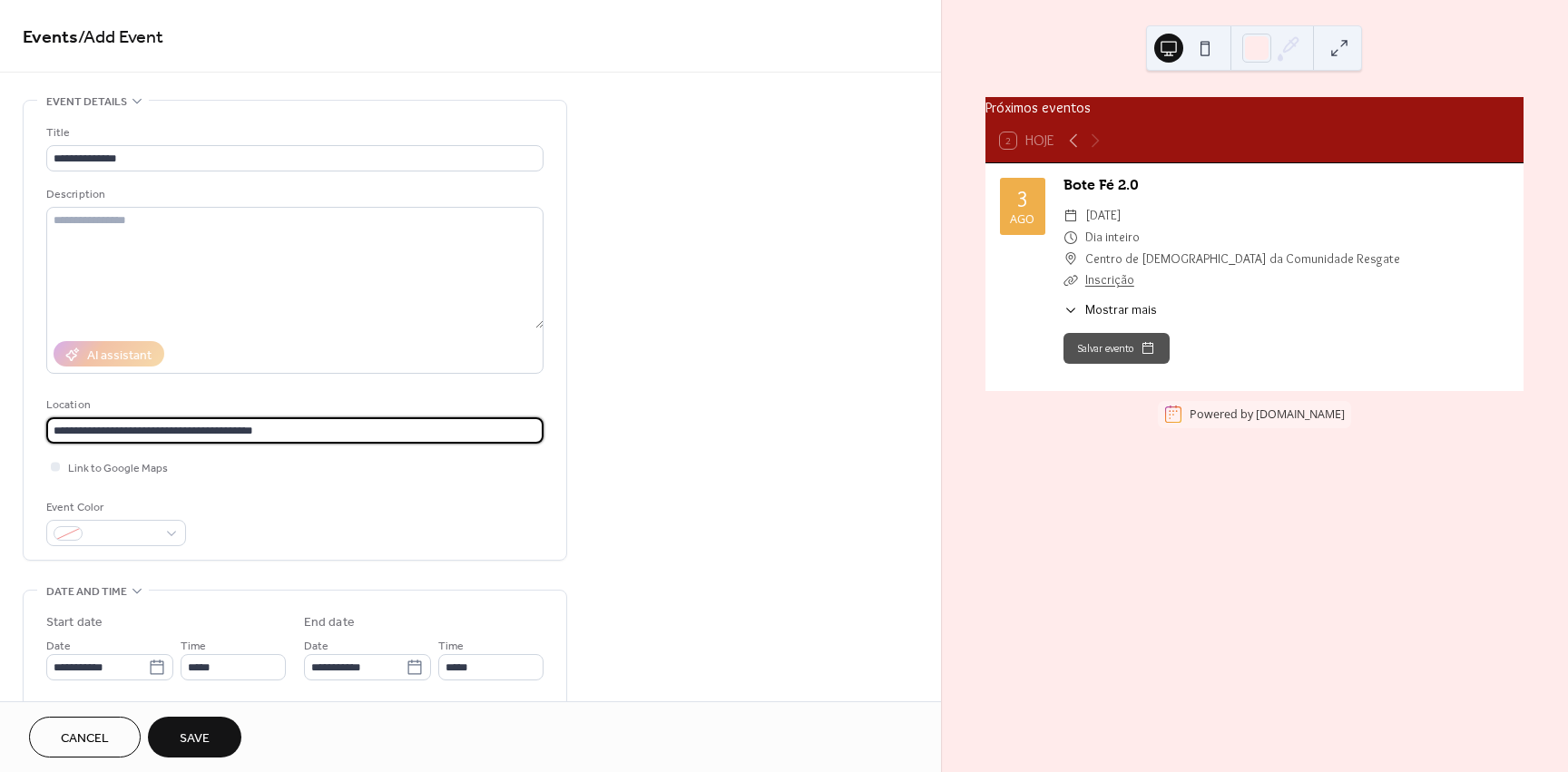 scroll, scrollTop: 181, scrollLeft: 0, axis: vertical 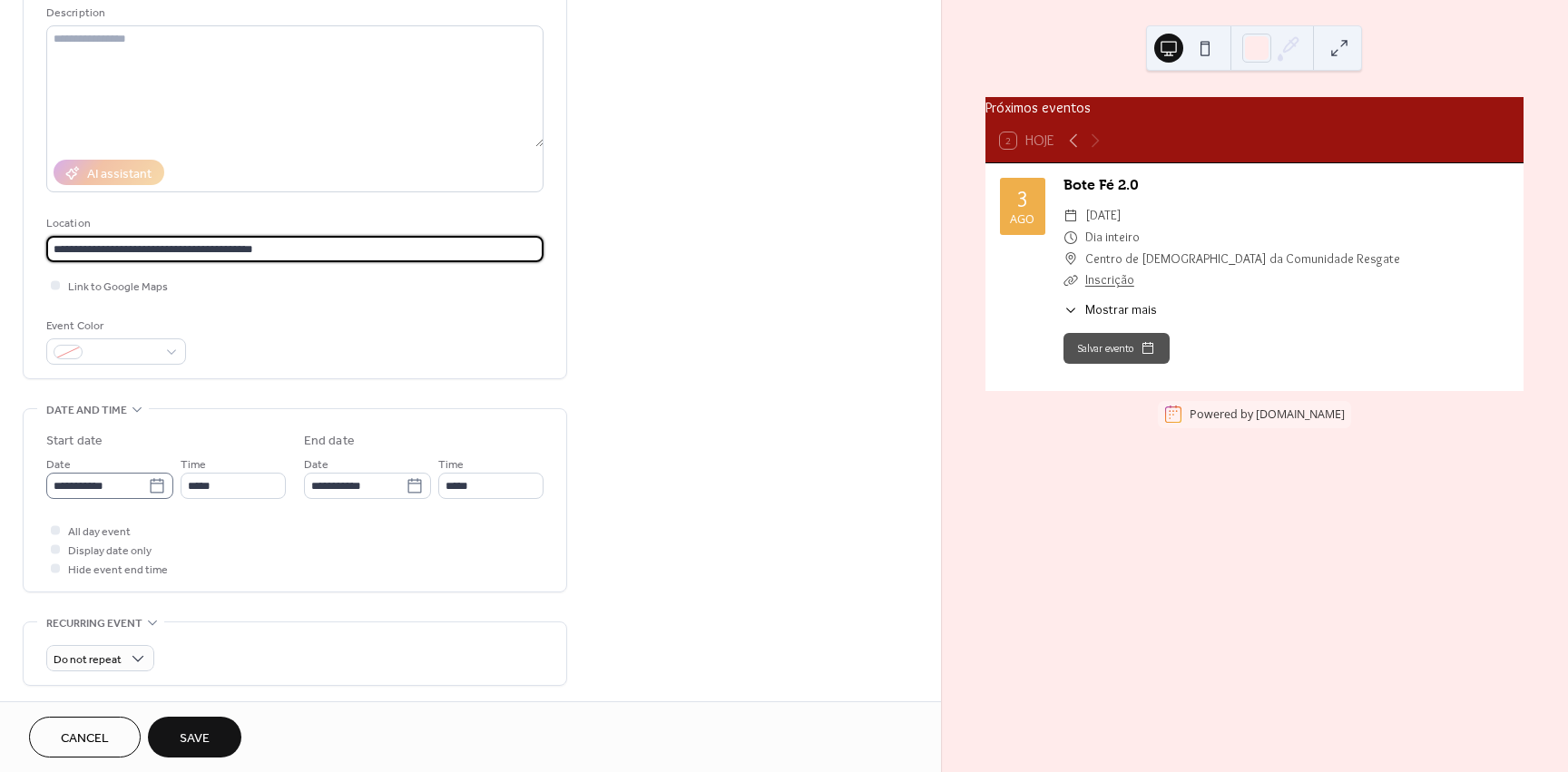 type on "**********" 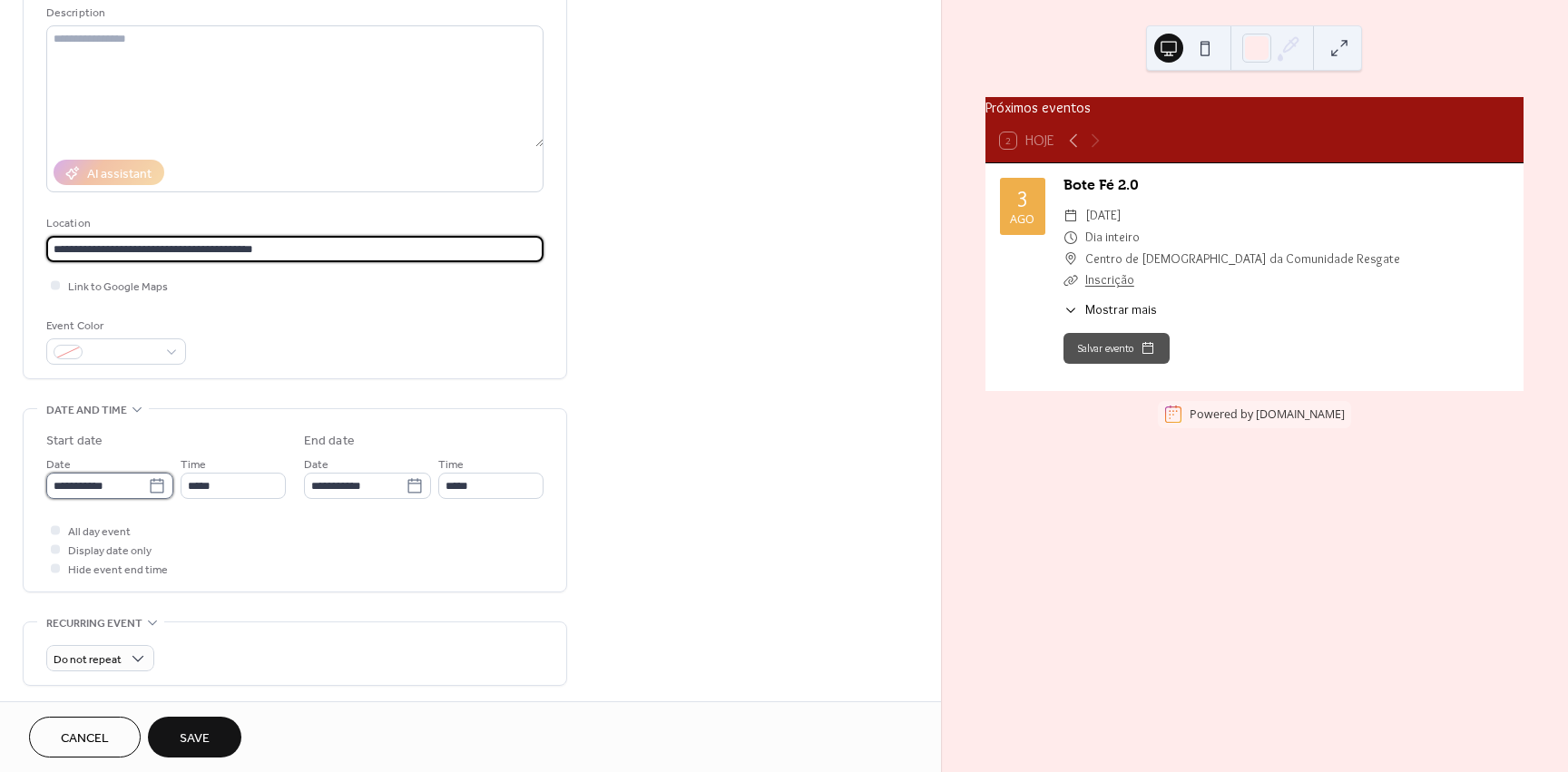 click on "**********" at bounding box center (97, 485) 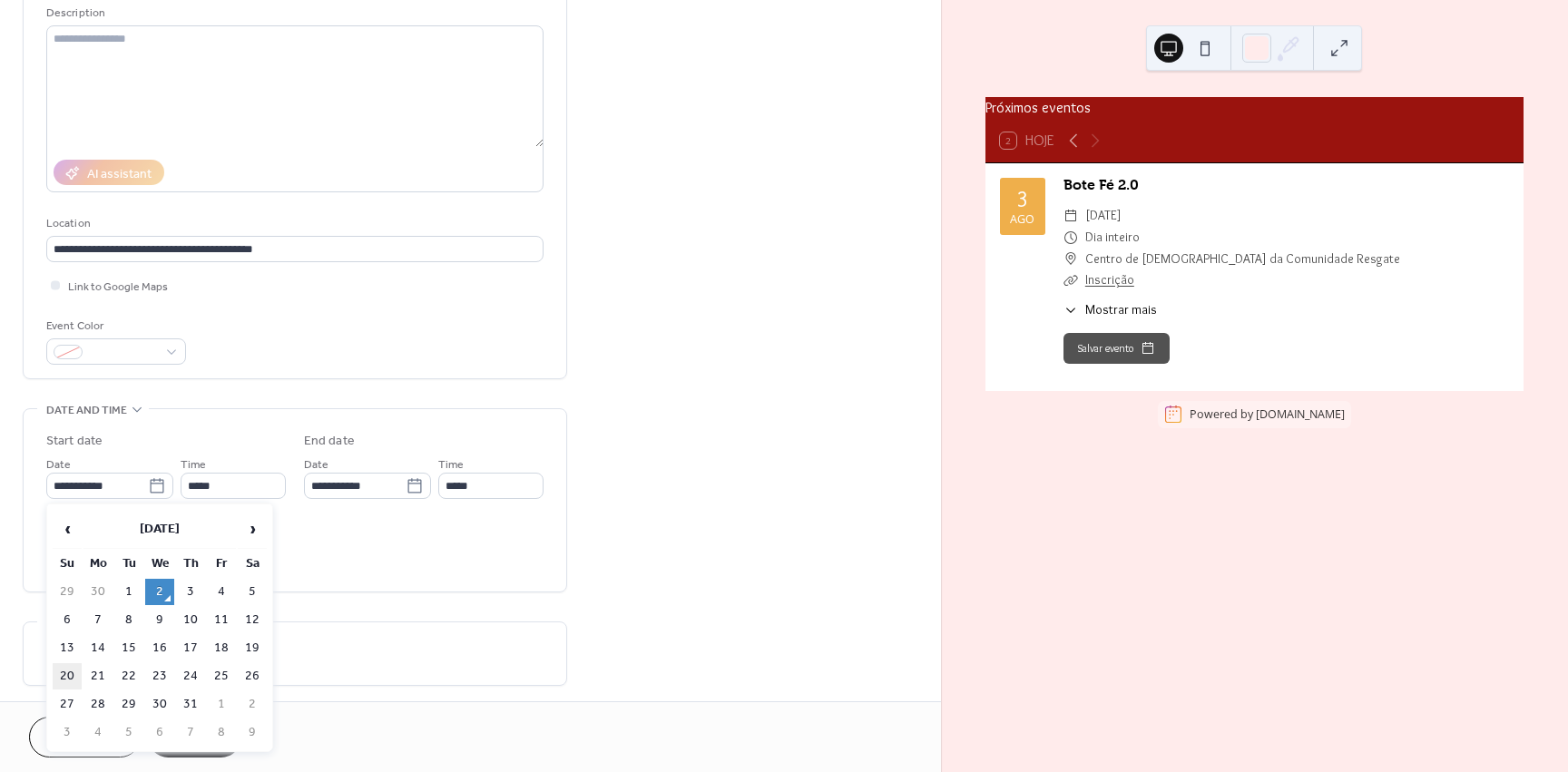 click on "20" at bounding box center (67, 676) 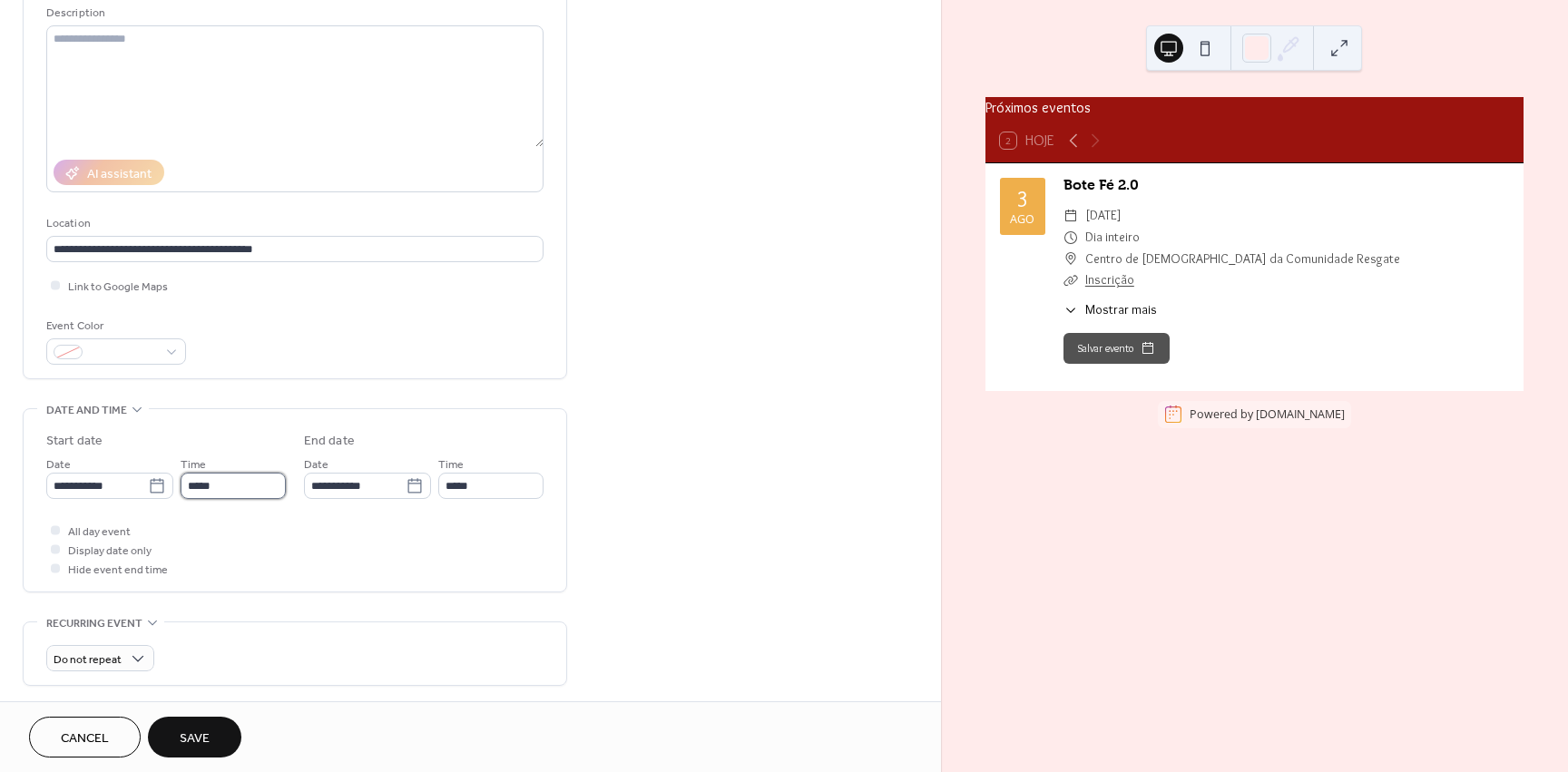click on "*****" at bounding box center (233, 485) 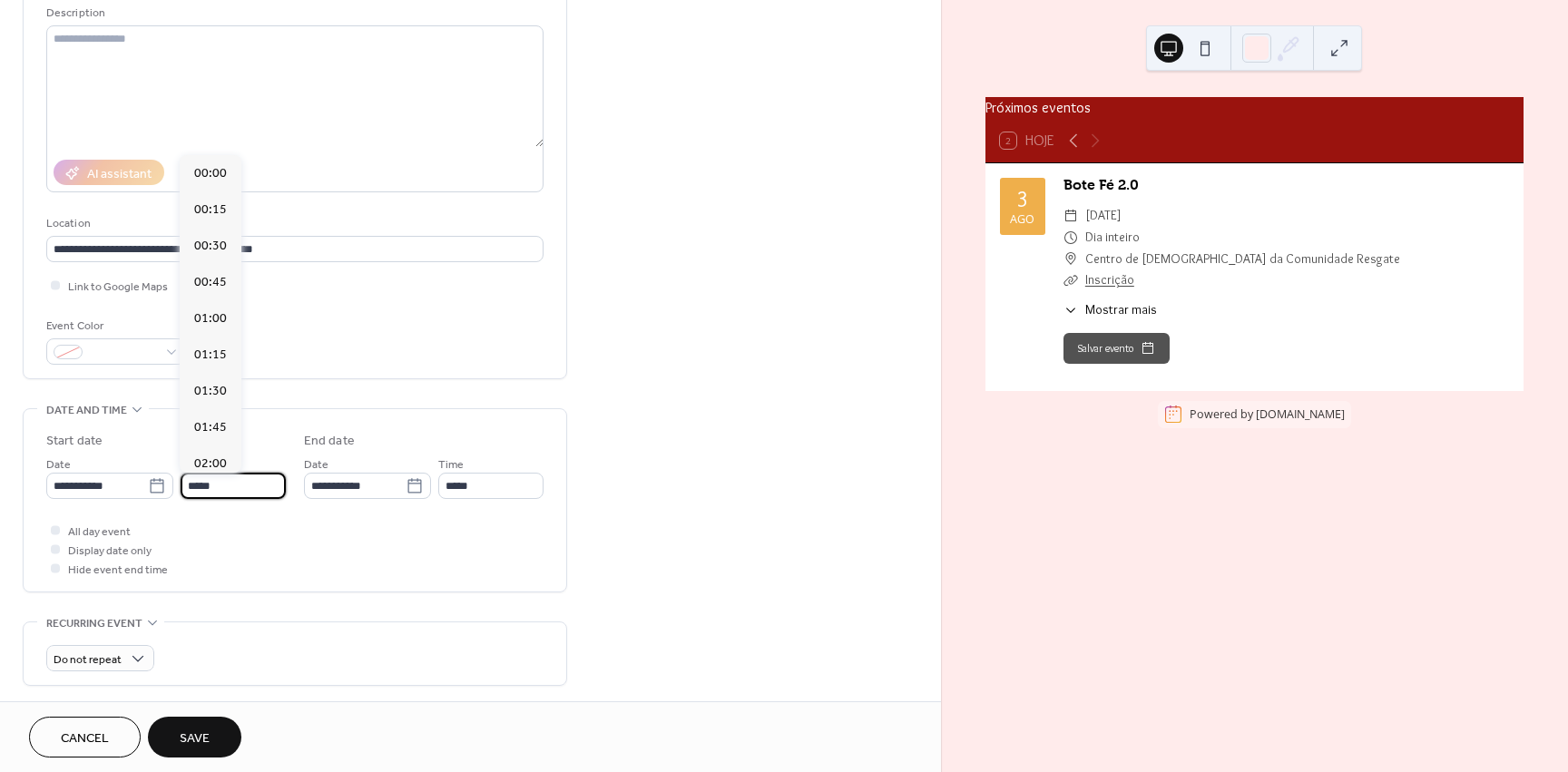 scroll, scrollTop: 1785, scrollLeft: 0, axis: vertical 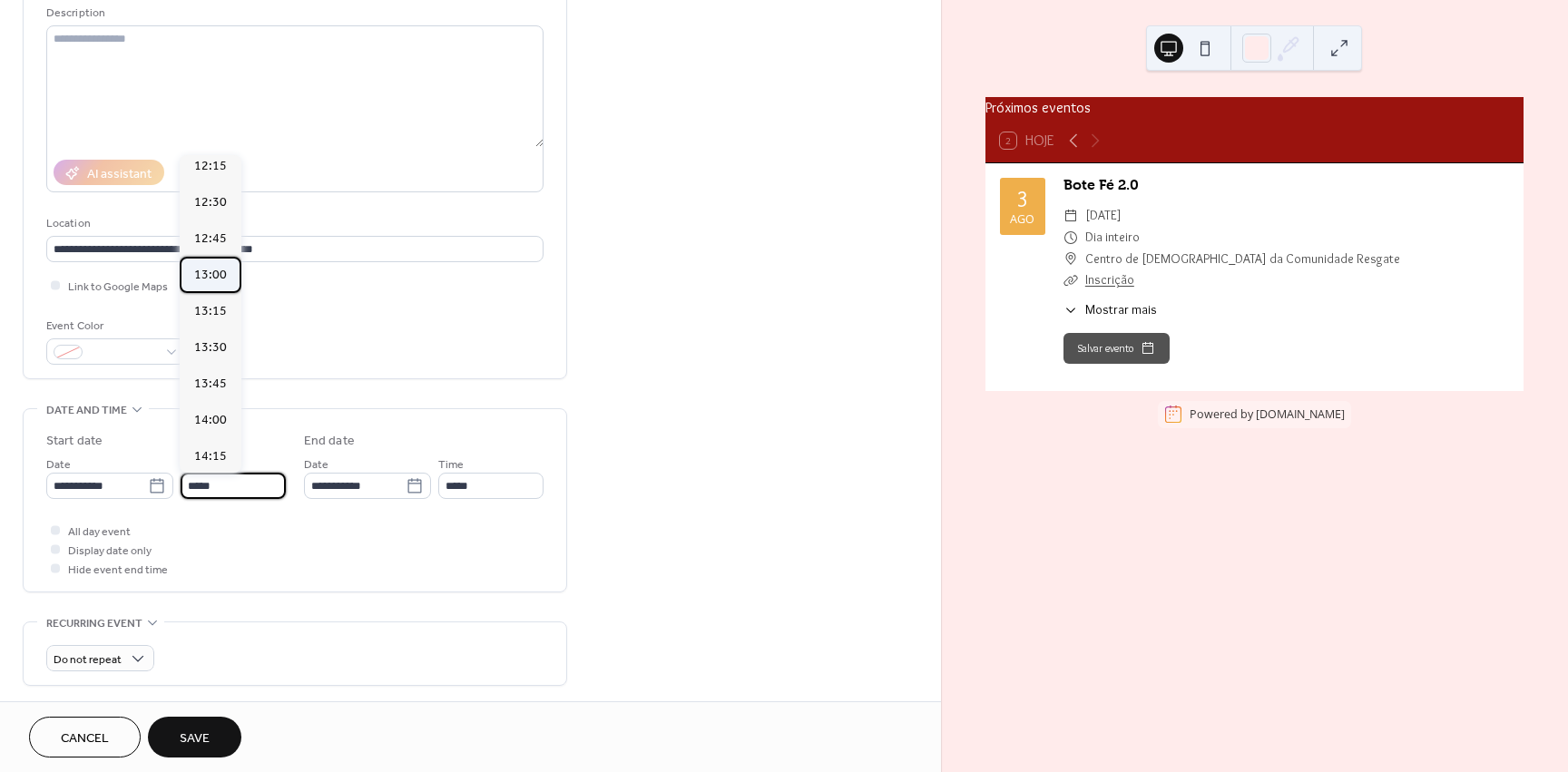 click on "13:00" at bounding box center [211, 275] 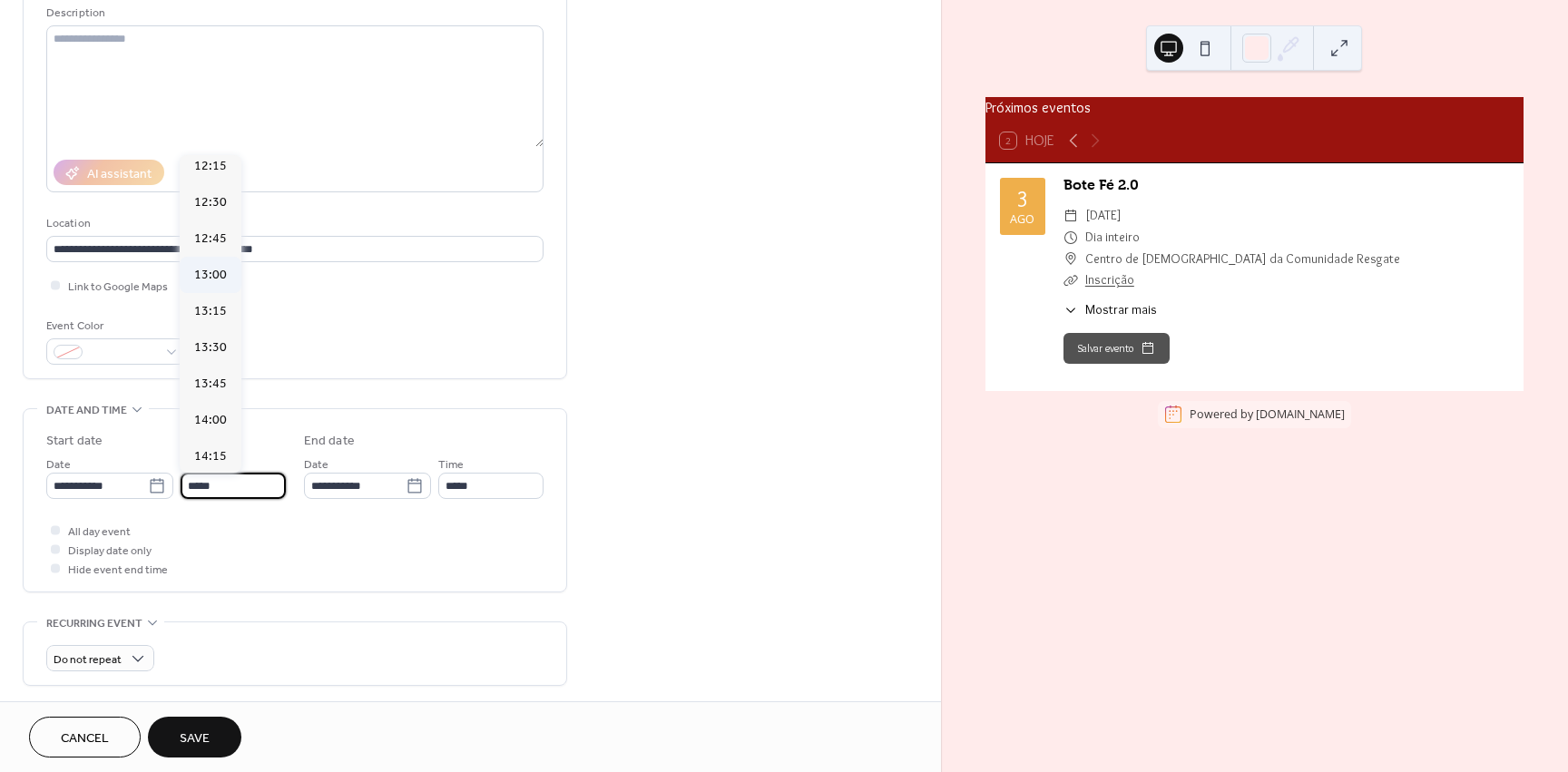 type on "*****" 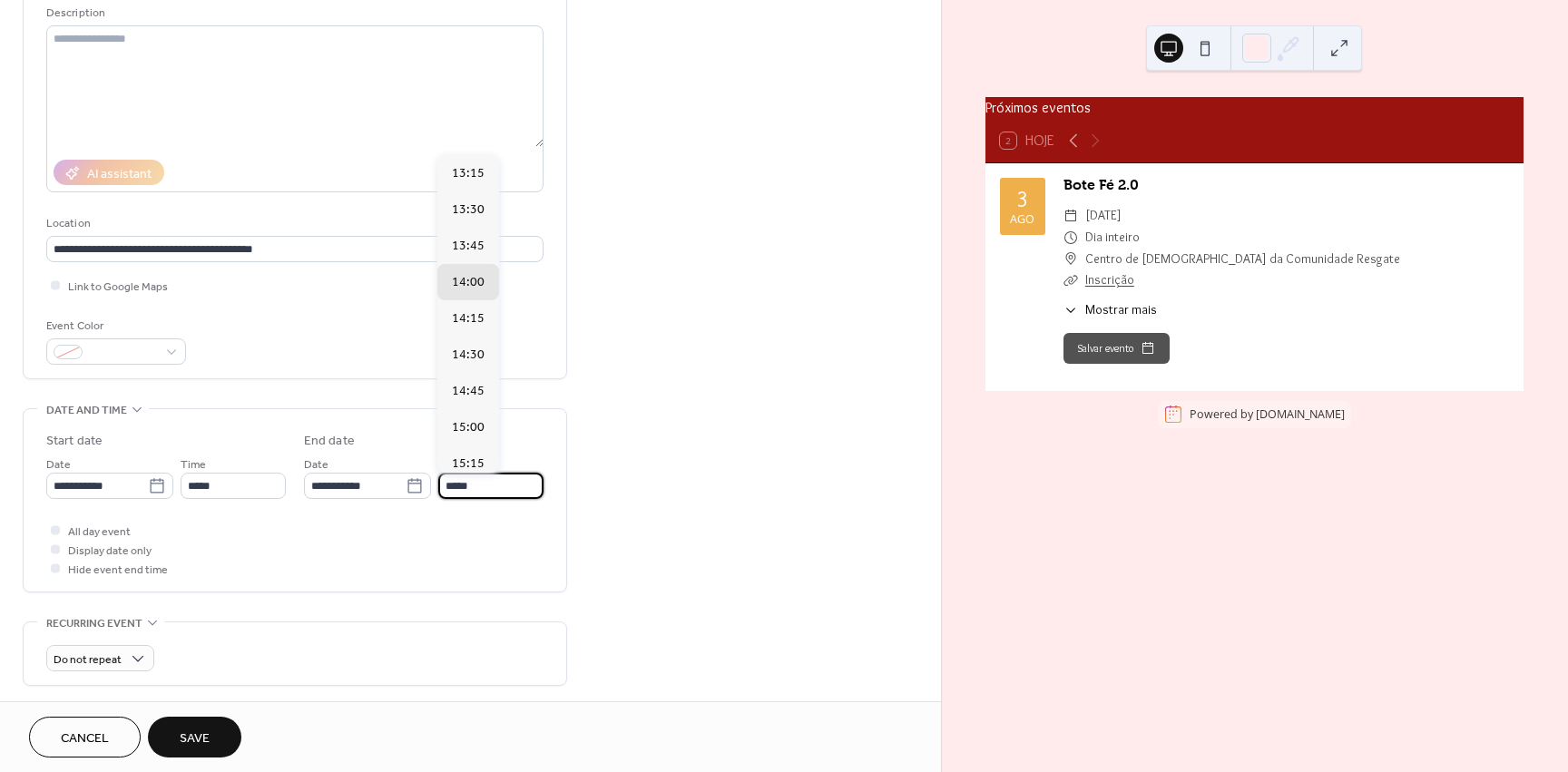 click on "*****" at bounding box center (491, 485) 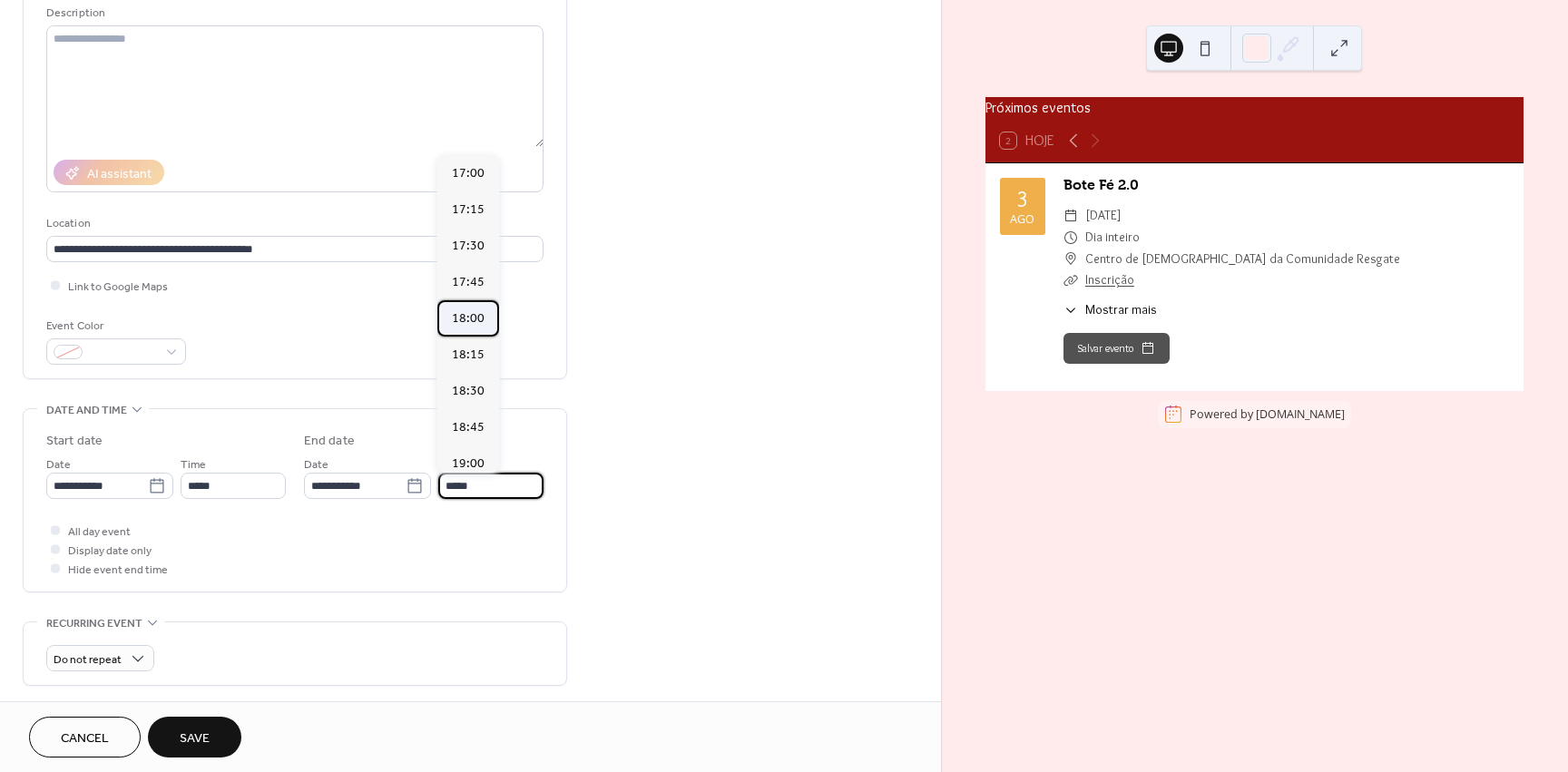 click on "18:00" at bounding box center [468, 318] 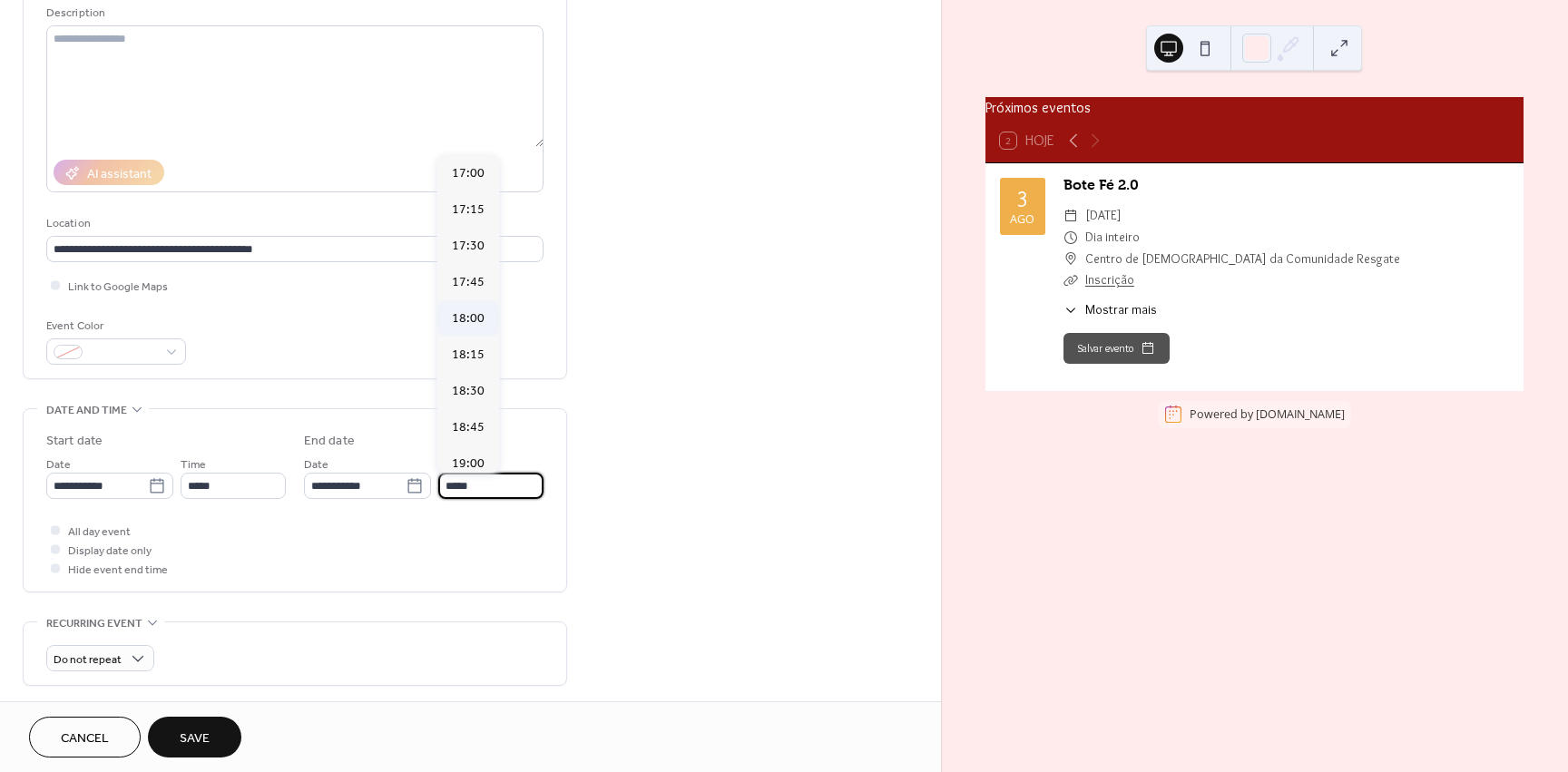 type on "*****" 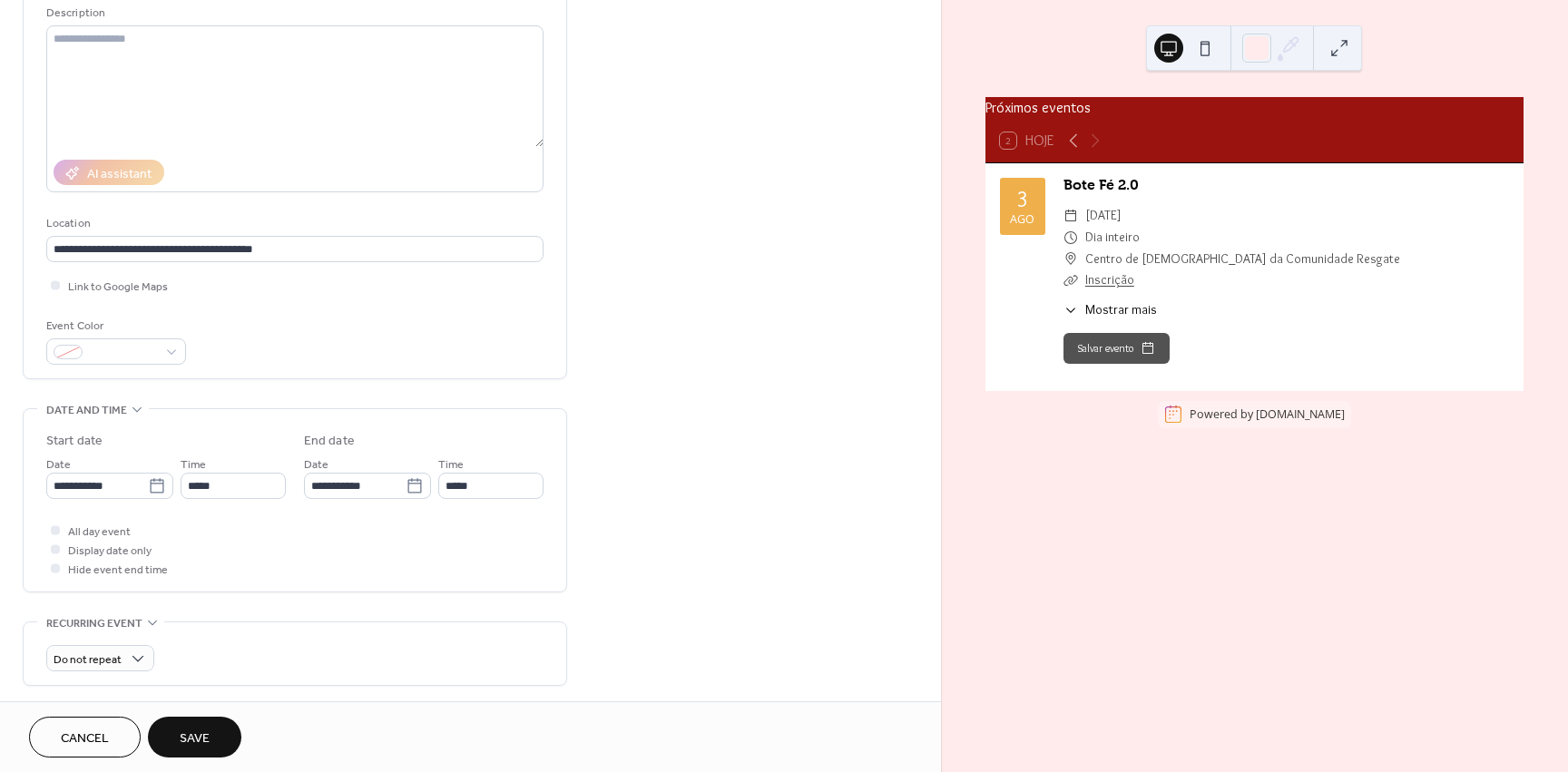 scroll, scrollTop: 454, scrollLeft: 0, axis: vertical 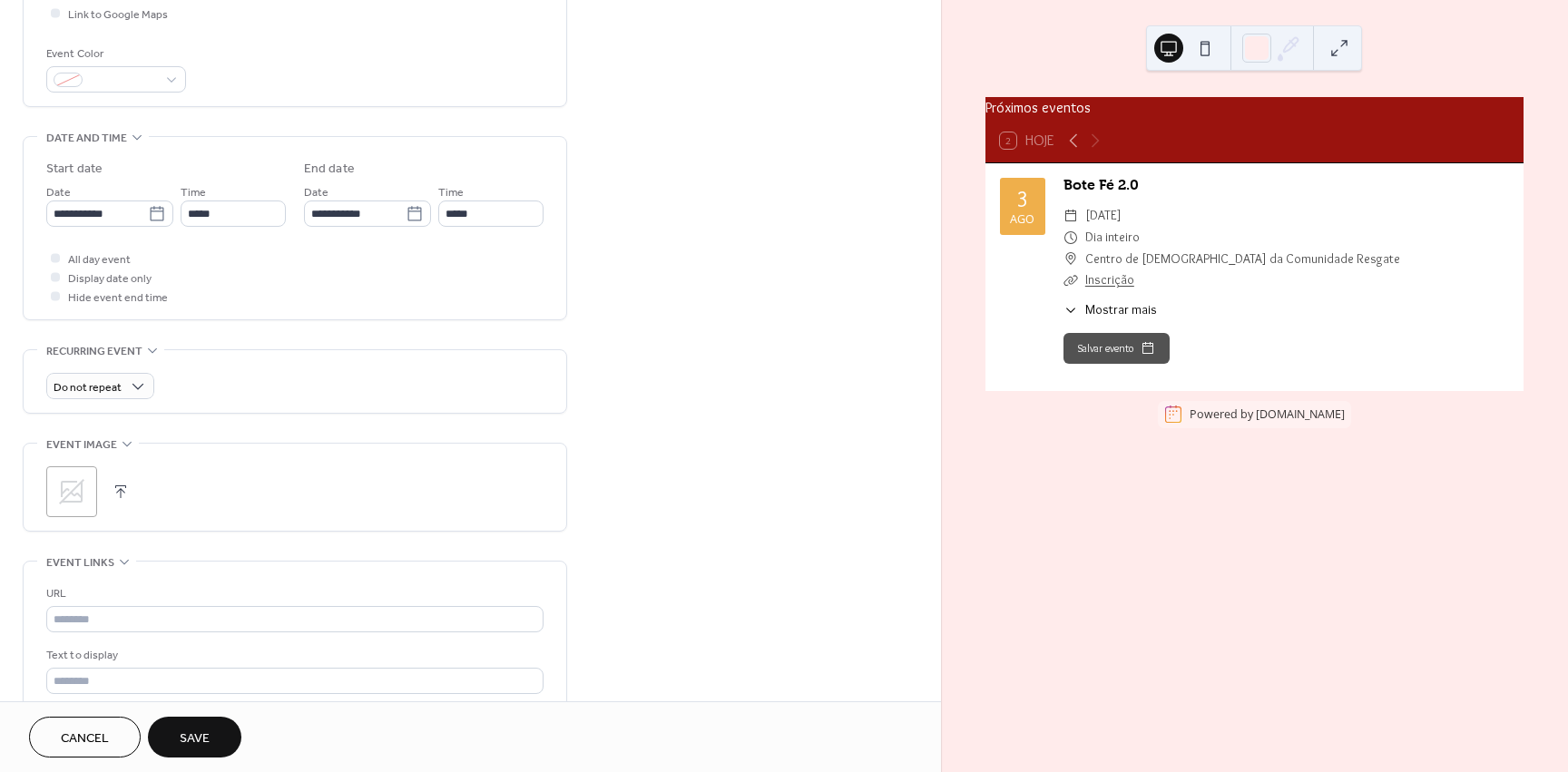 click on "Save" at bounding box center (194, 738) 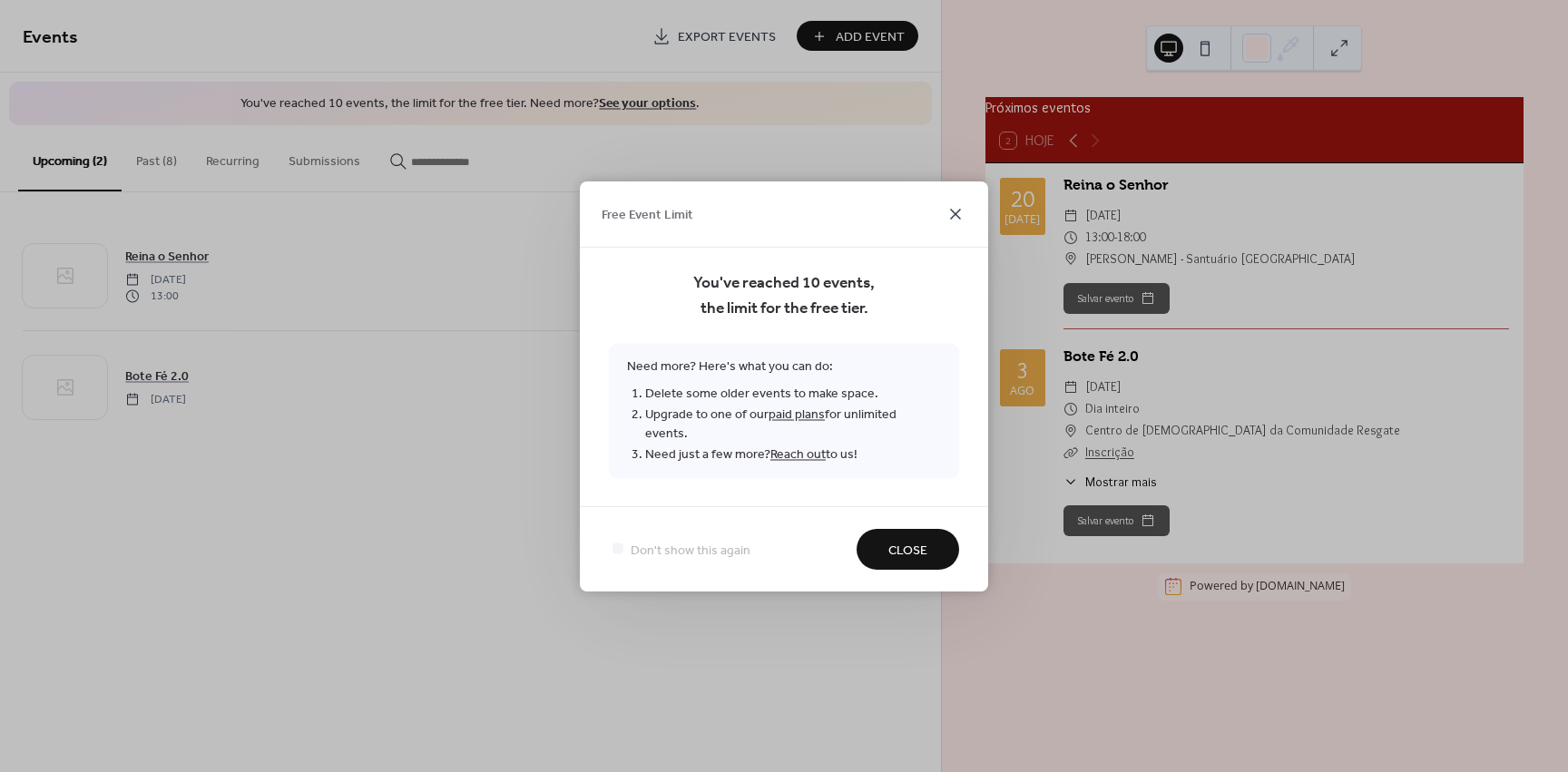 click 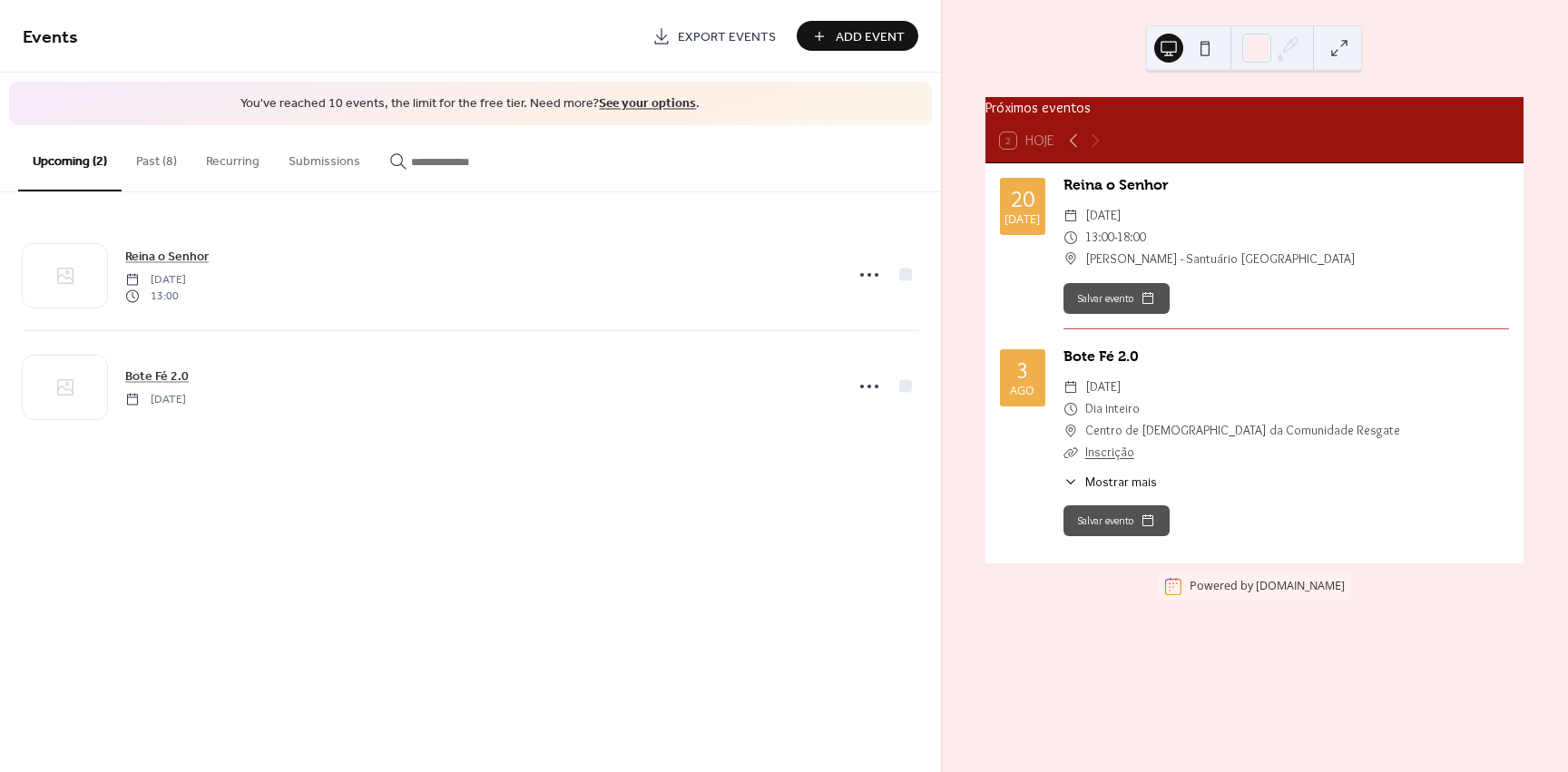 click on "Past  (8)" at bounding box center (156, 157) 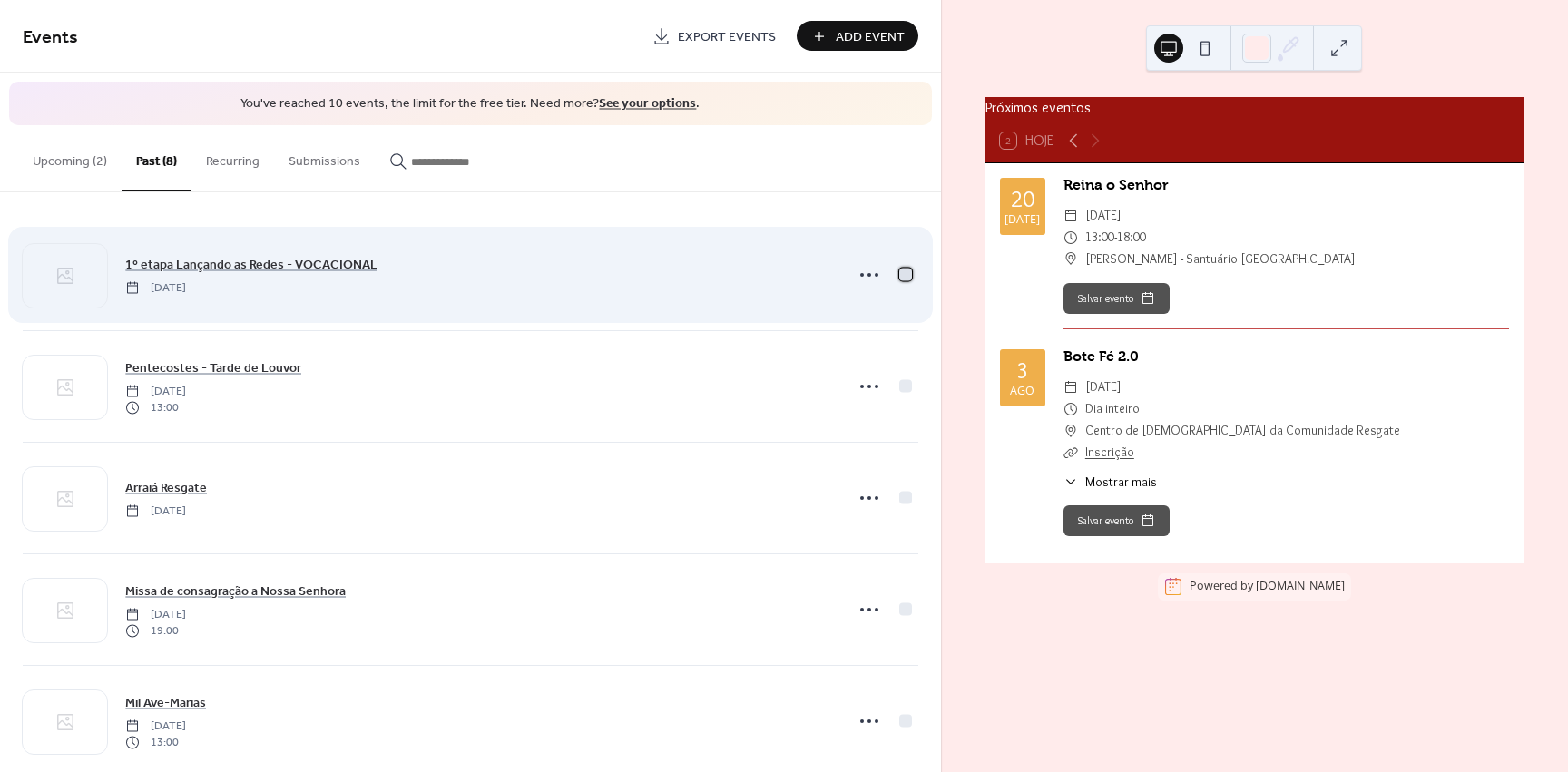 click at bounding box center (906, 274) 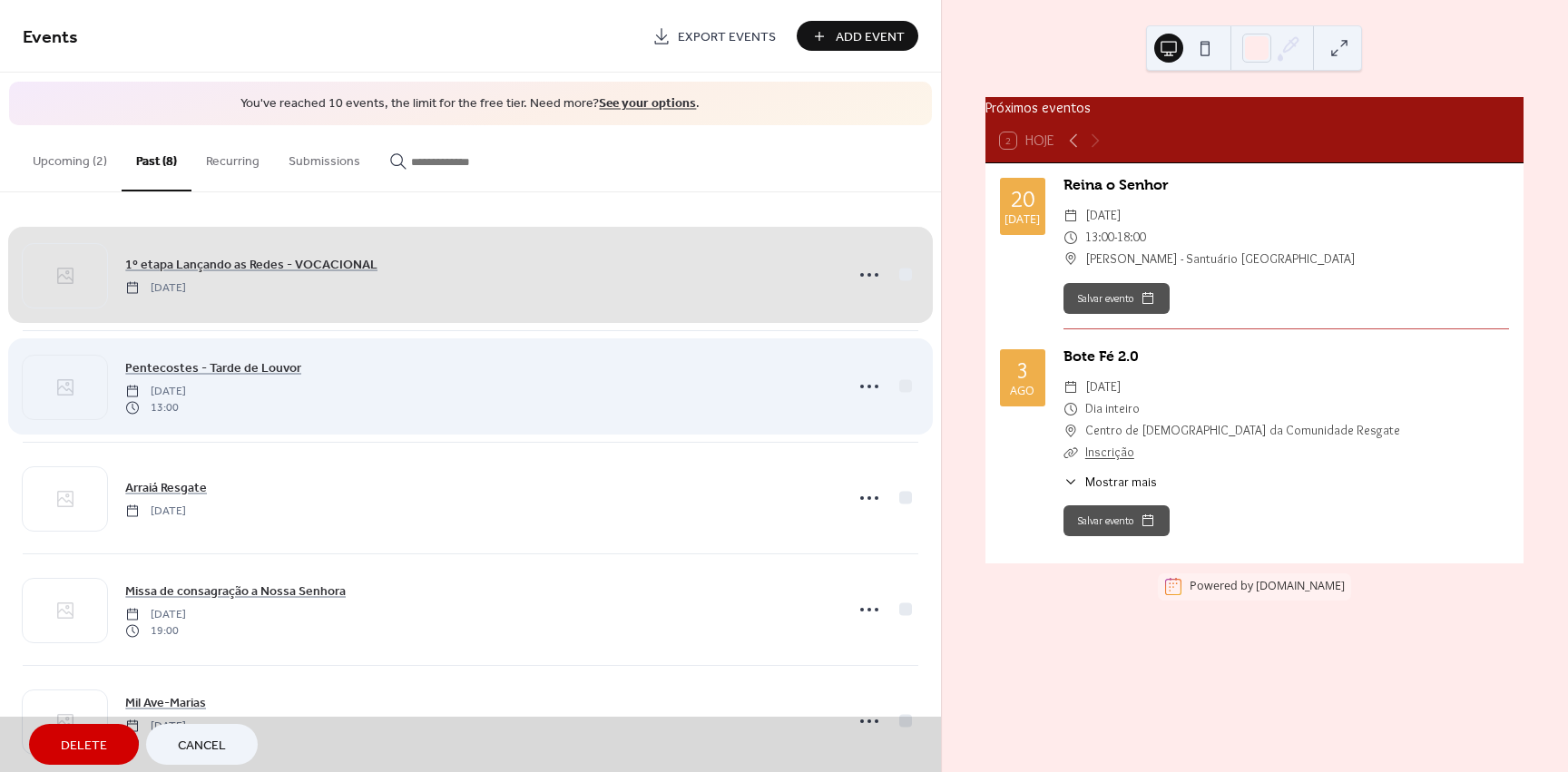 click on "Pentecostes - Tarde de Louvor  [DATE] 13:00" at bounding box center (470, 386) 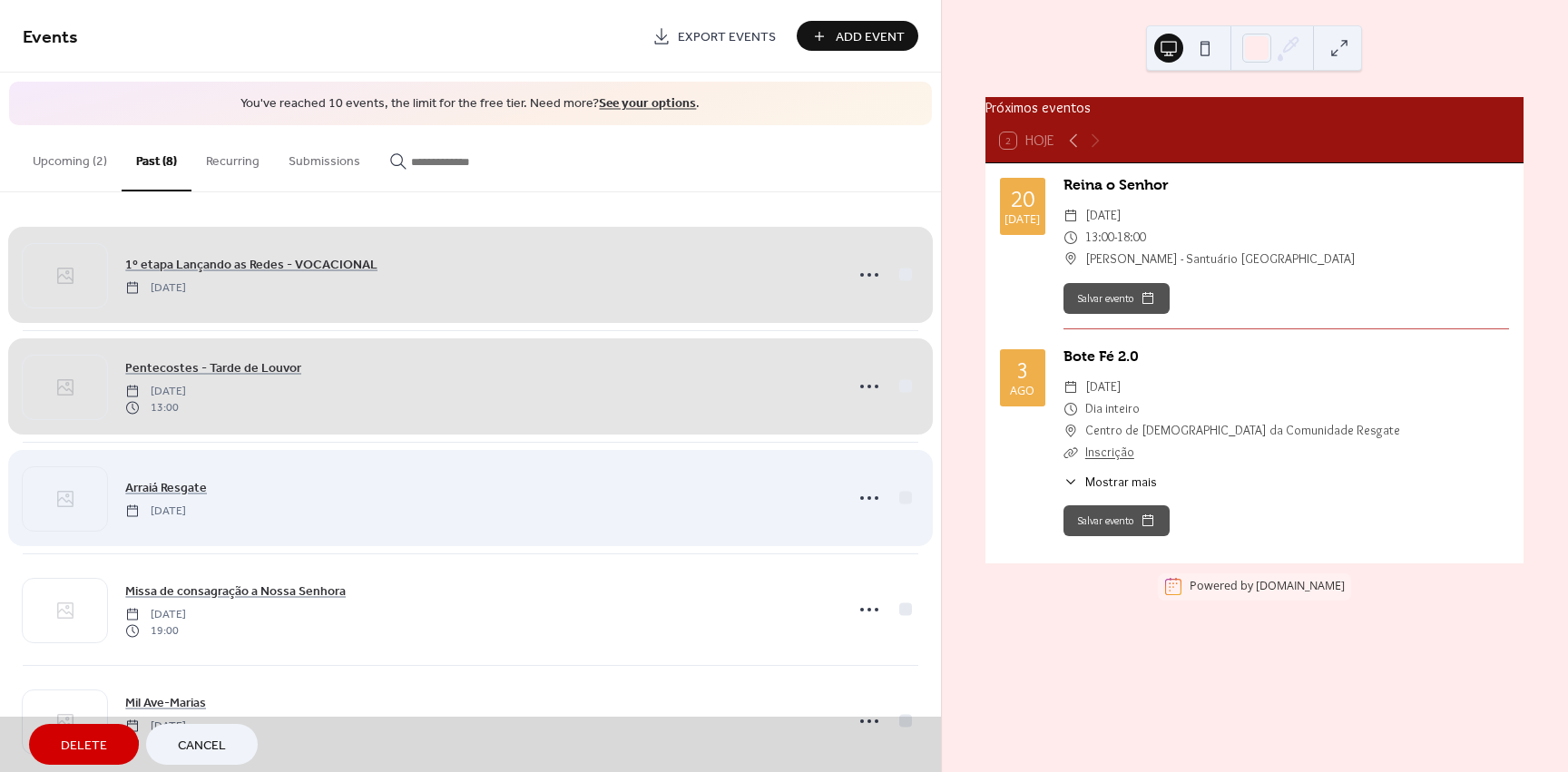 click on "Arraiá Resgate [DATE]" at bounding box center [470, 497] 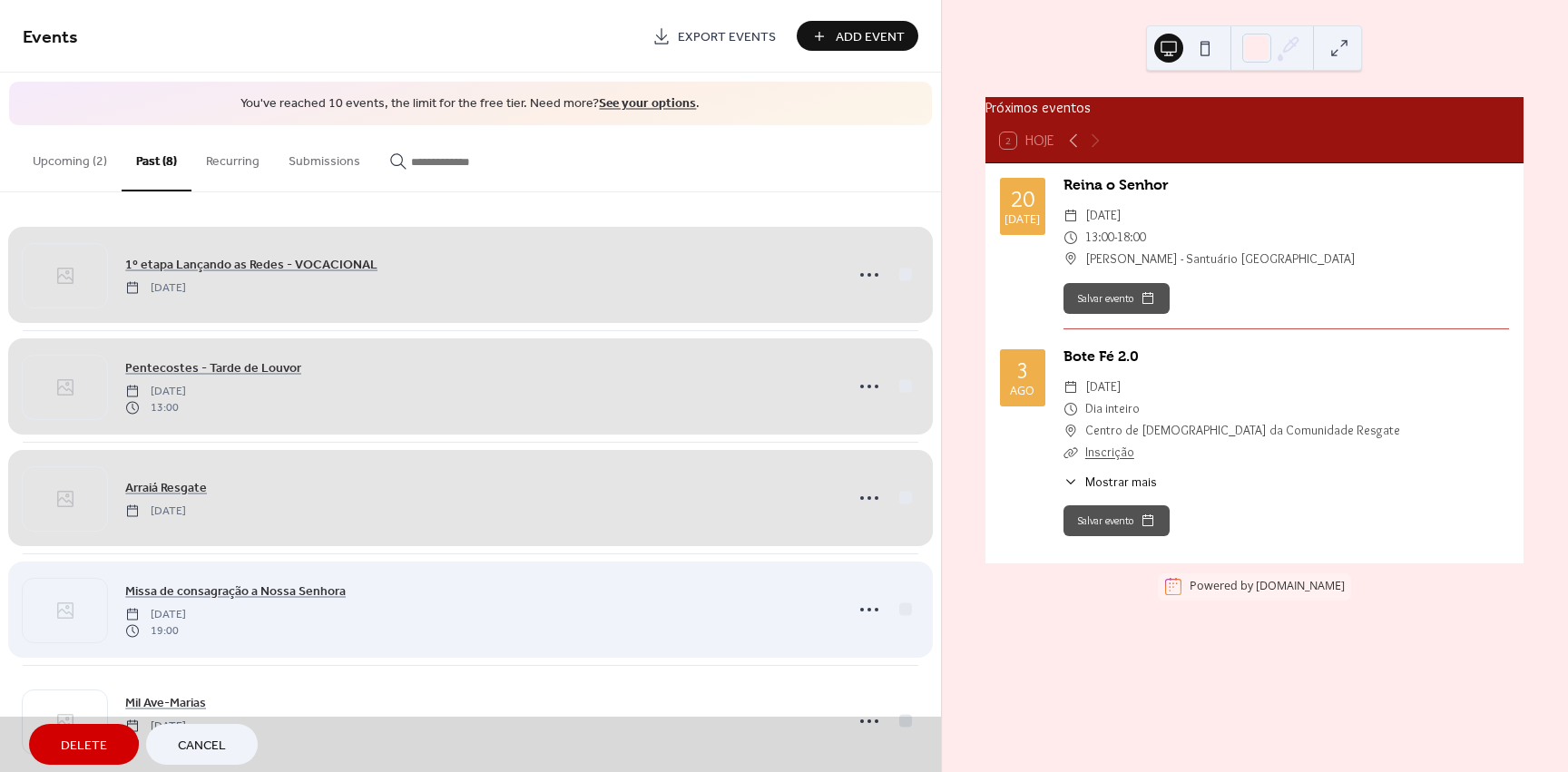 click on "Missa de consagração a Nossa Senhora [DATE] 19:00" at bounding box center (470, 609) 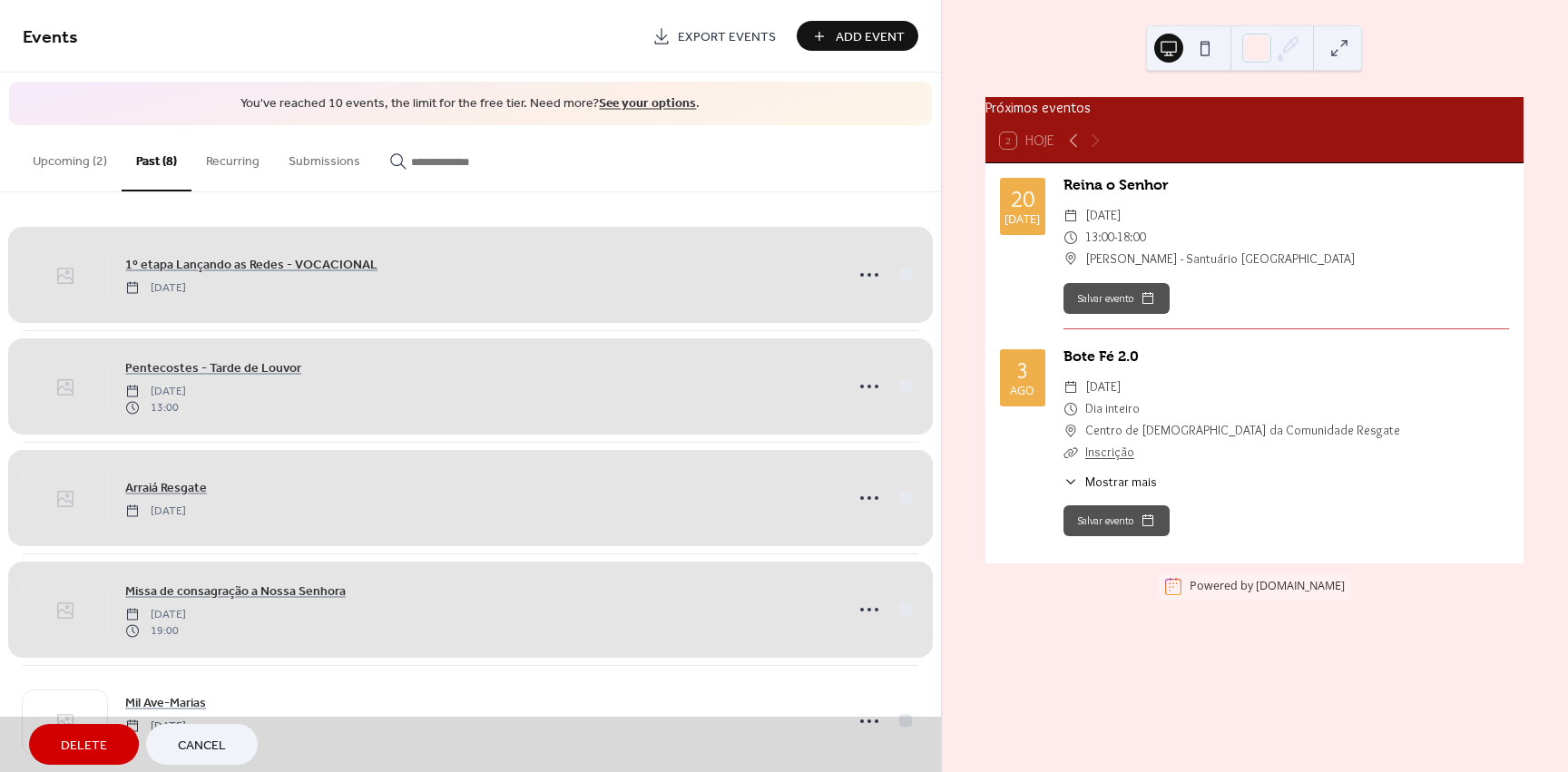 scroll, scrollTop: 272, scrollLeft: 0, axis: vertical 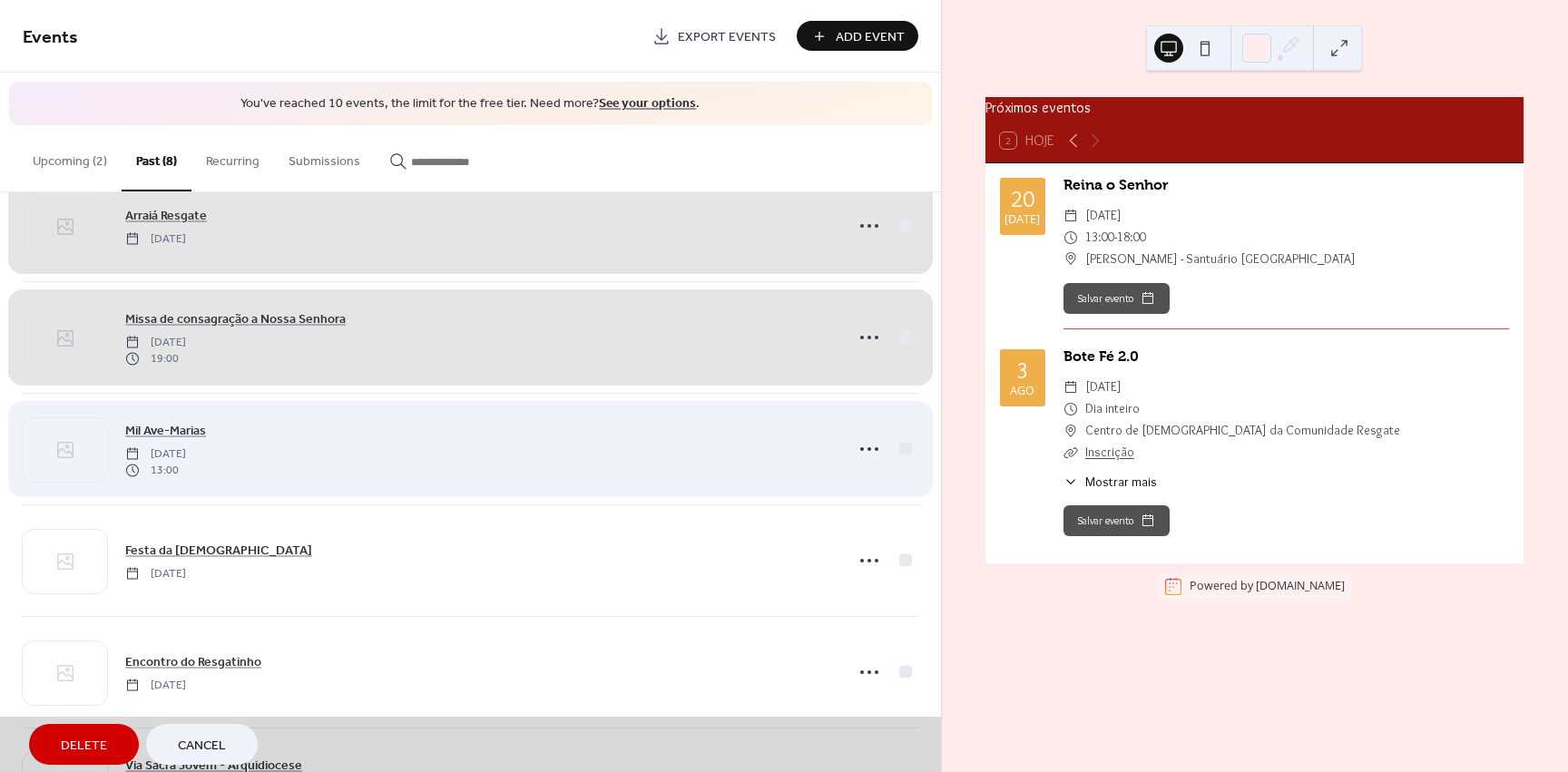 click on "Mil Ave-Marias [DATE] 13:00" at bounding box center [470, 448] 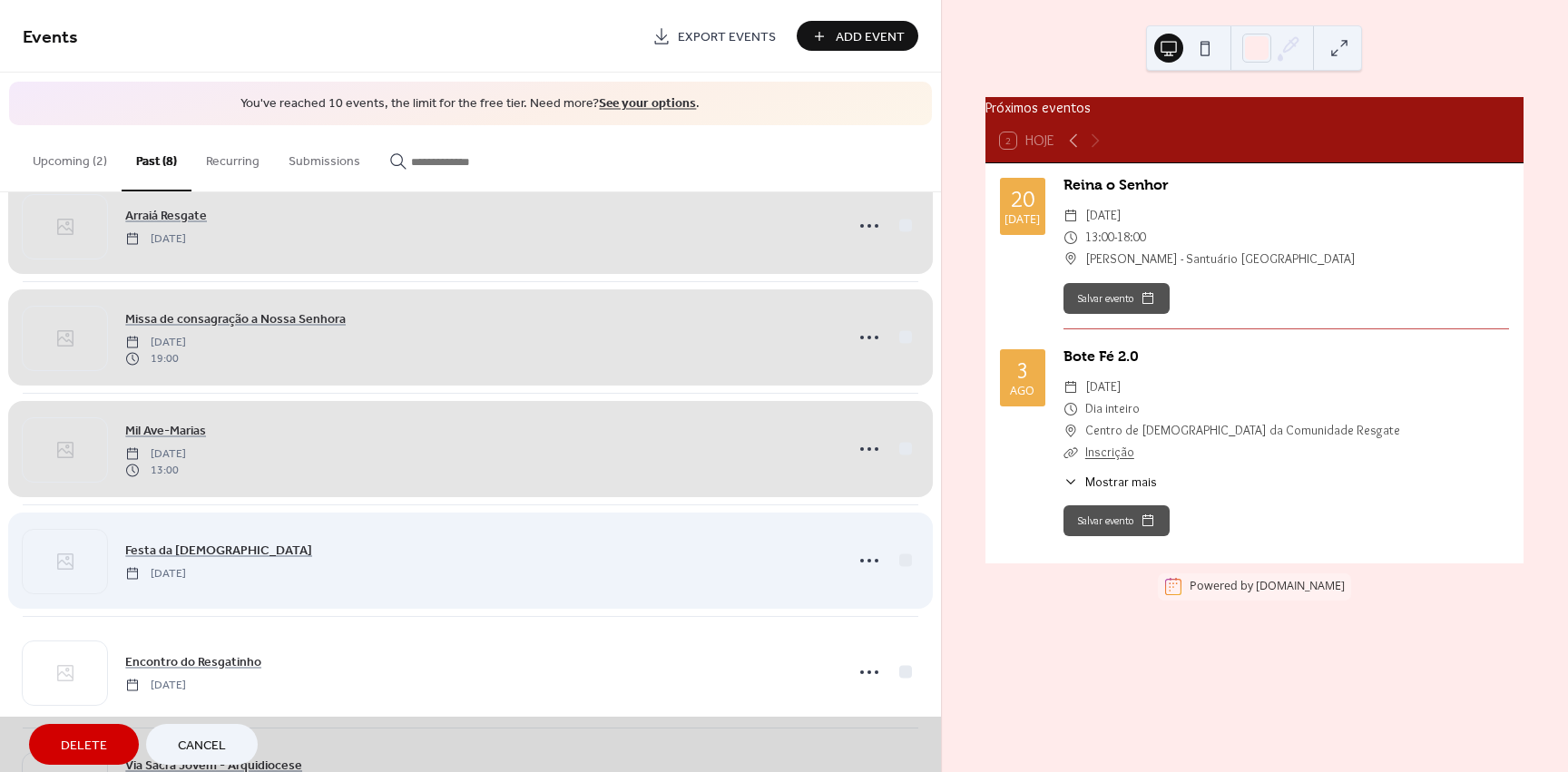 click on "Festa da [DEMOGRAPHIC_DATA] [DATE]" at bounding box center (470, 560) 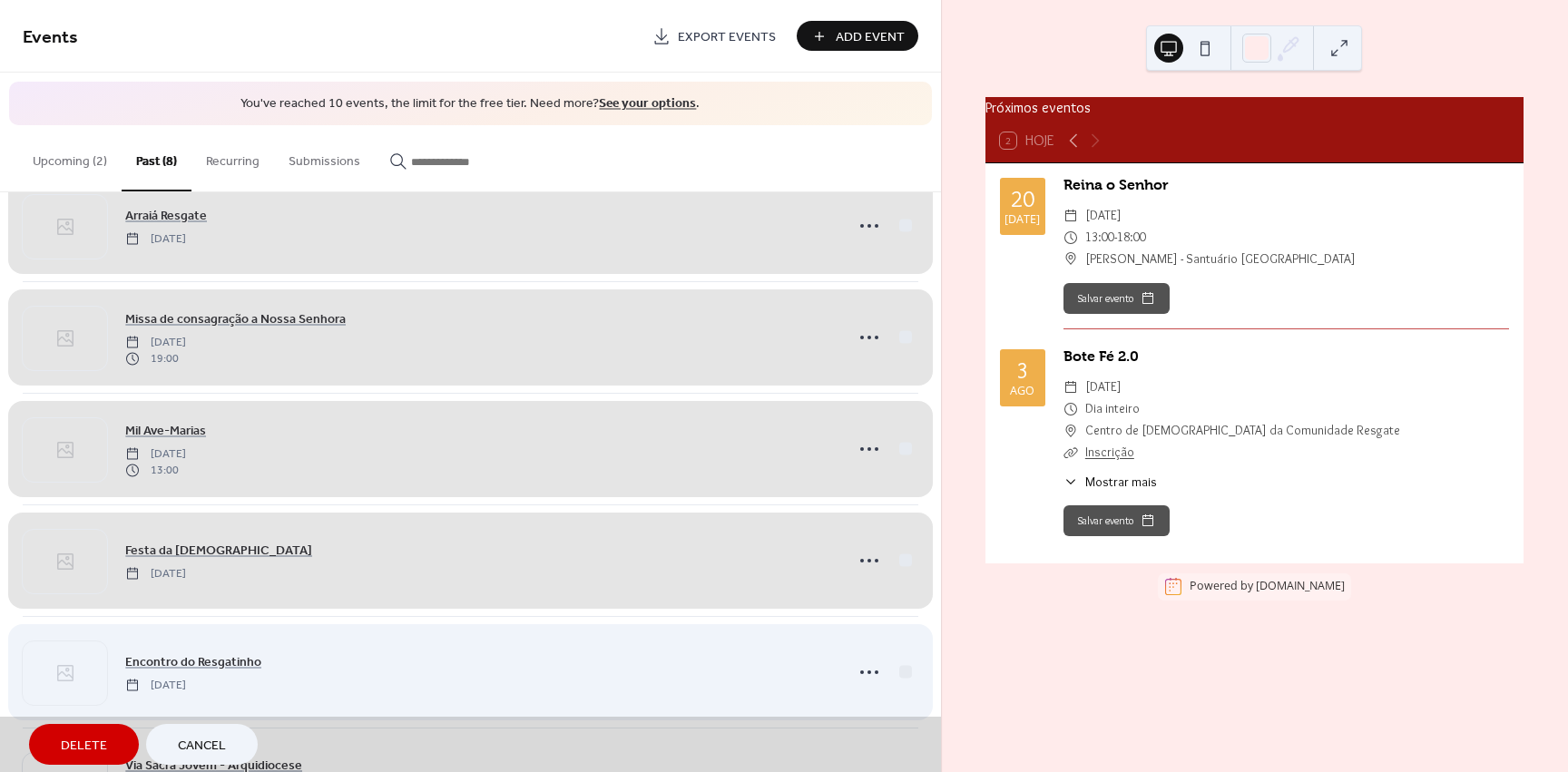 drag, startPoint x: 903, startPoint y: 677, endPoint x: 885, endPoint y: 640, distance: 41.146081 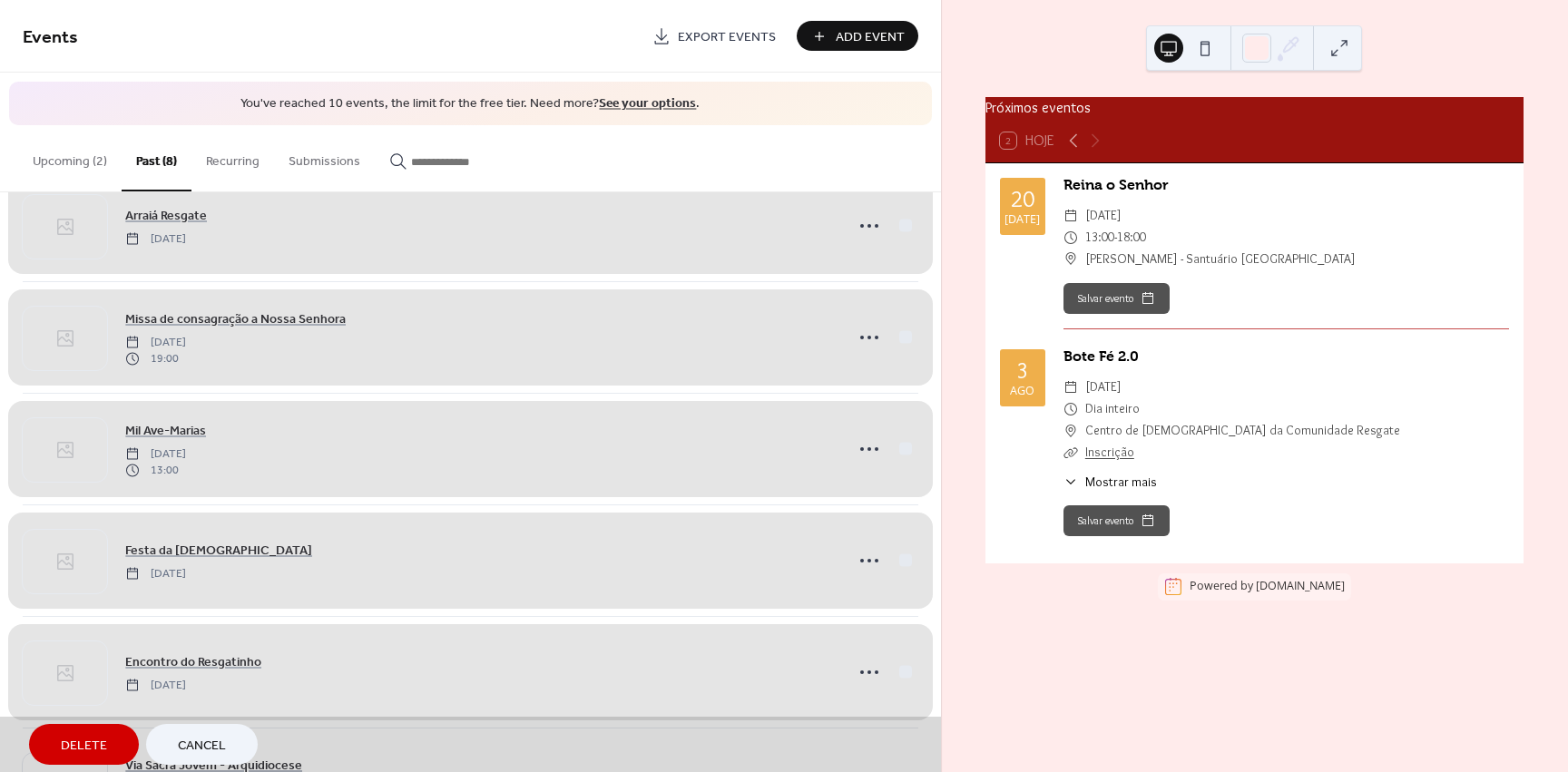 scroll, scrollTop: 366, scrollLeft: 0, axis: vertical 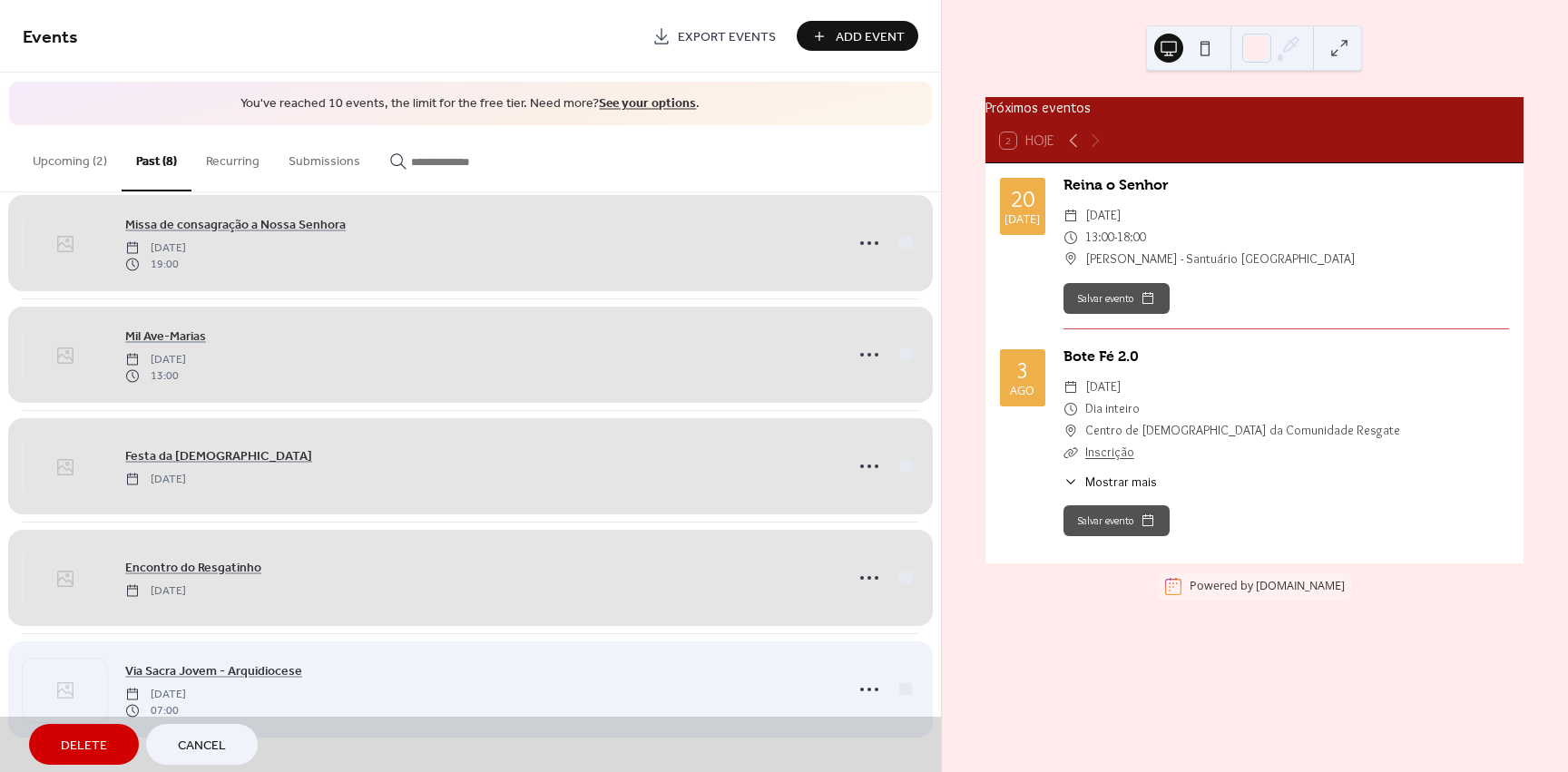 click on "Via Sacra Jovem - Arquidiocese [DATE] 07:00" at bounding box center [470, 689] 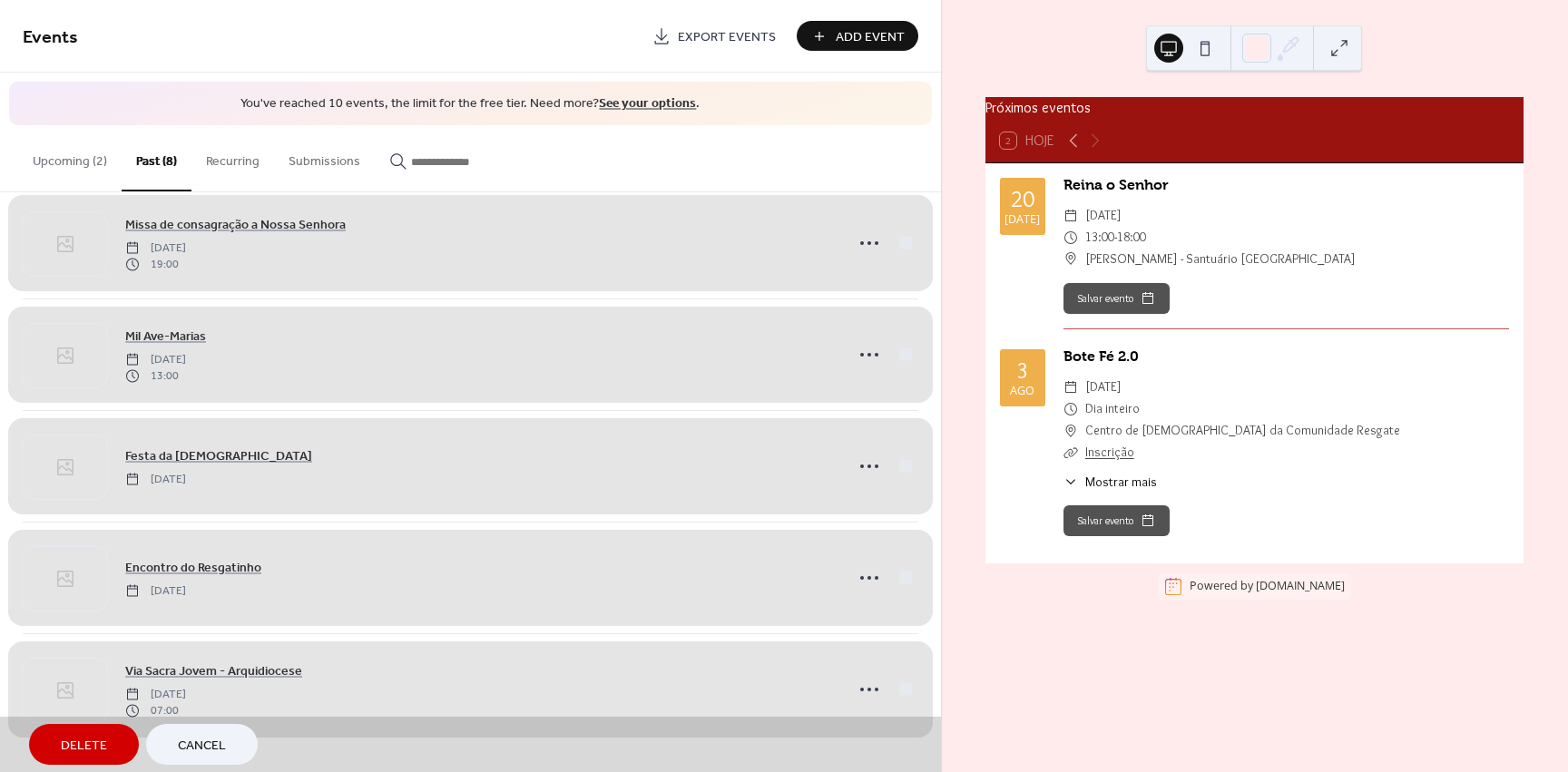 click on "Delete" at bounding box center (83, 746) 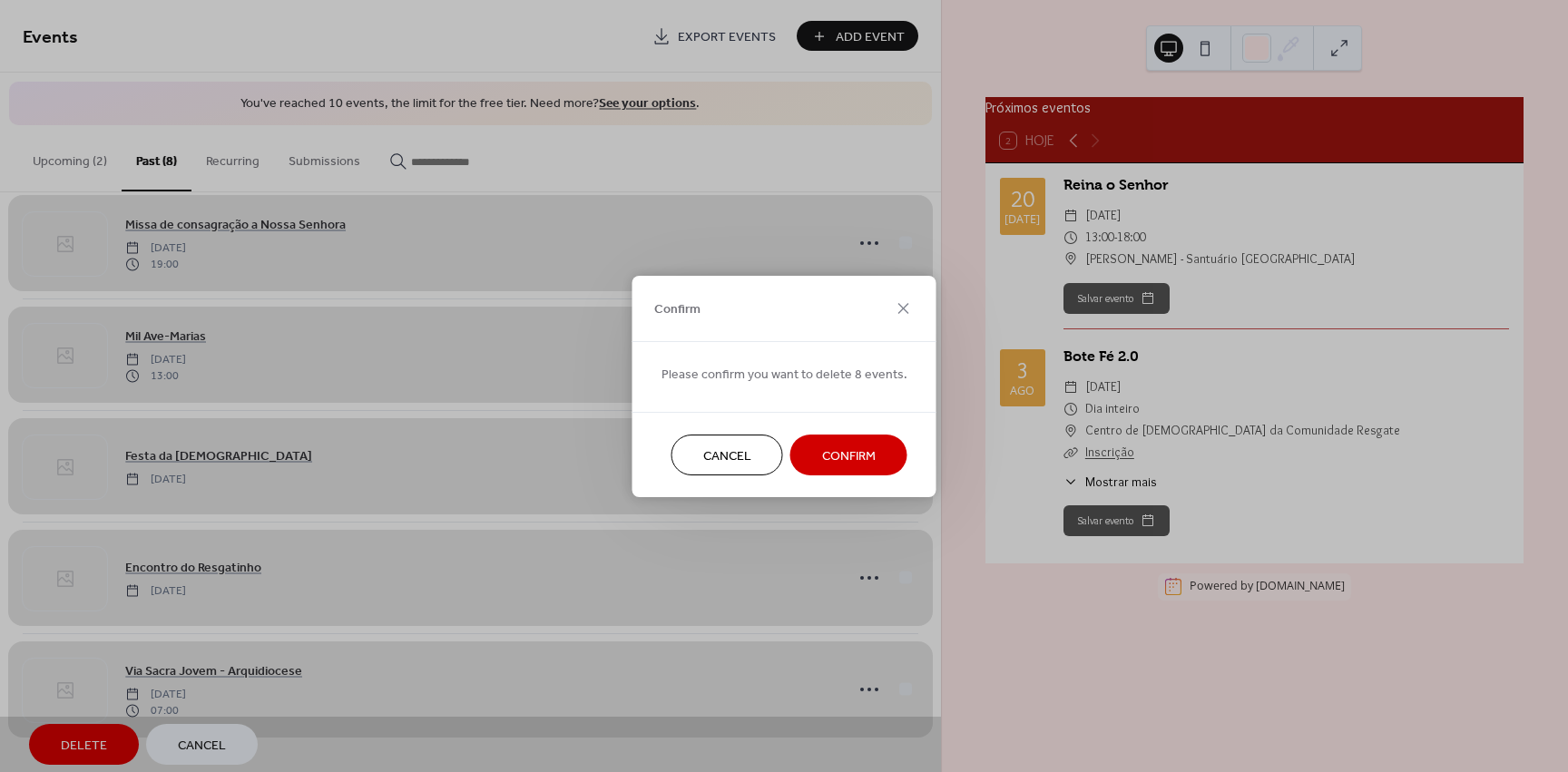 click on "Confirm" at bounding box center (848, 455) 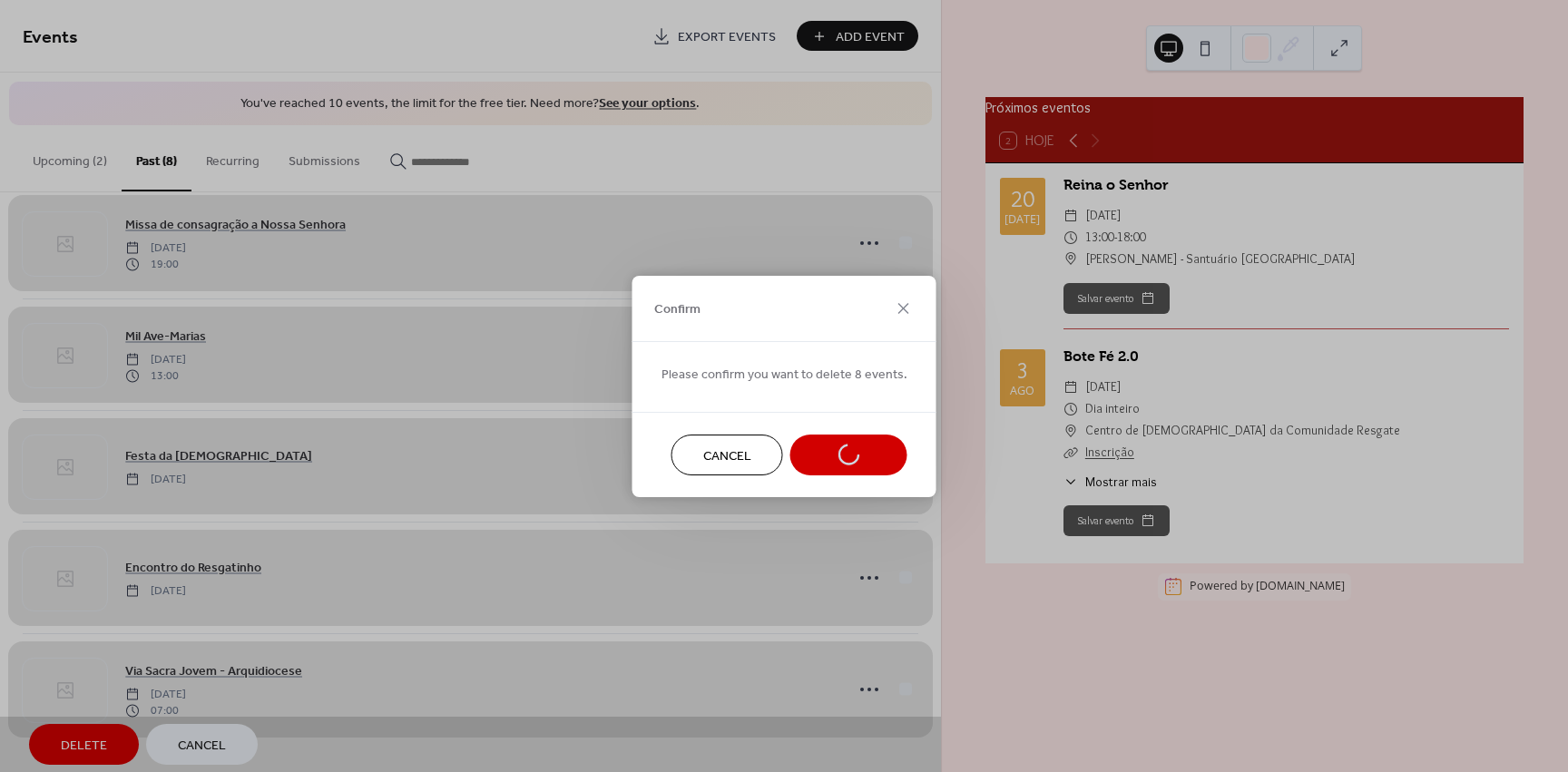 scroll, scrollTop: 0, scrollLeft: 0, axis: both 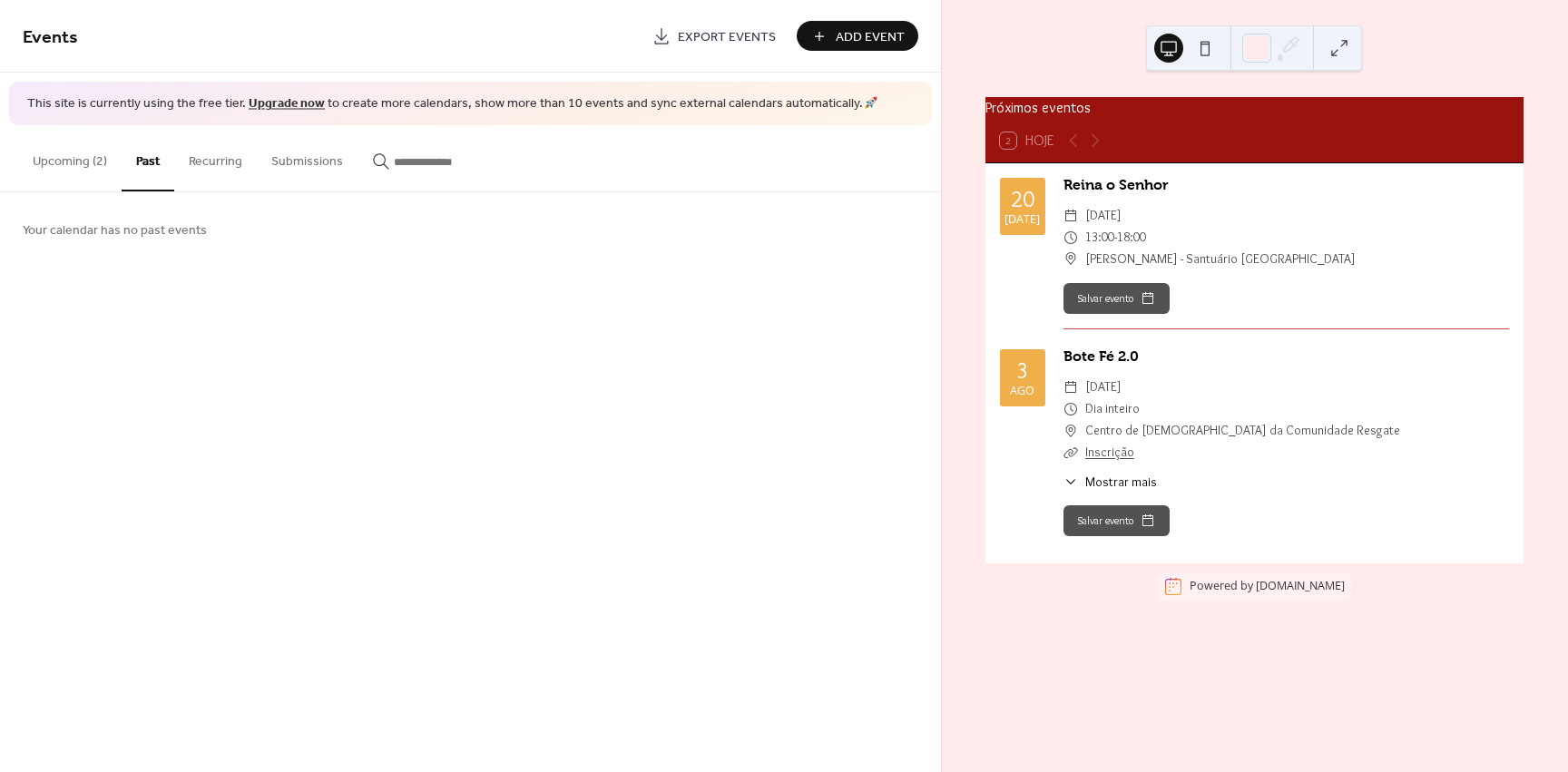 click on "Upcoming  (2)" at bounding box center [70, 157] 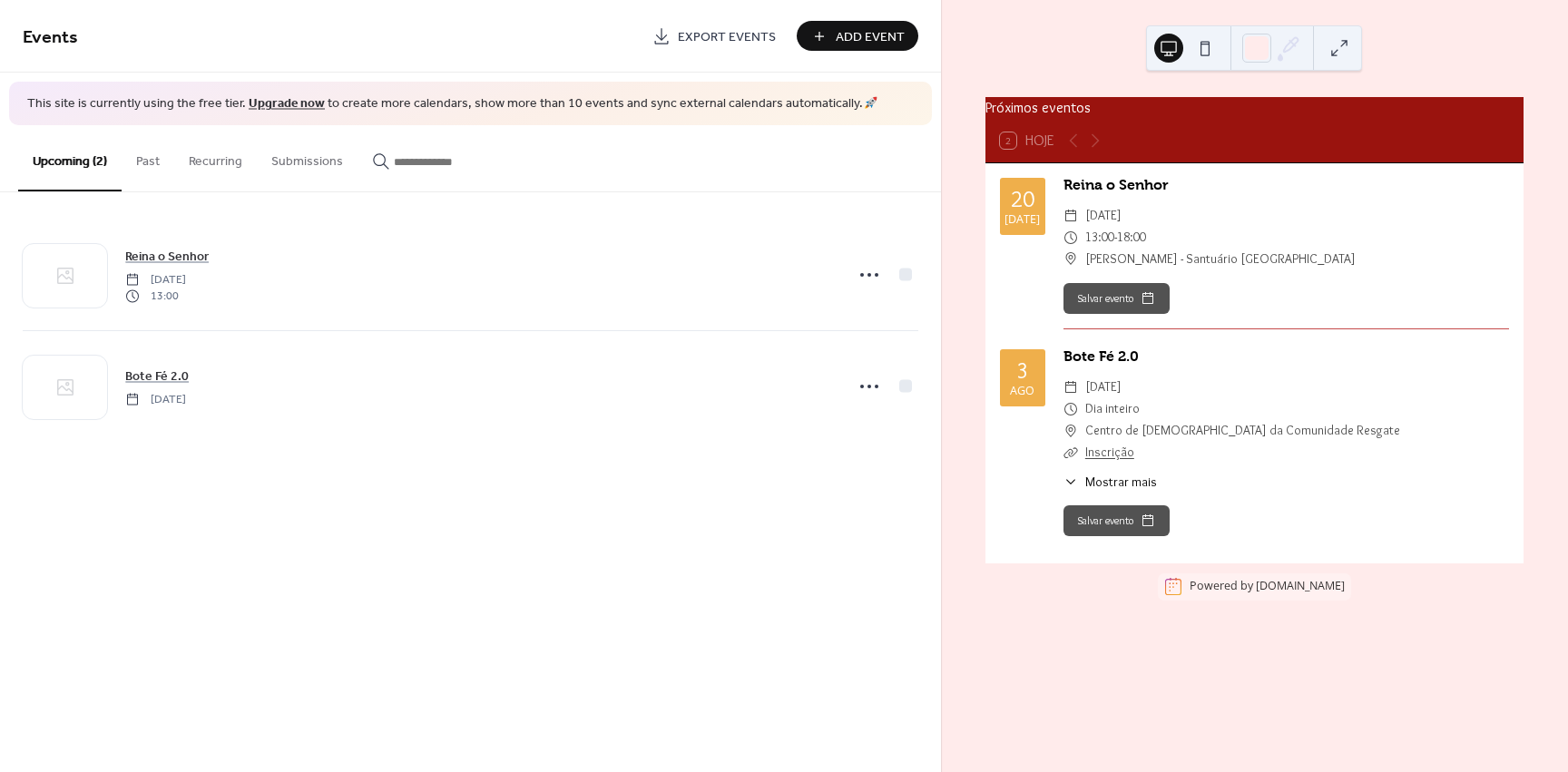click on "Add Event" at bounding box center [870, 37] 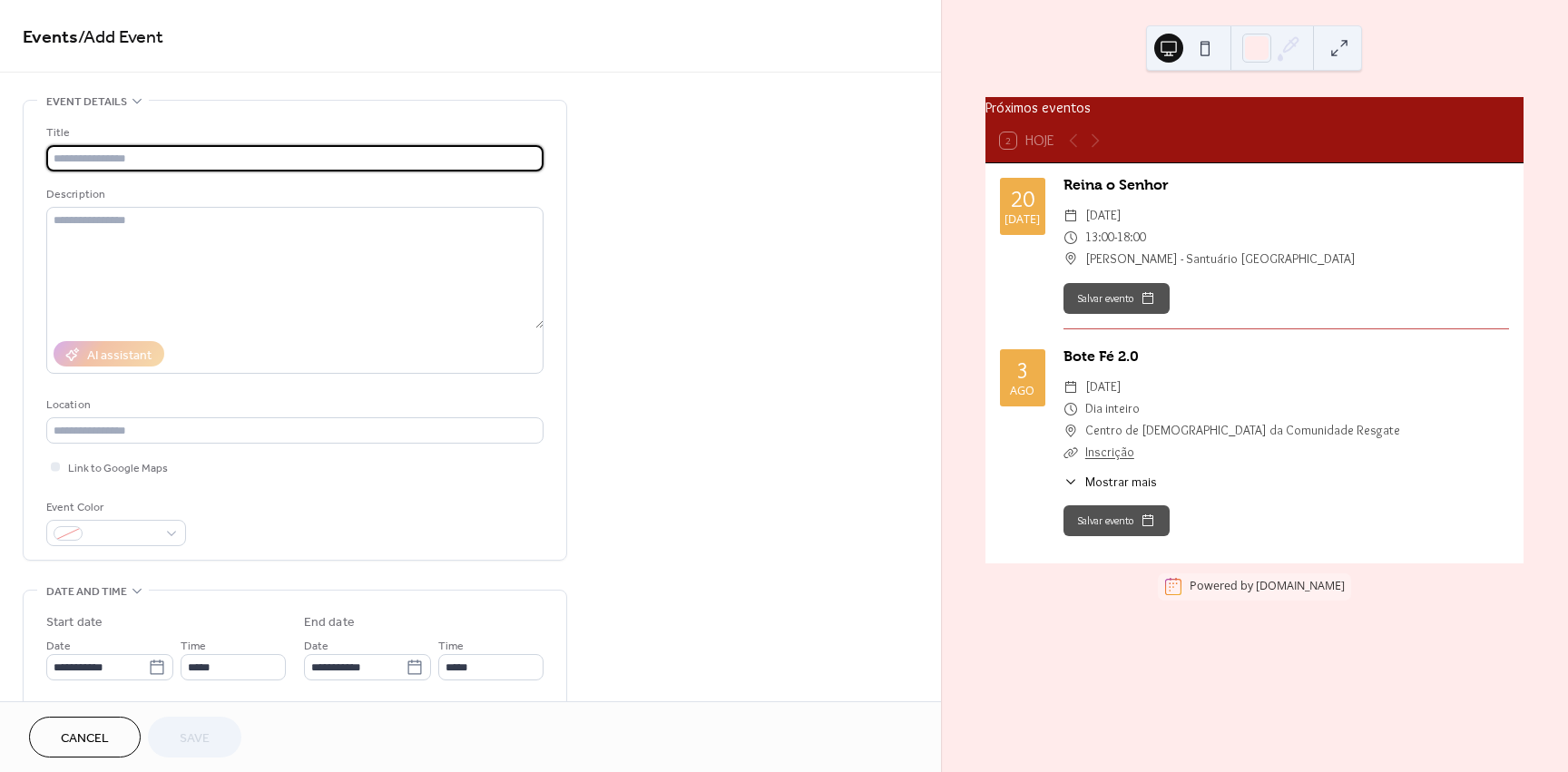 click at bounding box center (295, 158) 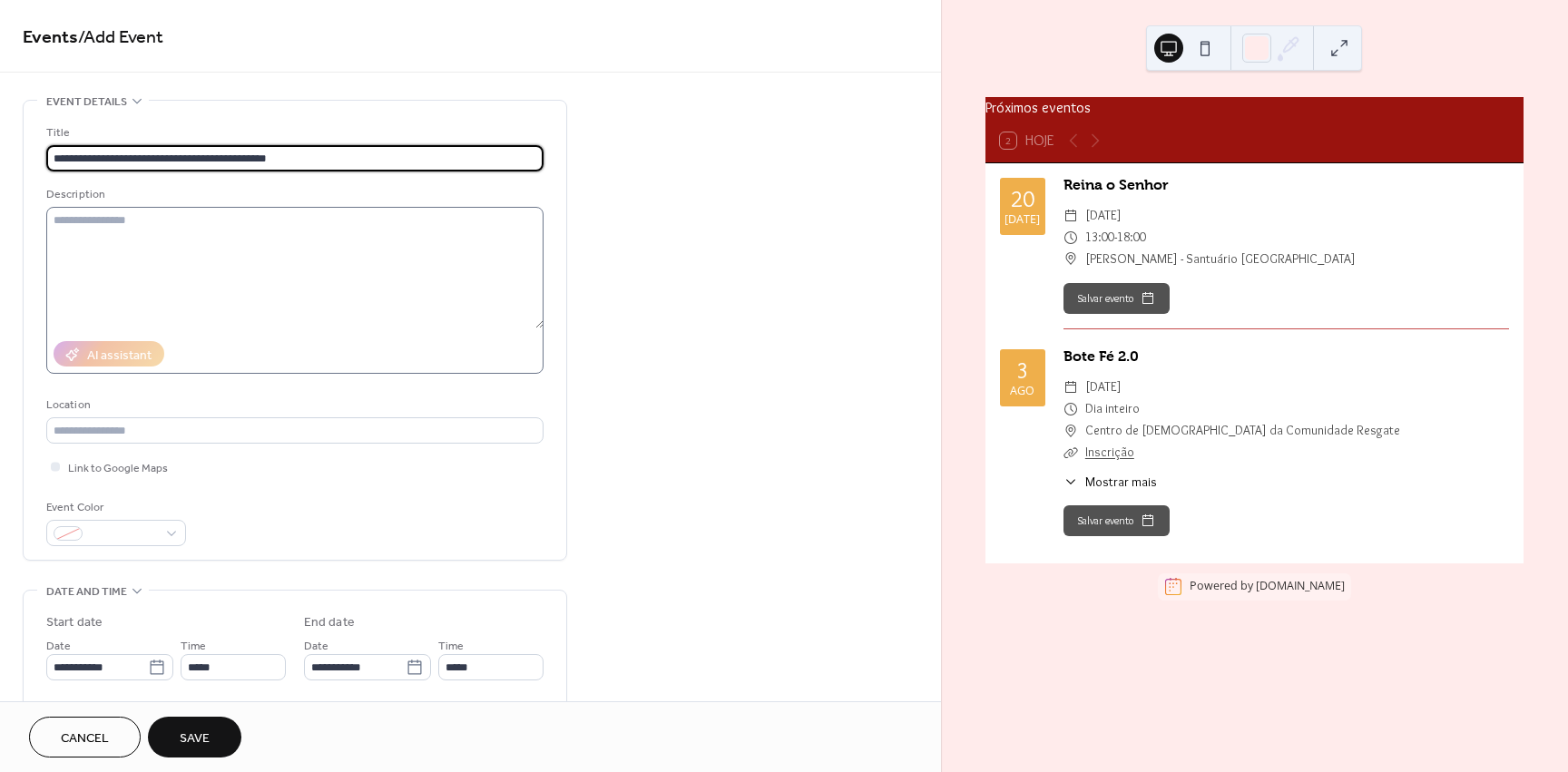 type on "**********" 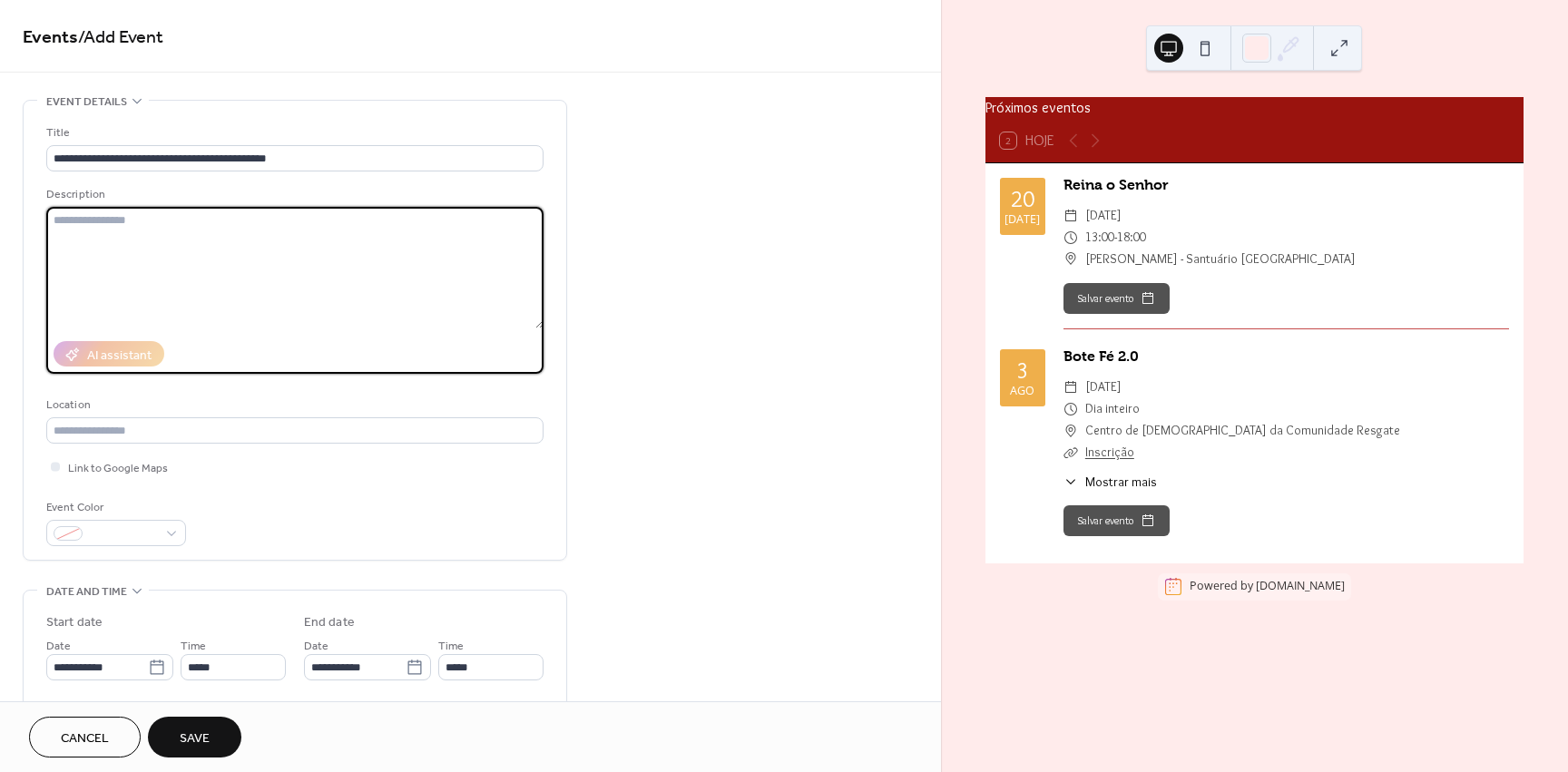 click at bounding box center (295, 268) 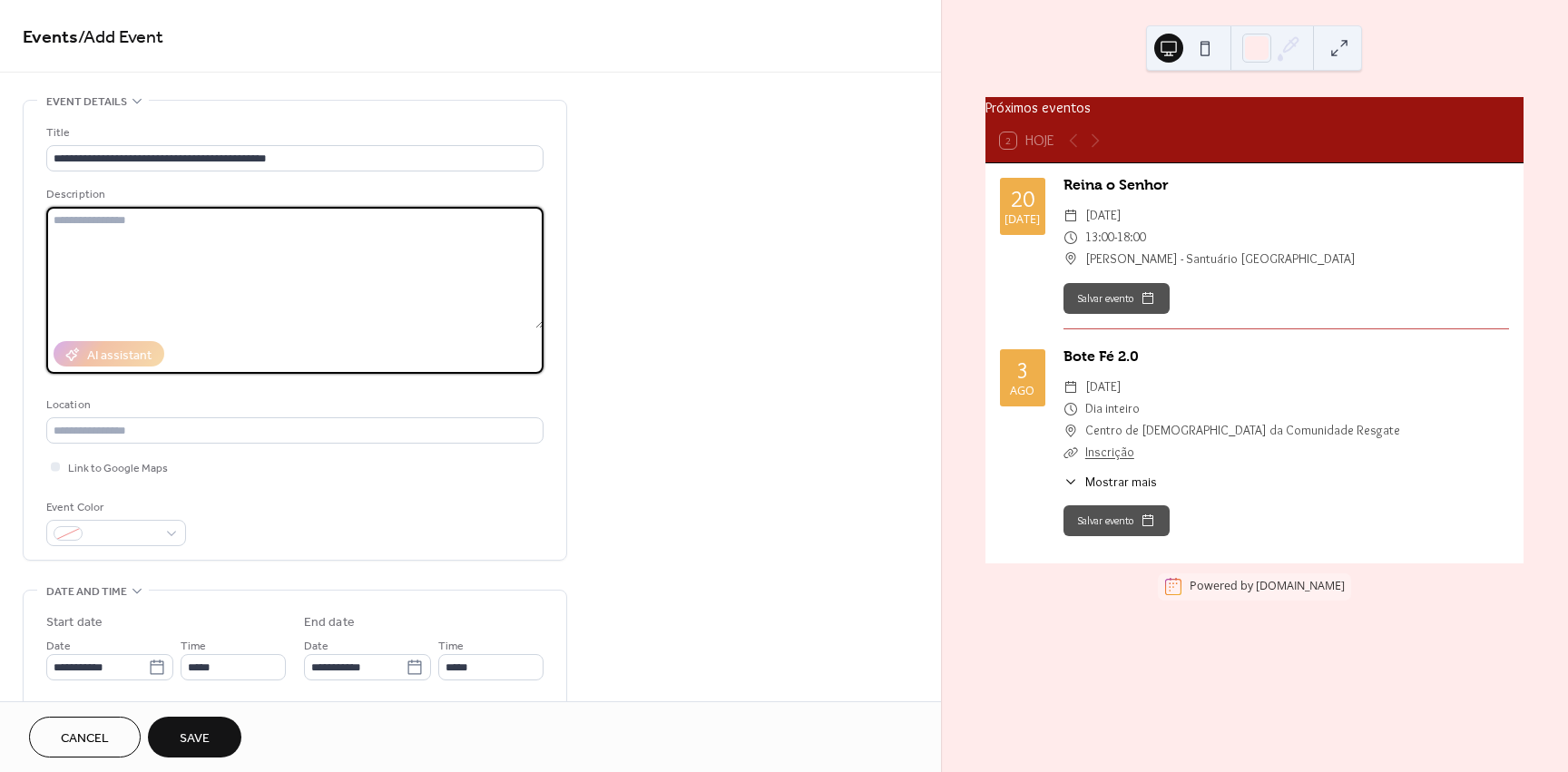 scroll, scrollTop: 91, scrollLeft: 0, axis: vertical 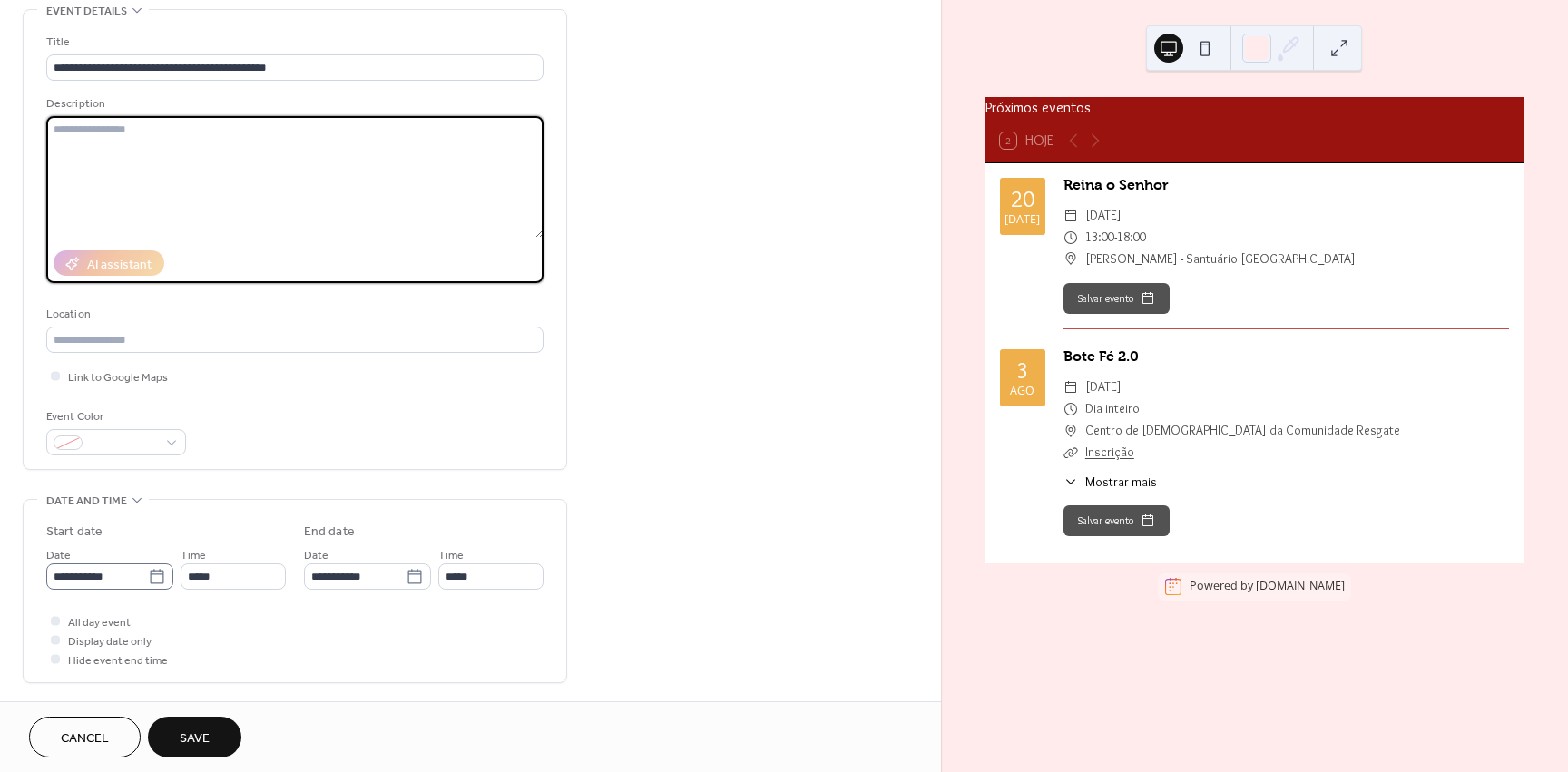click 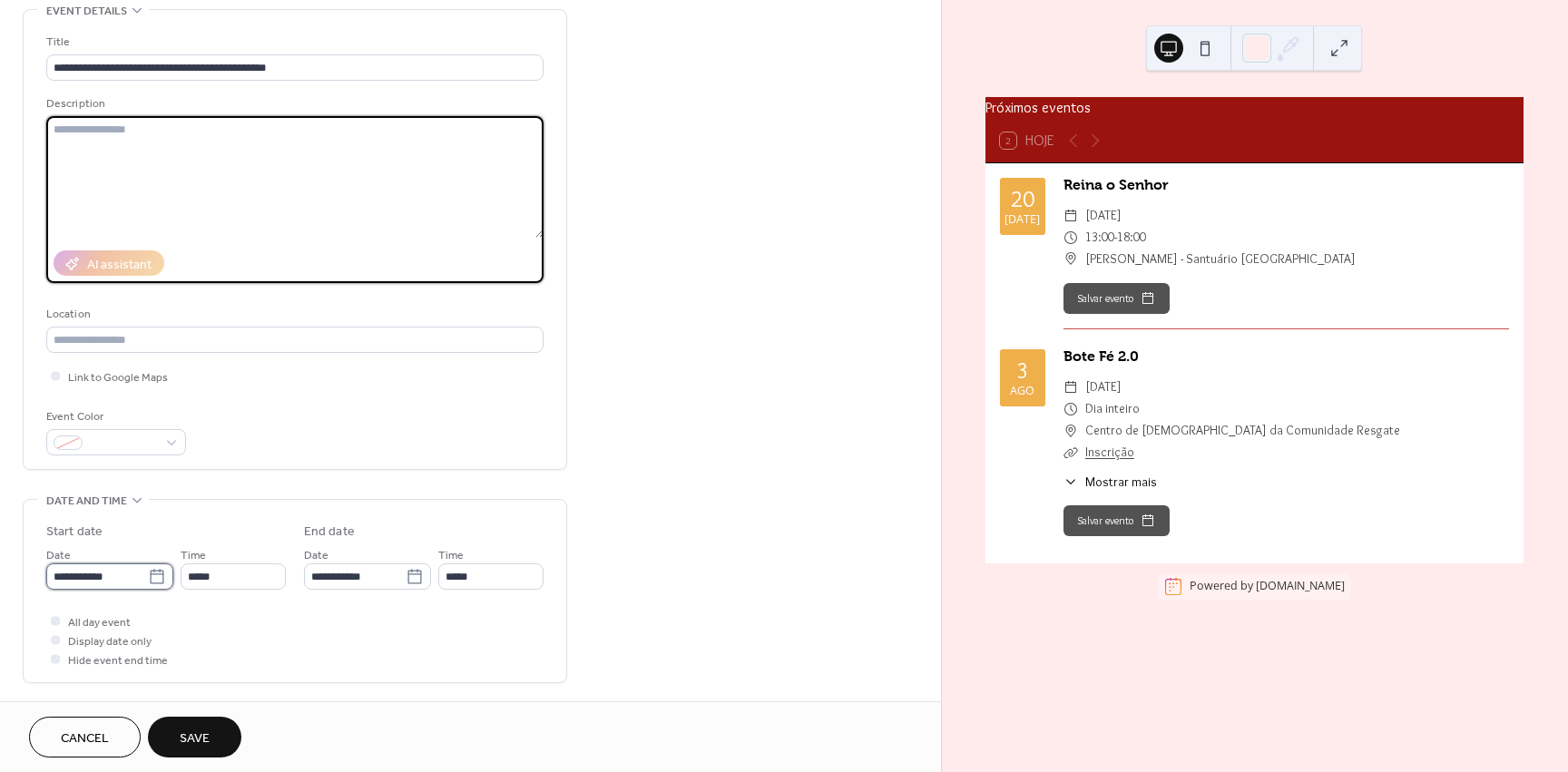 click on "**********" at bounding box center [97, 576] 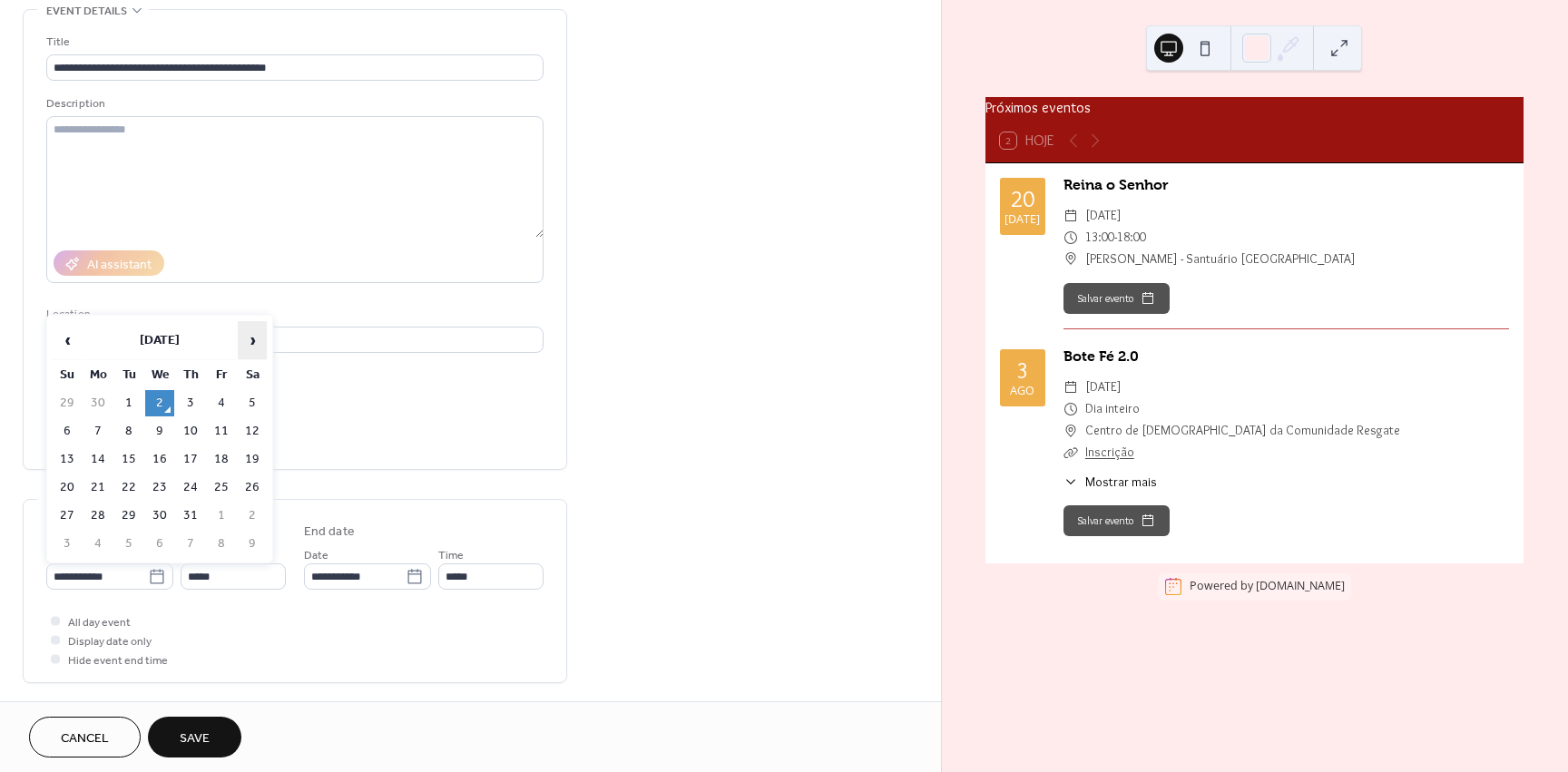 click on "›" at bounding box center (252, 340) 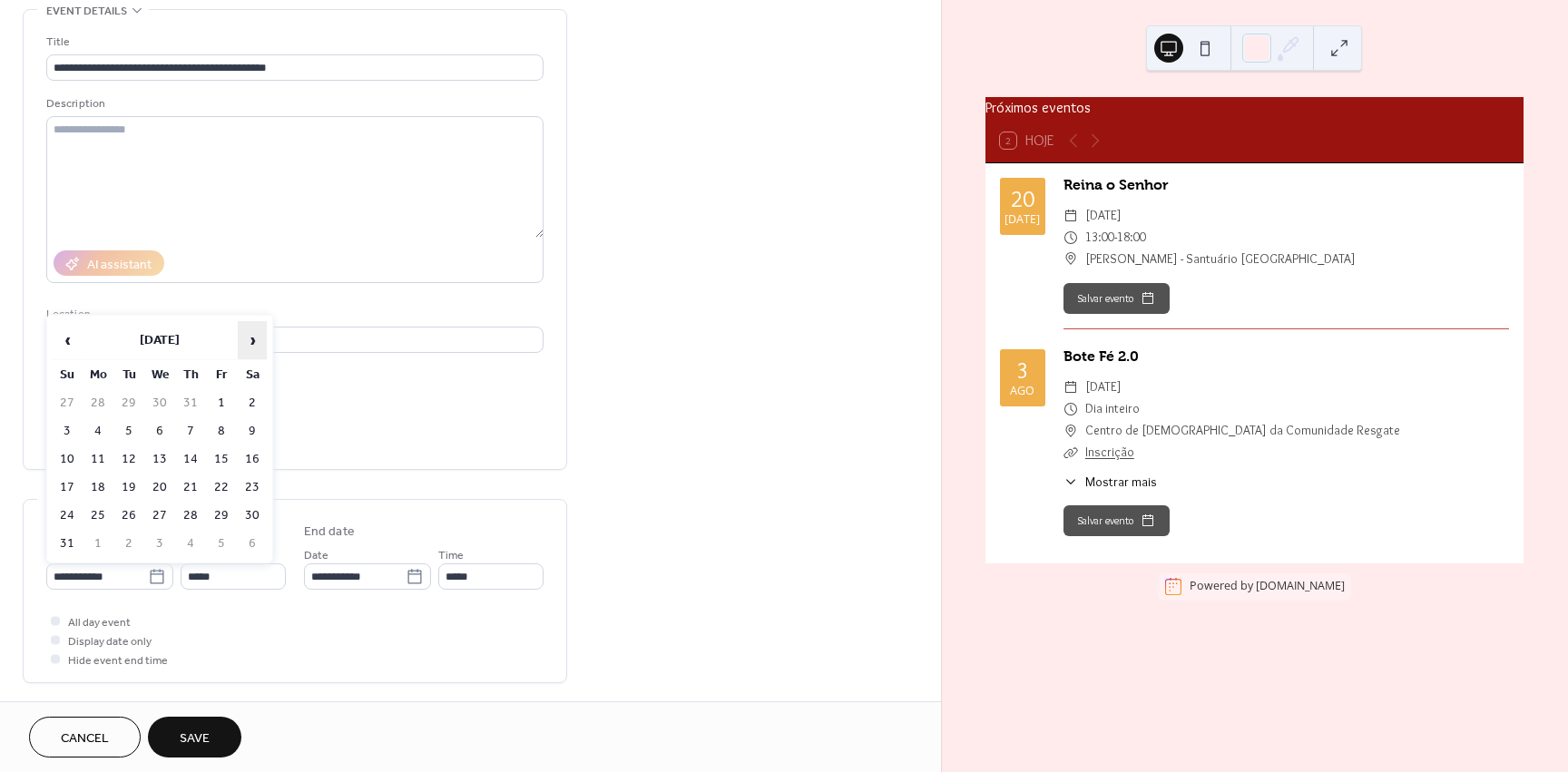 click on "›" at bounding box center [252, 340] 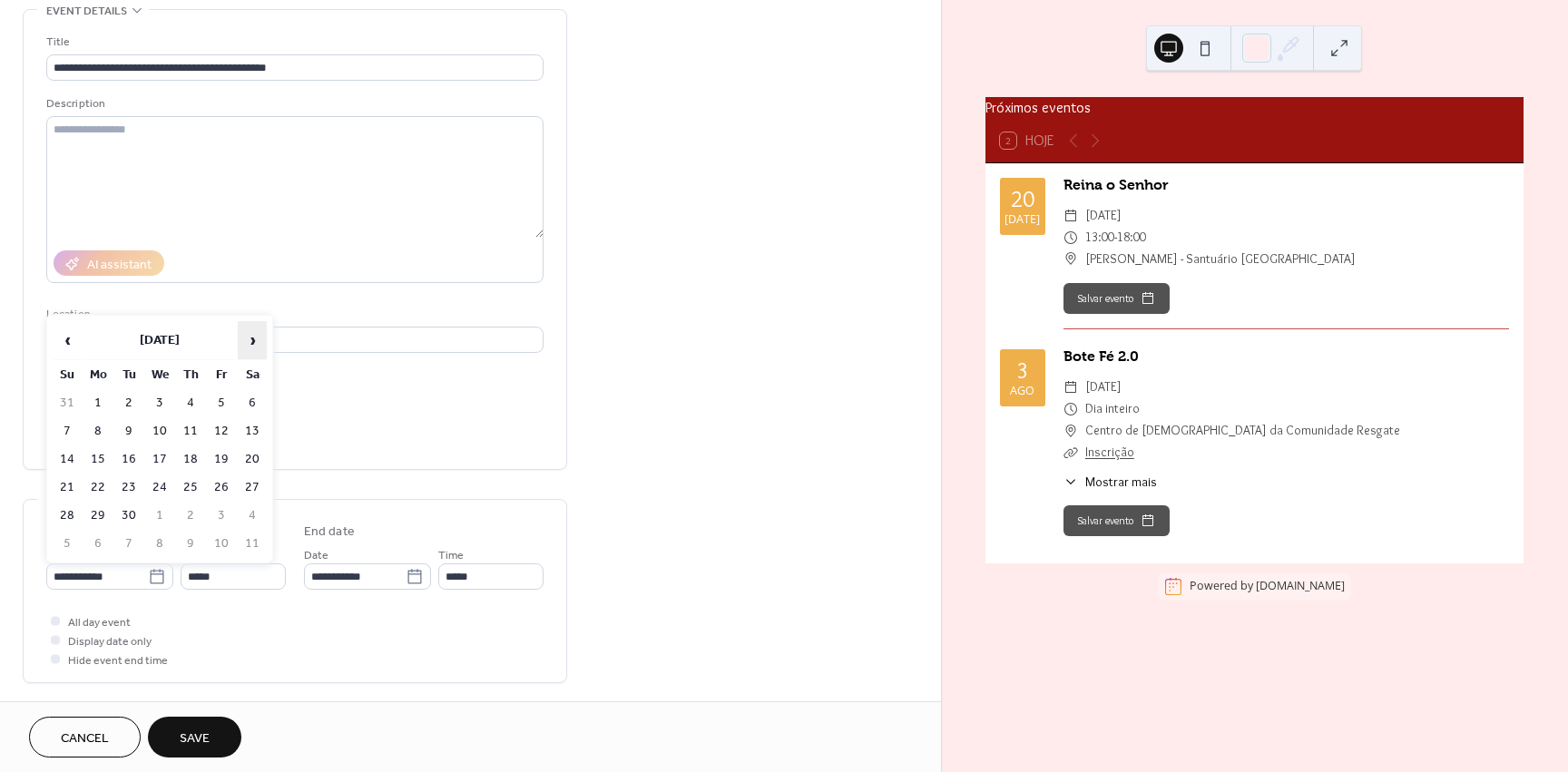 click on "›" at bounding box center [252, 340] 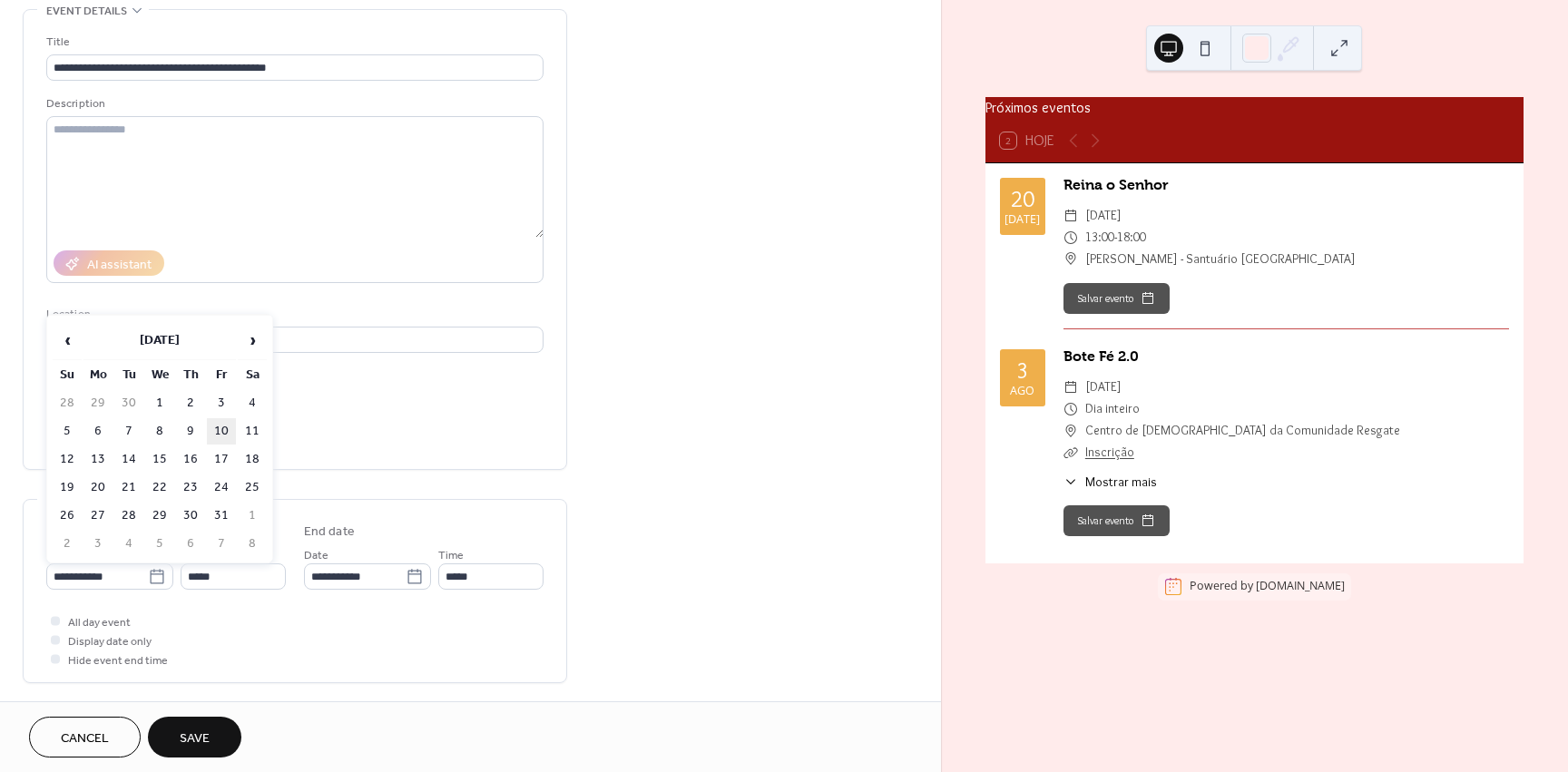 click on "10" at bounding box center (221, 431) 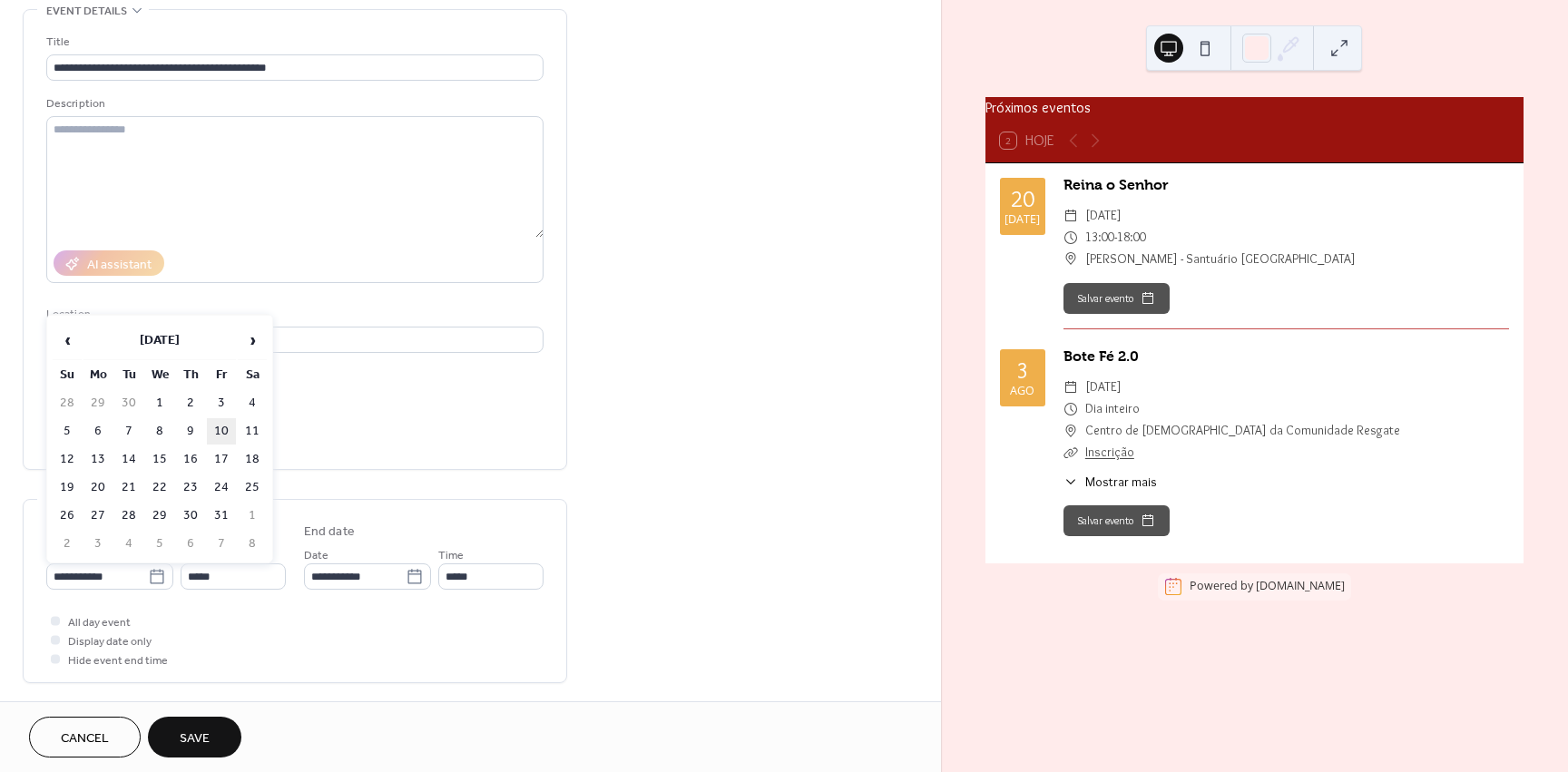 type on "**********" 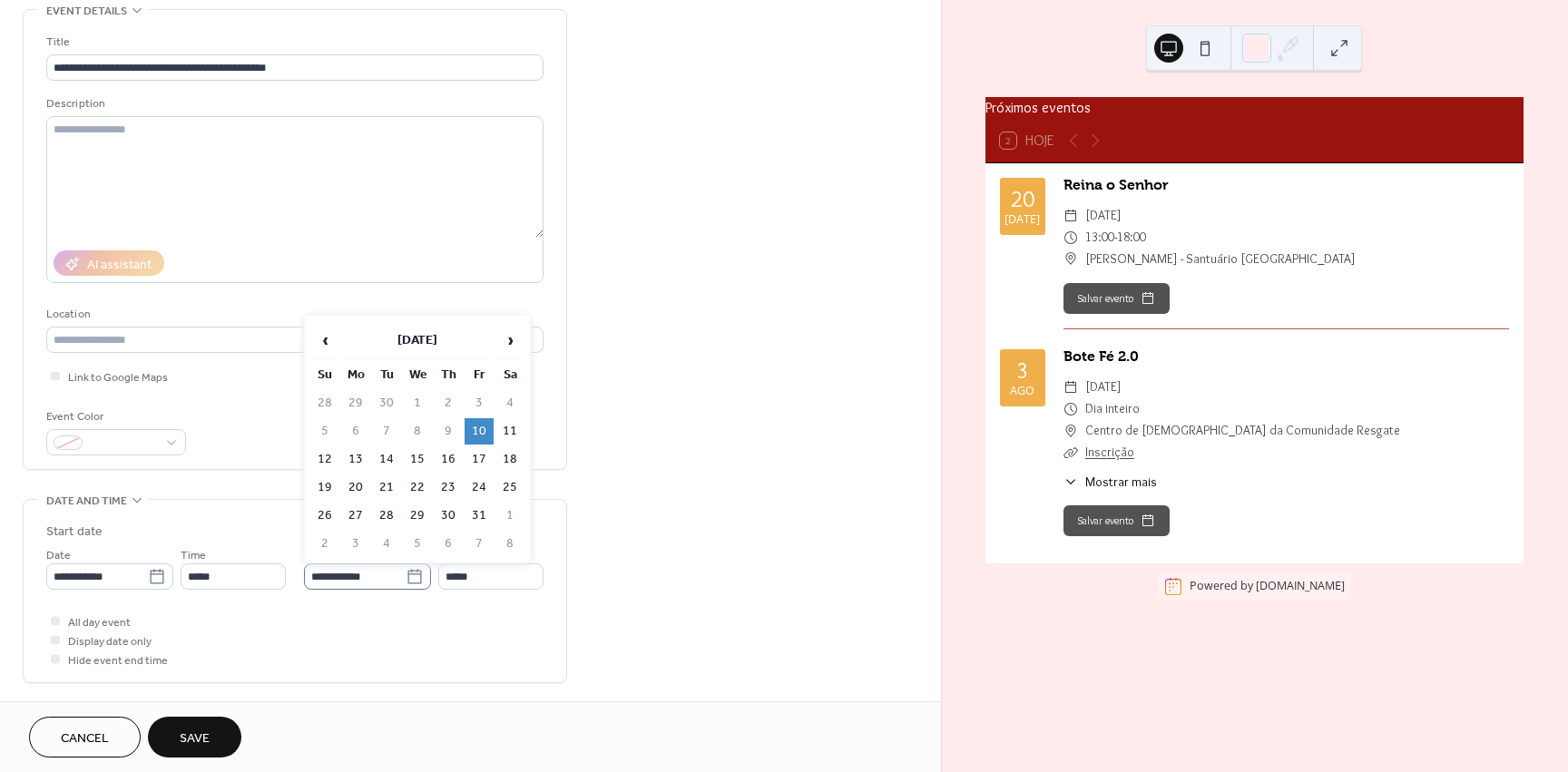click 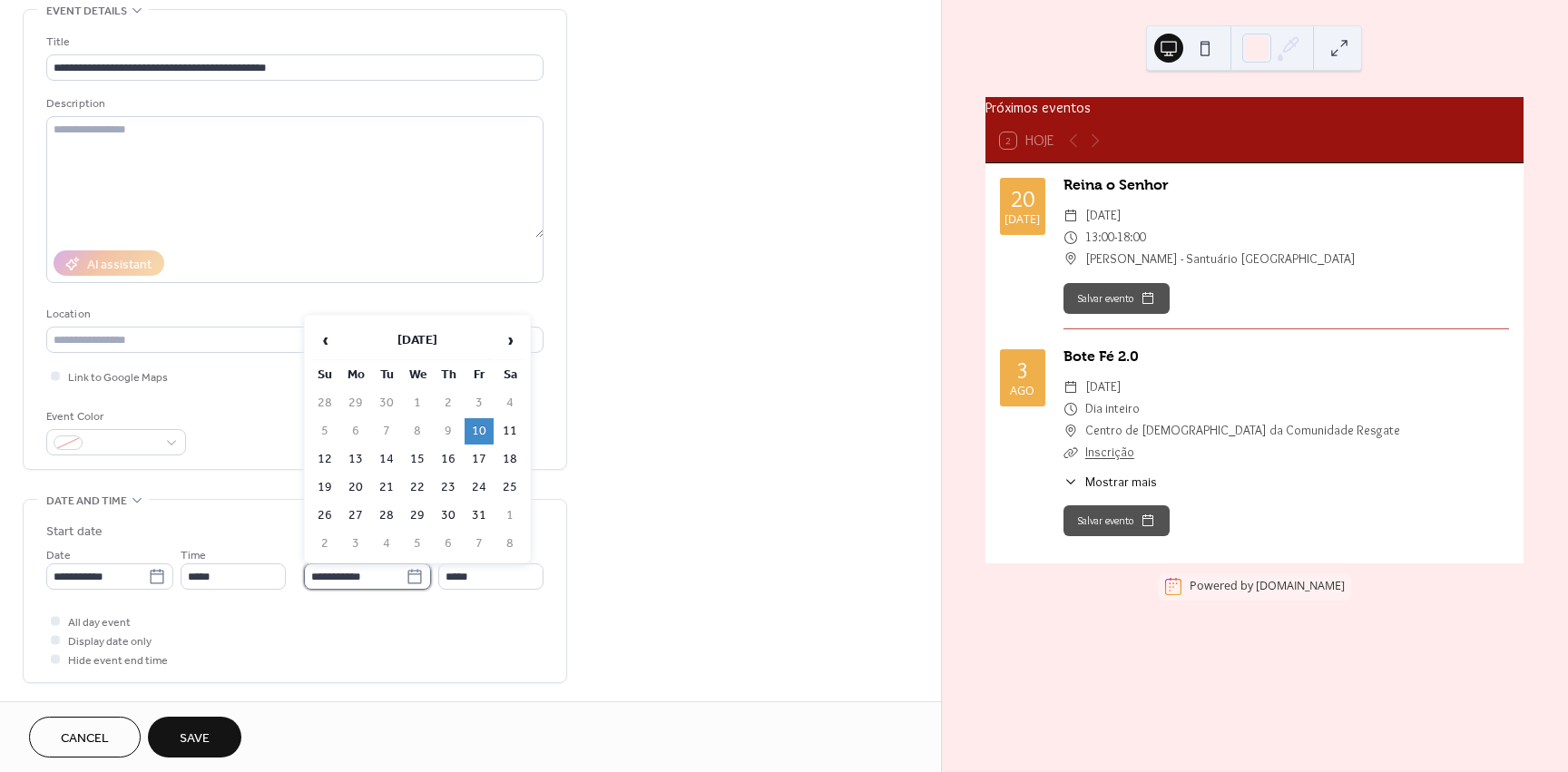 click on "**********" at bounding box center [355, 576] 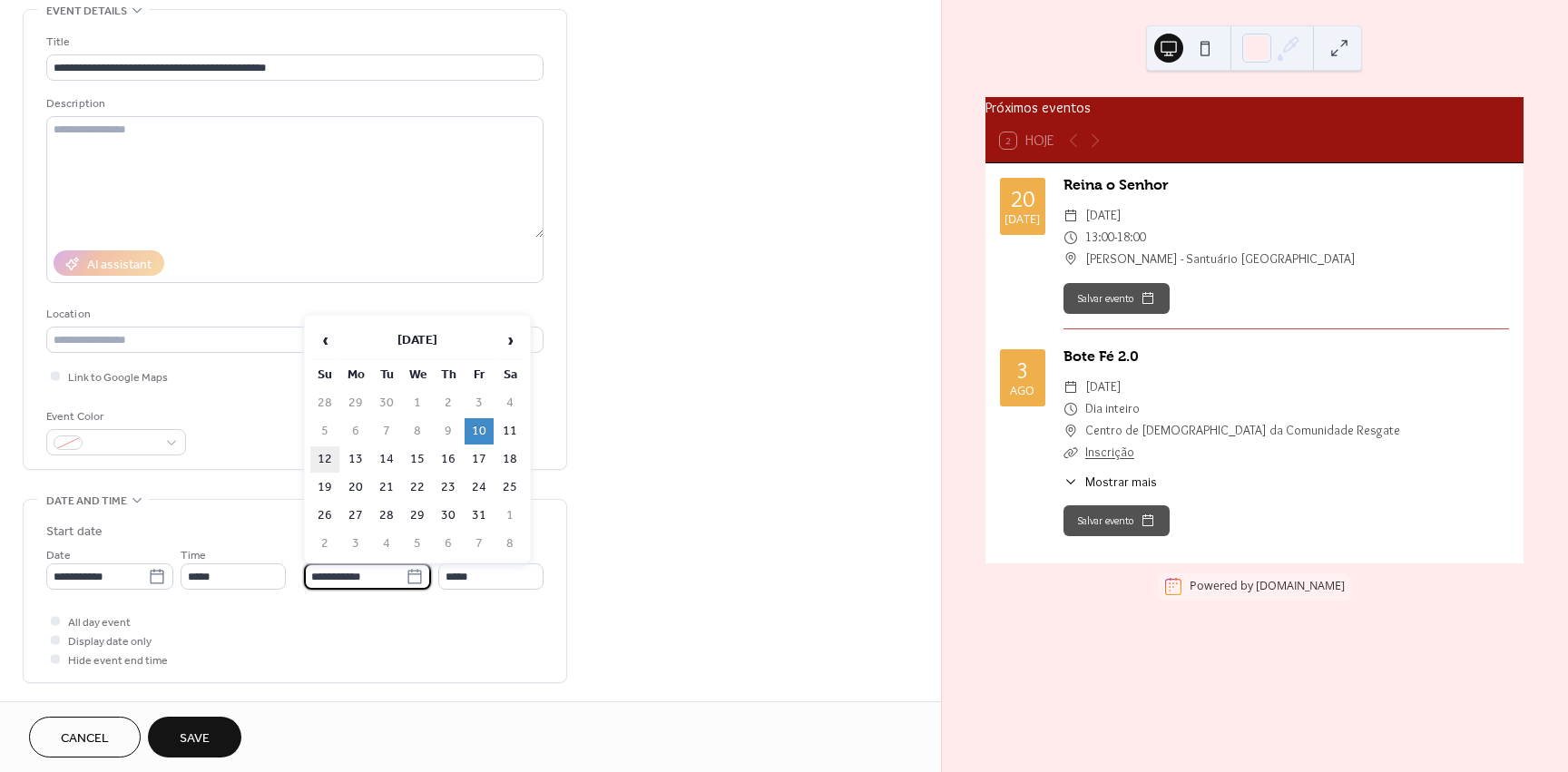 click on "12" at bounding box center (325, 459) 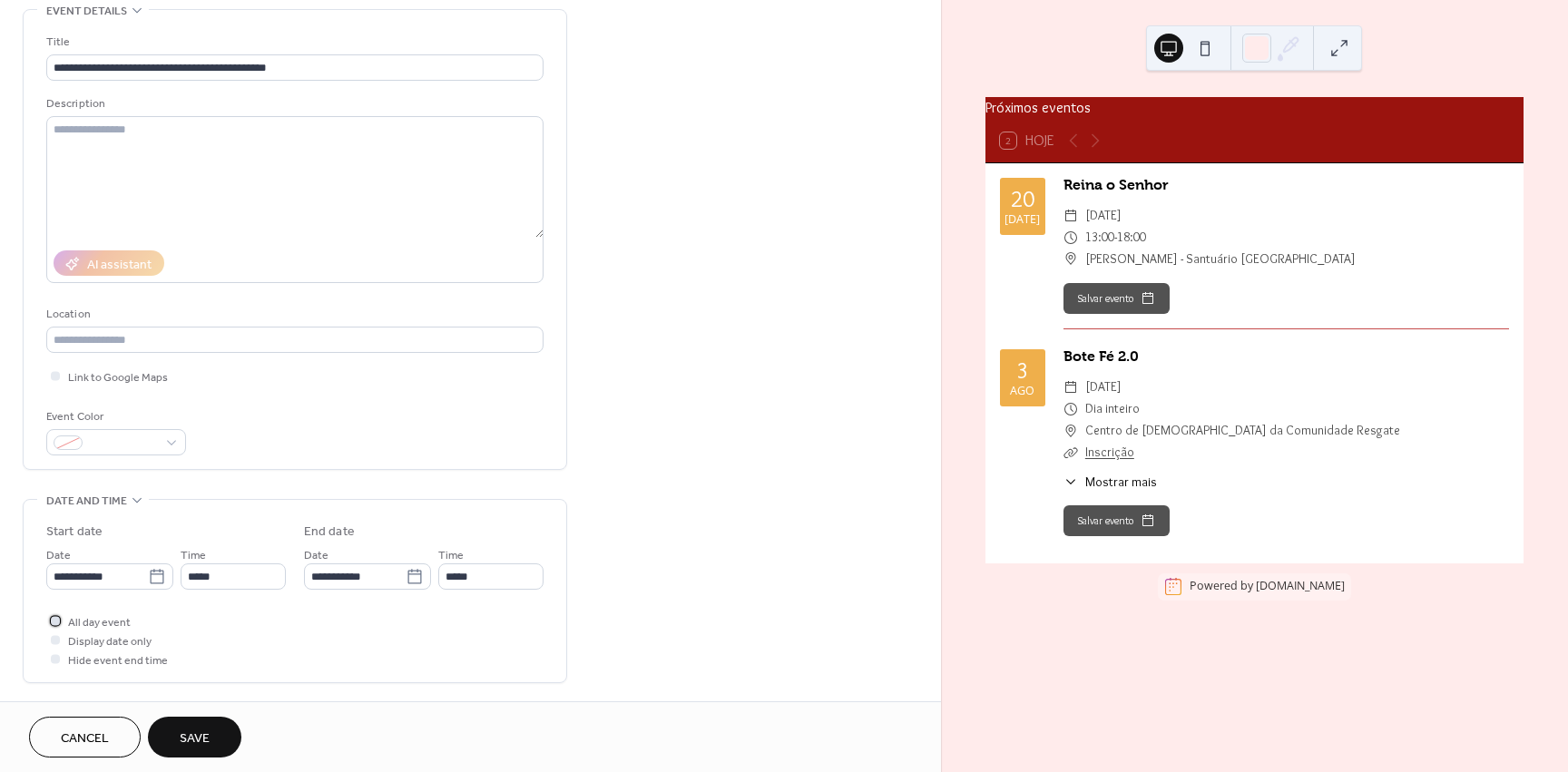 click at bounding box center [55, 621] 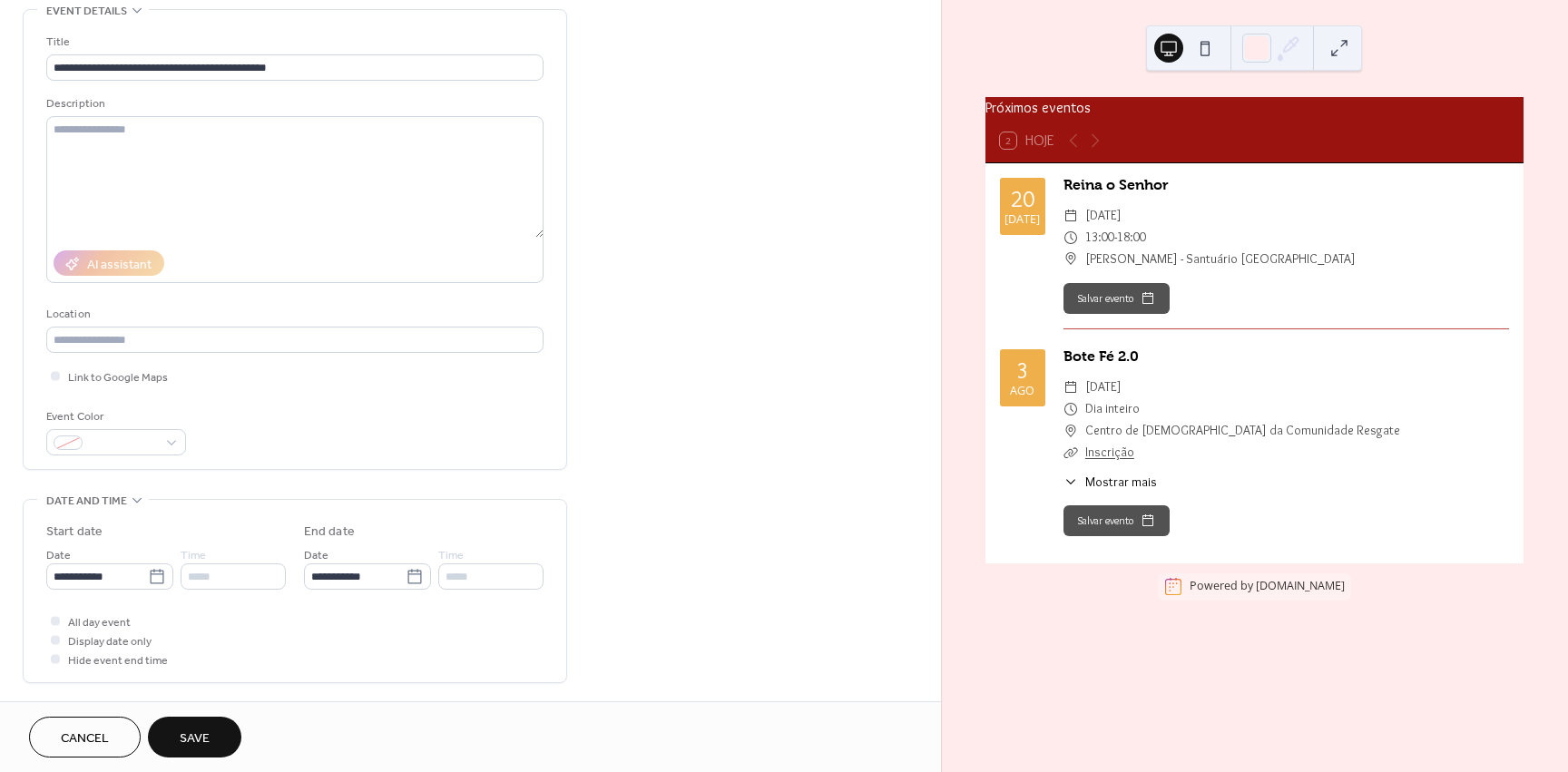 click at bounding box center (55, 659) 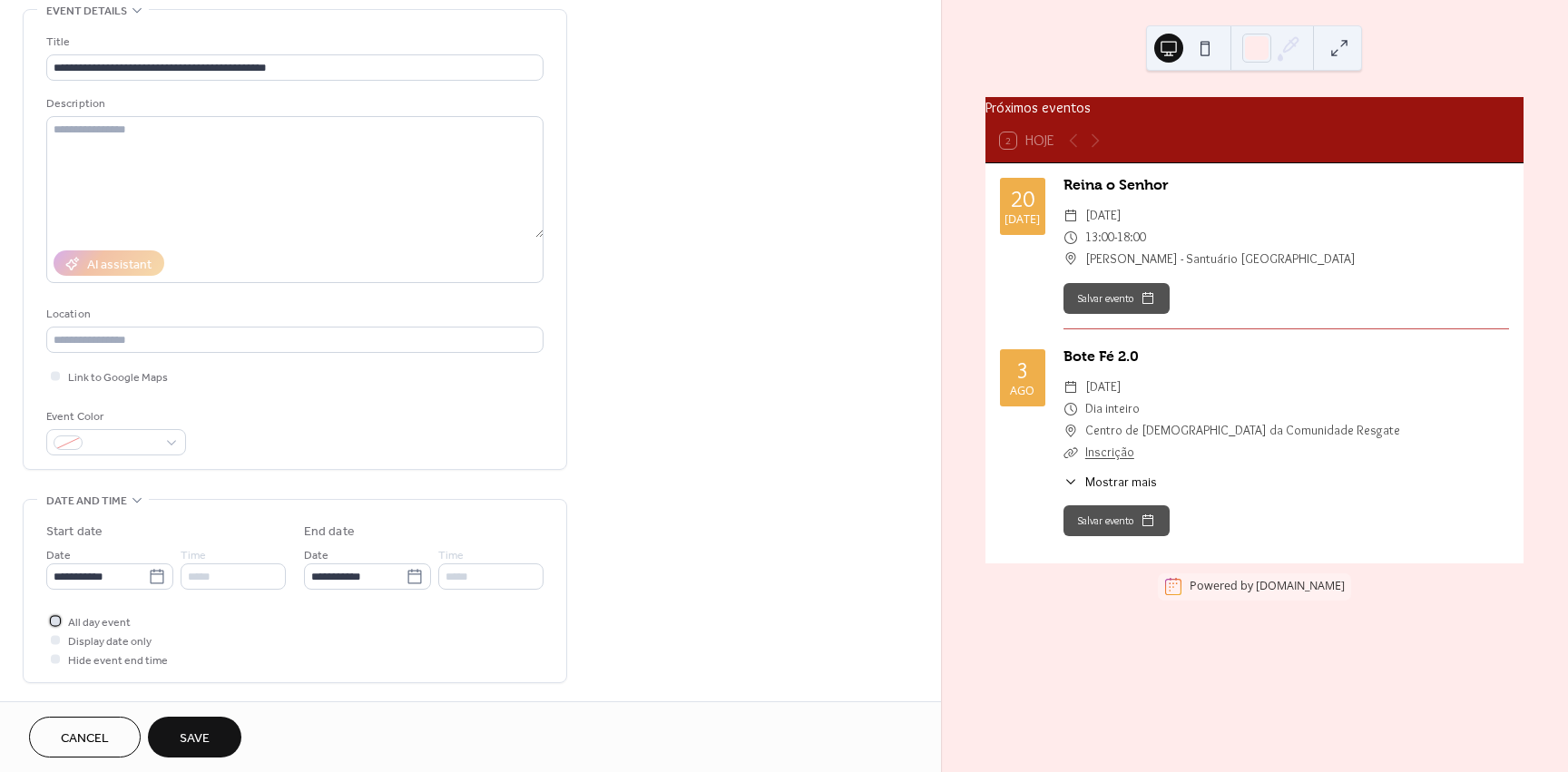 click 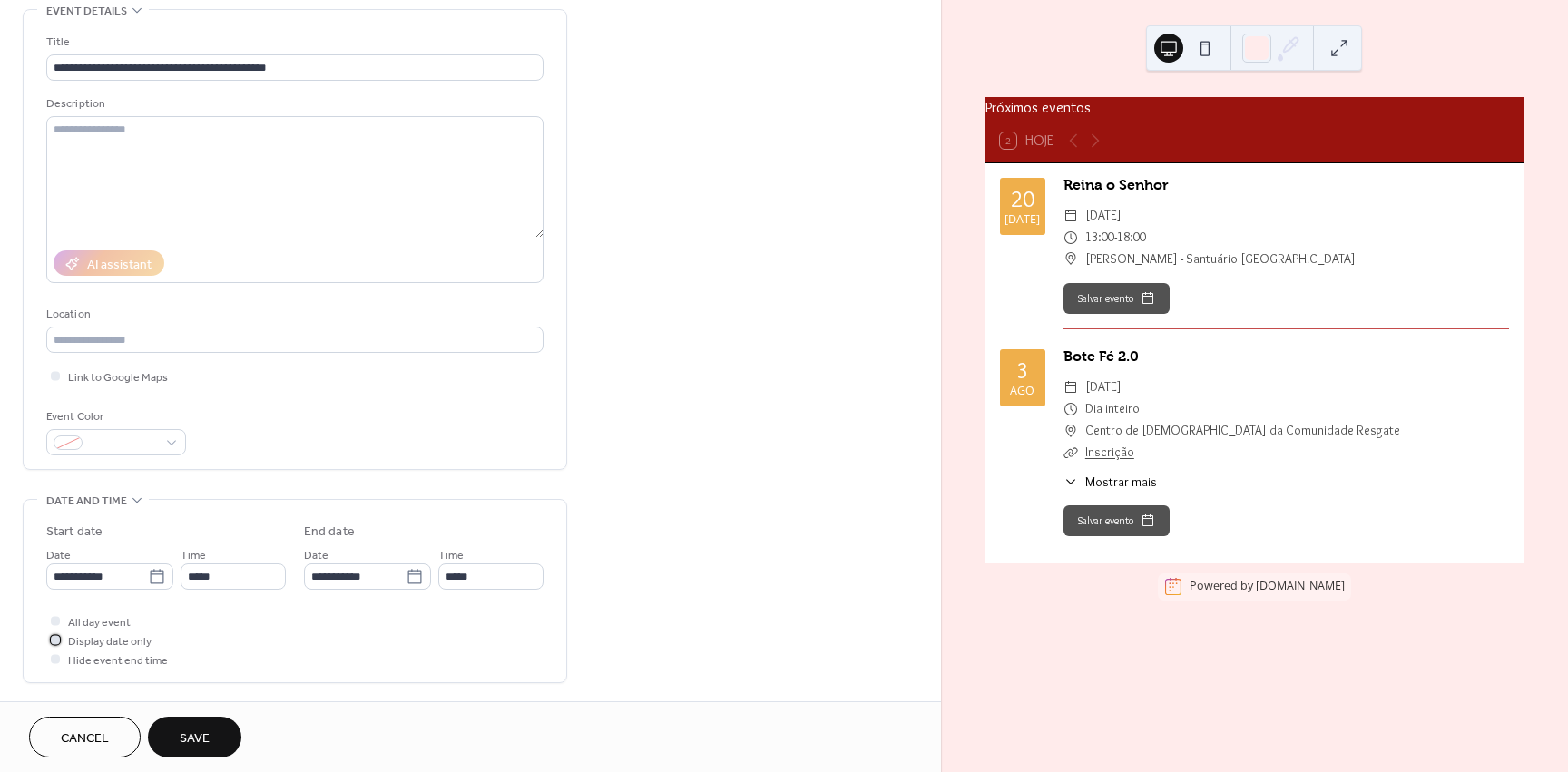 click at bounding box center [55, 640] 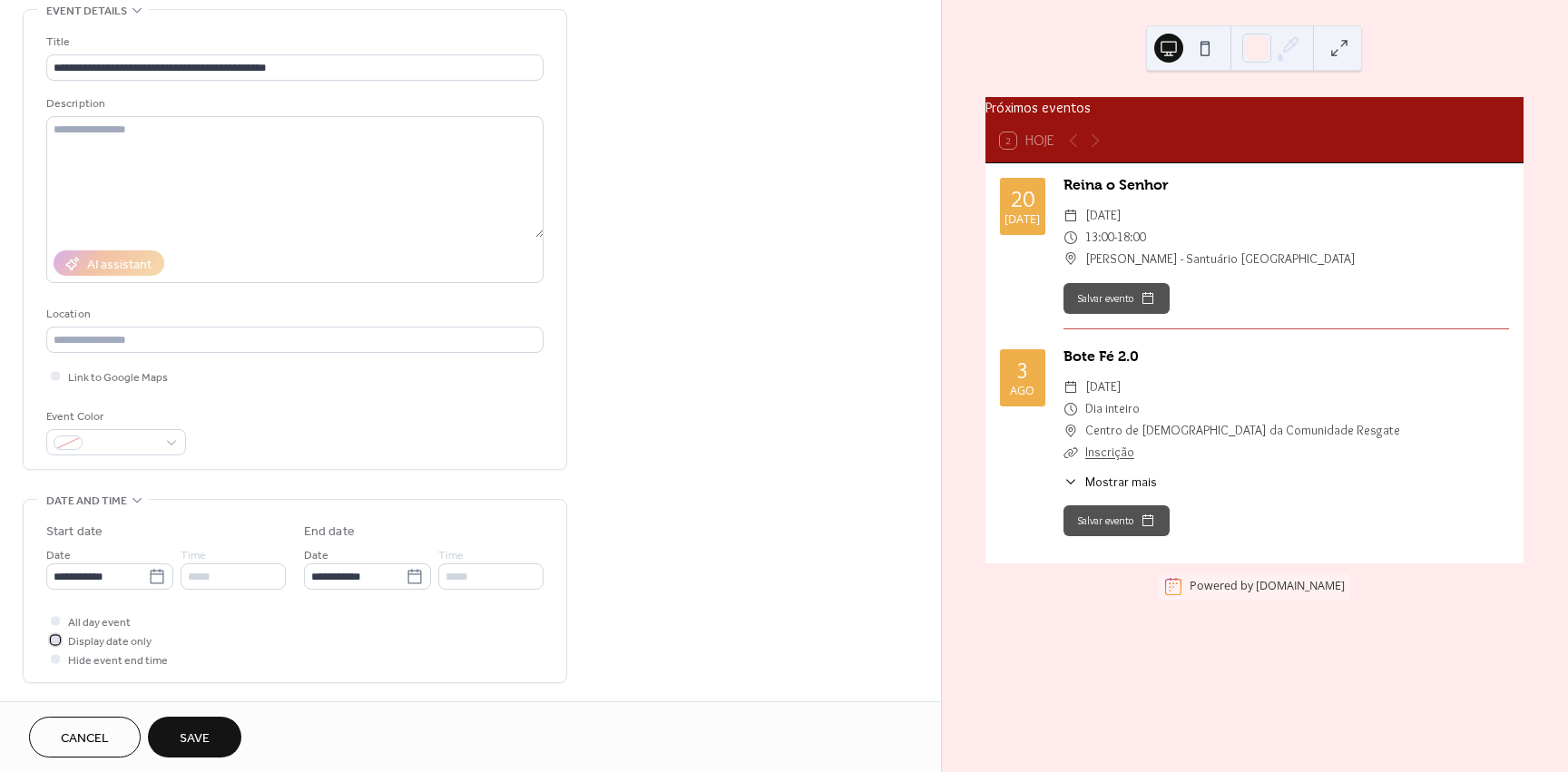click at bounding box center [55, 640] 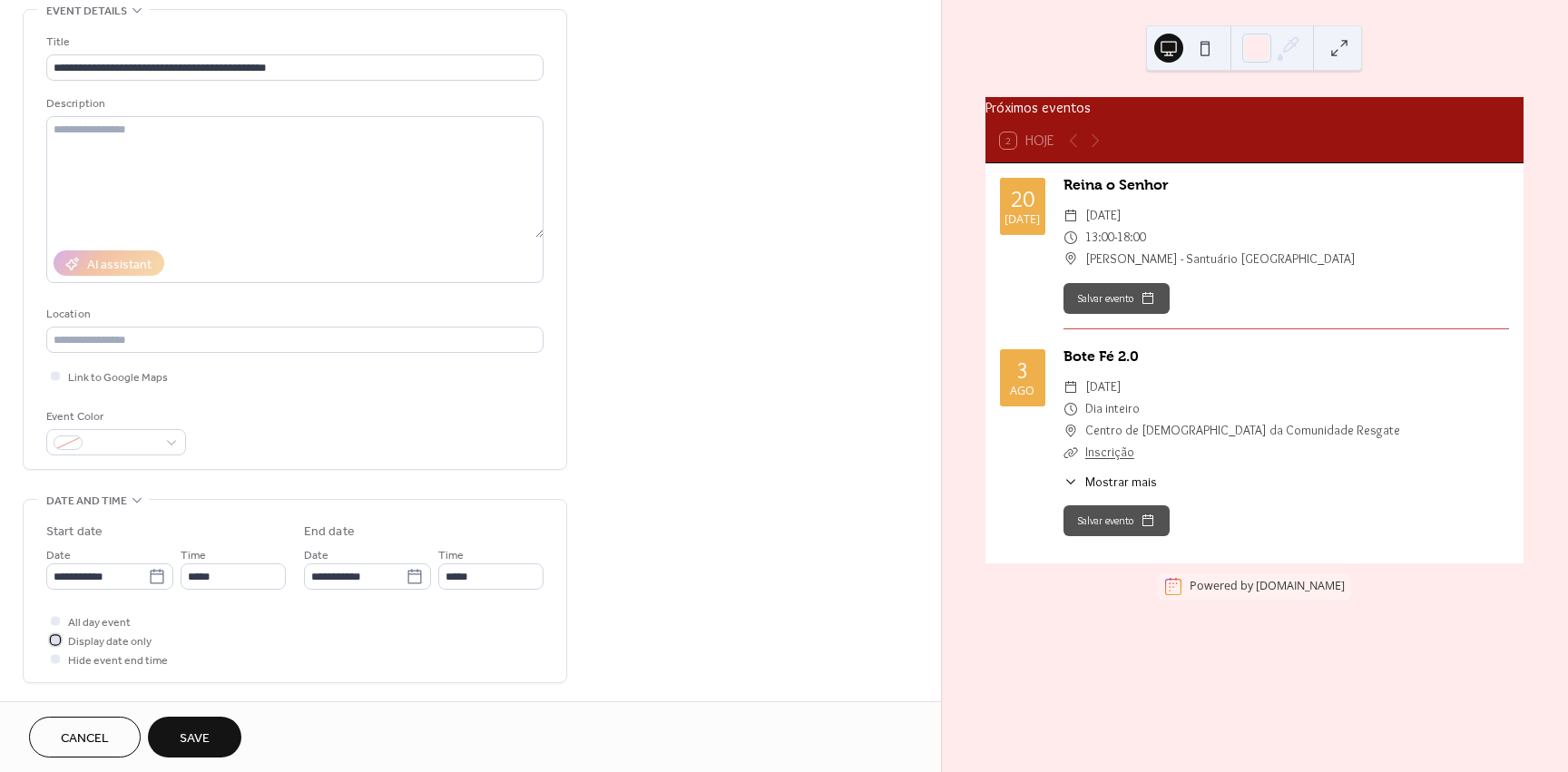 click at bounding box center (55, 640) 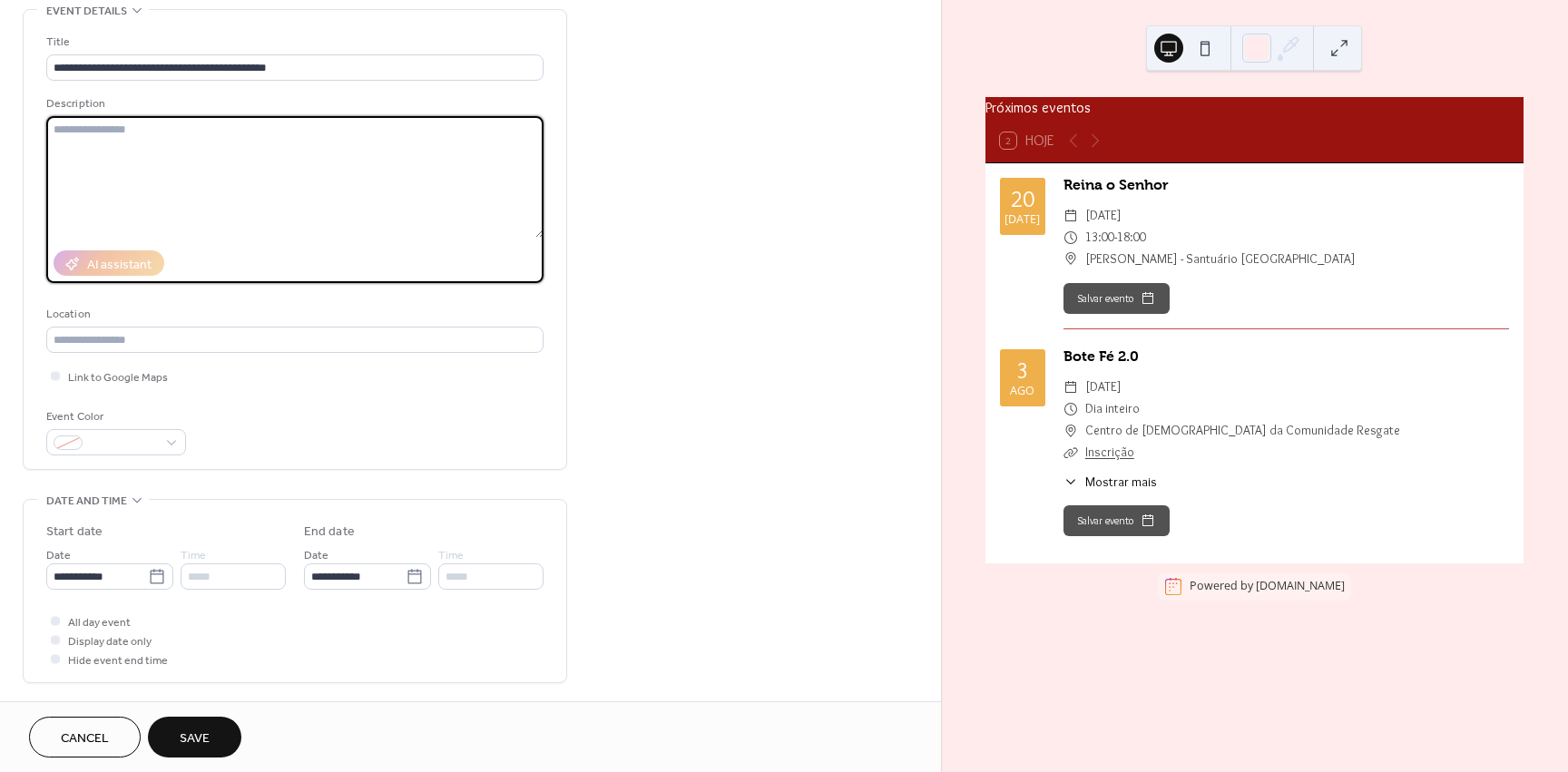 click at bounding box center [295, 177] 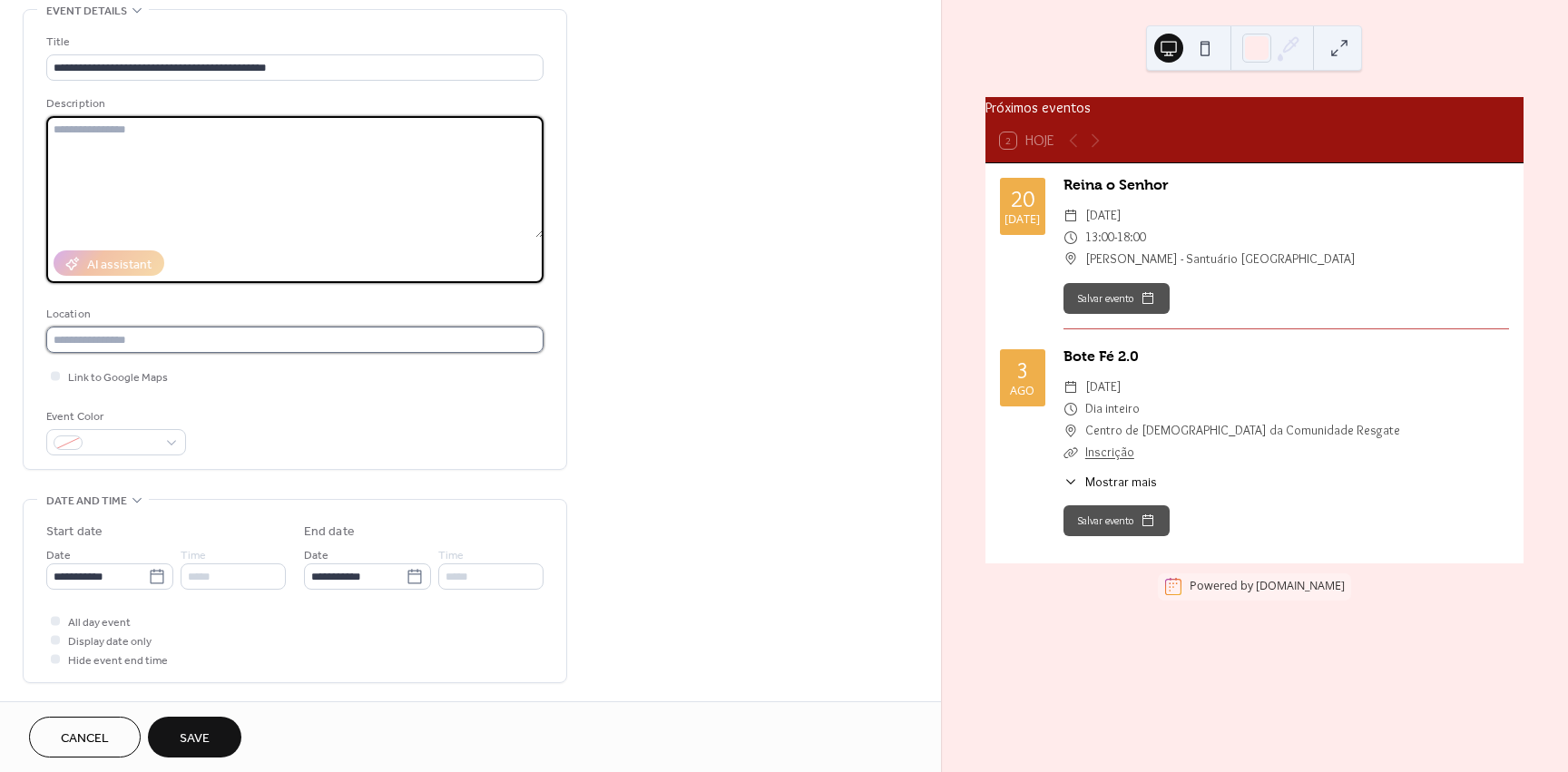 click at bounding box center [295, 339] 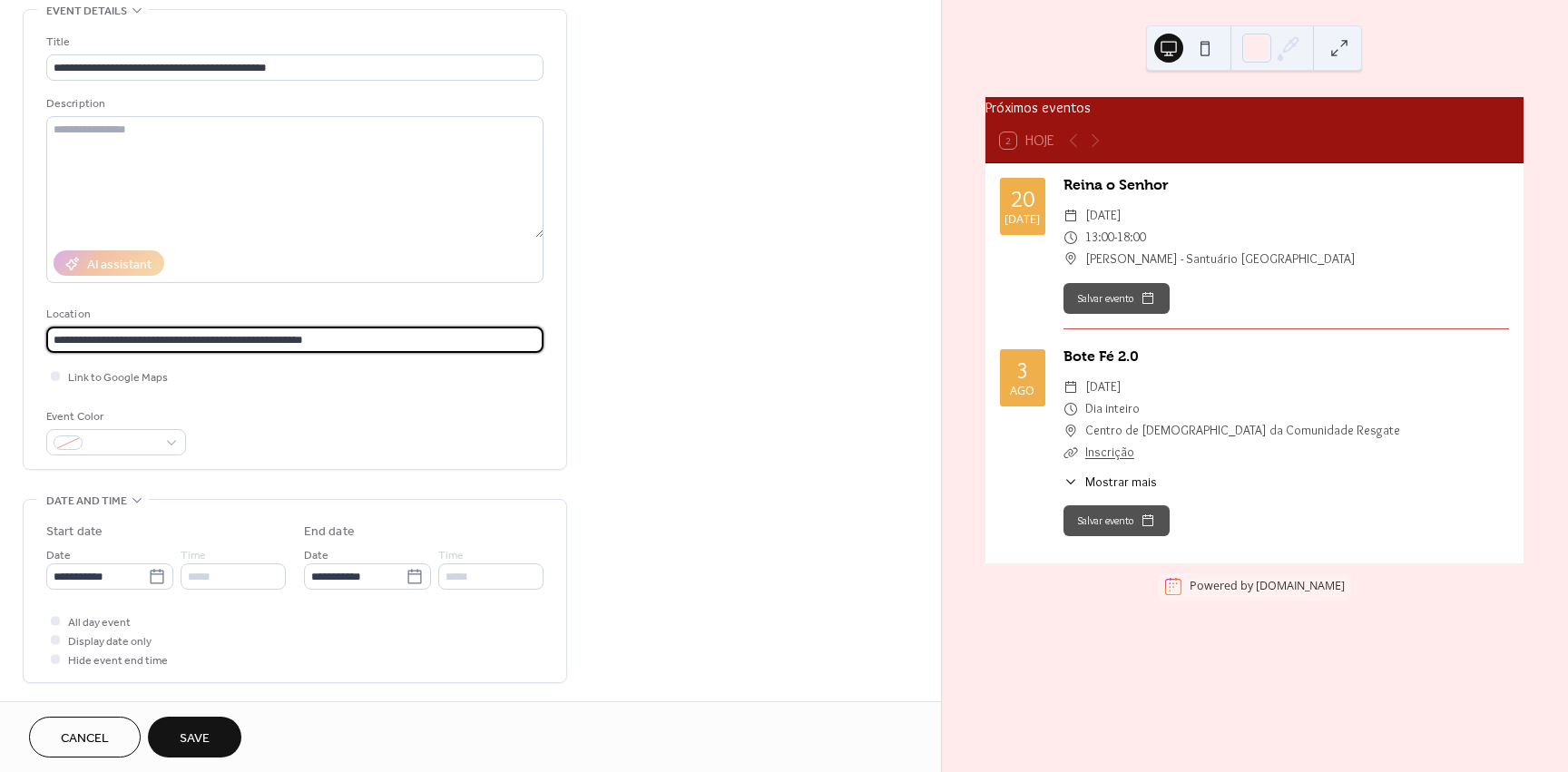 scroll, scrollTop: 363, scrollLeft: 0, axis: vertical 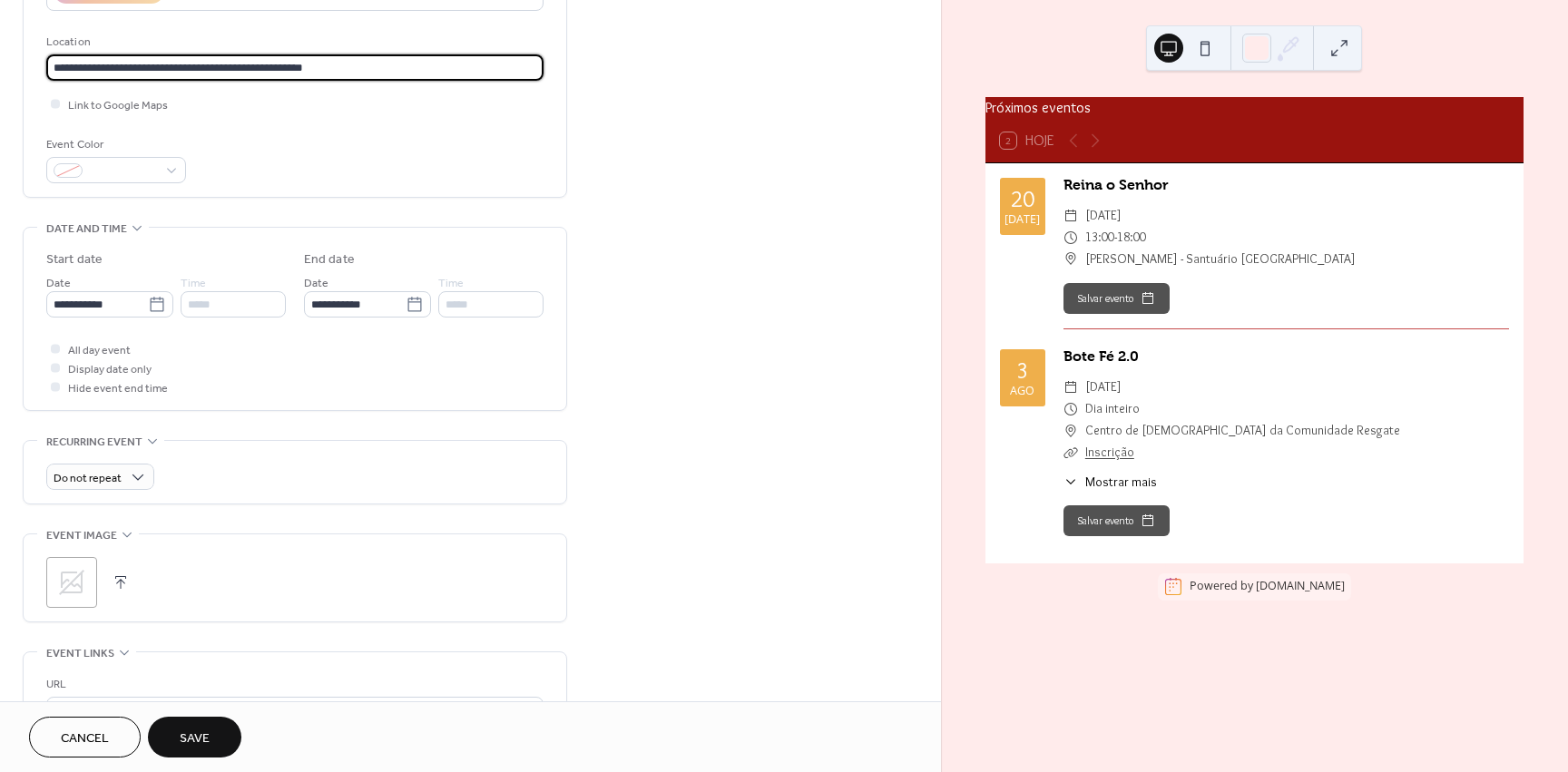 type on "**********" 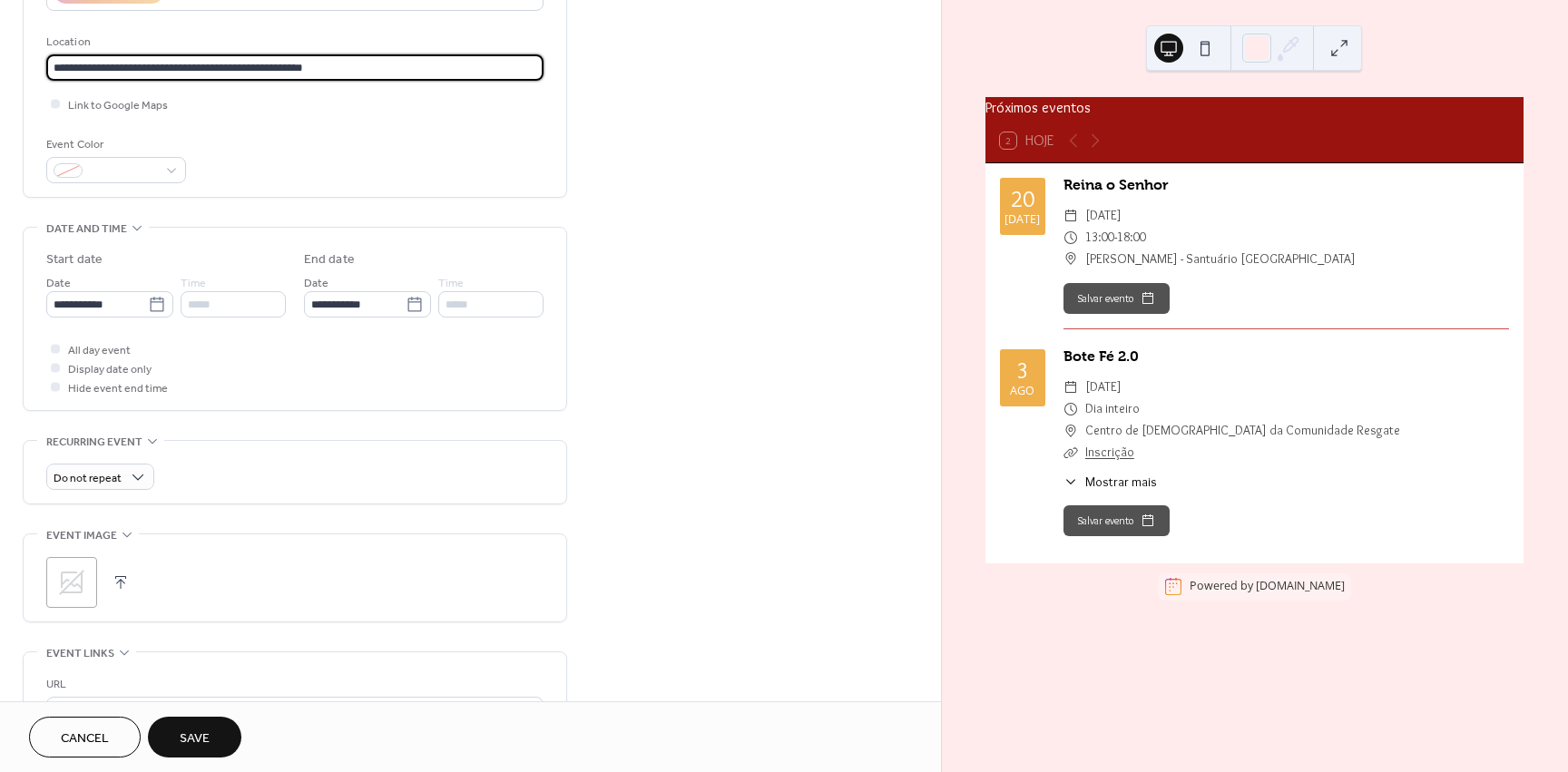 click on "Save" at bounding box center (194, 738) 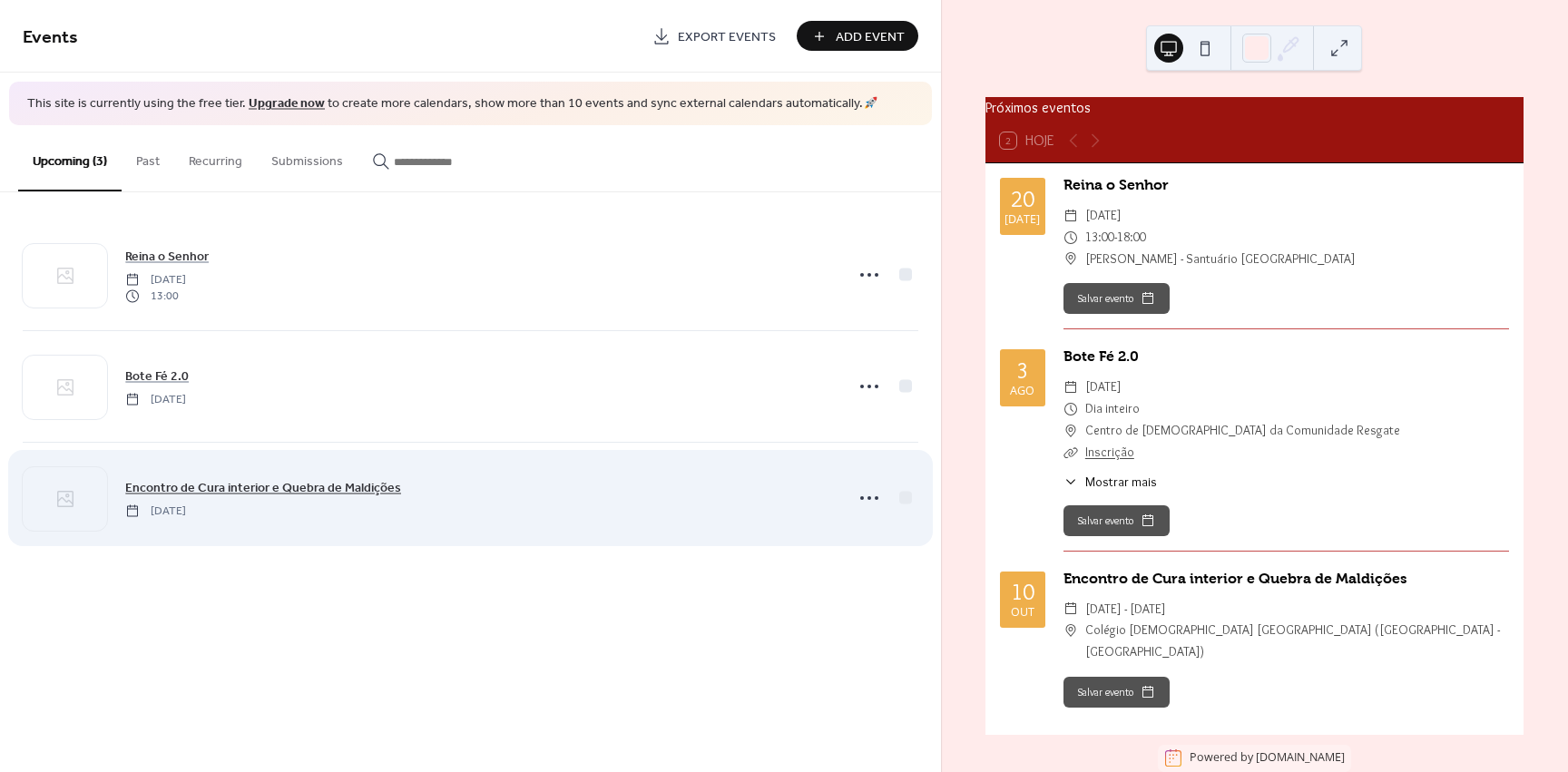 click on "Encontro de Cura interior e Quebra de Maldições" at bounding box center [263, 487] 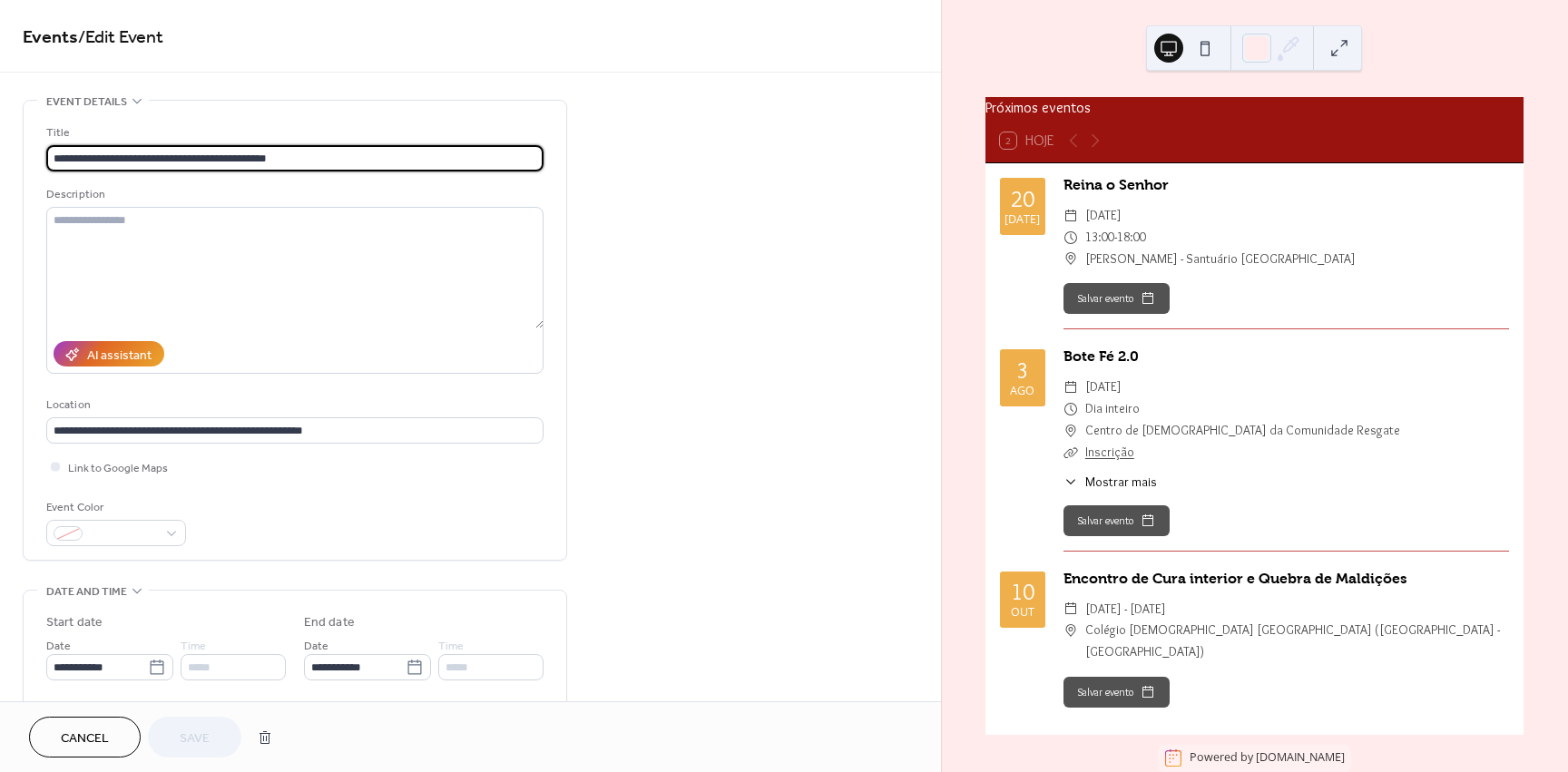 click on "**********" at bounding box center (295, 158) 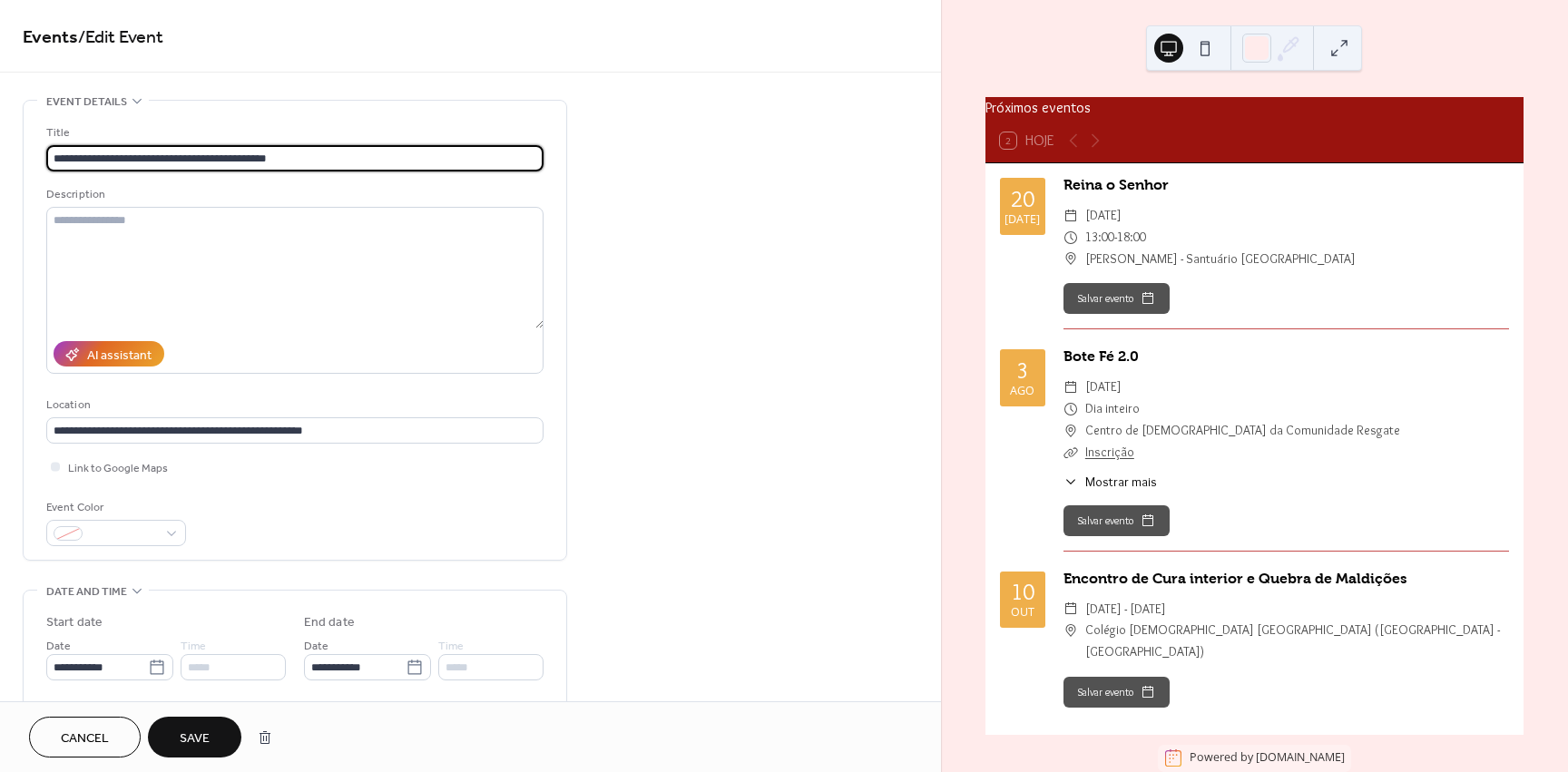 type on "**********" 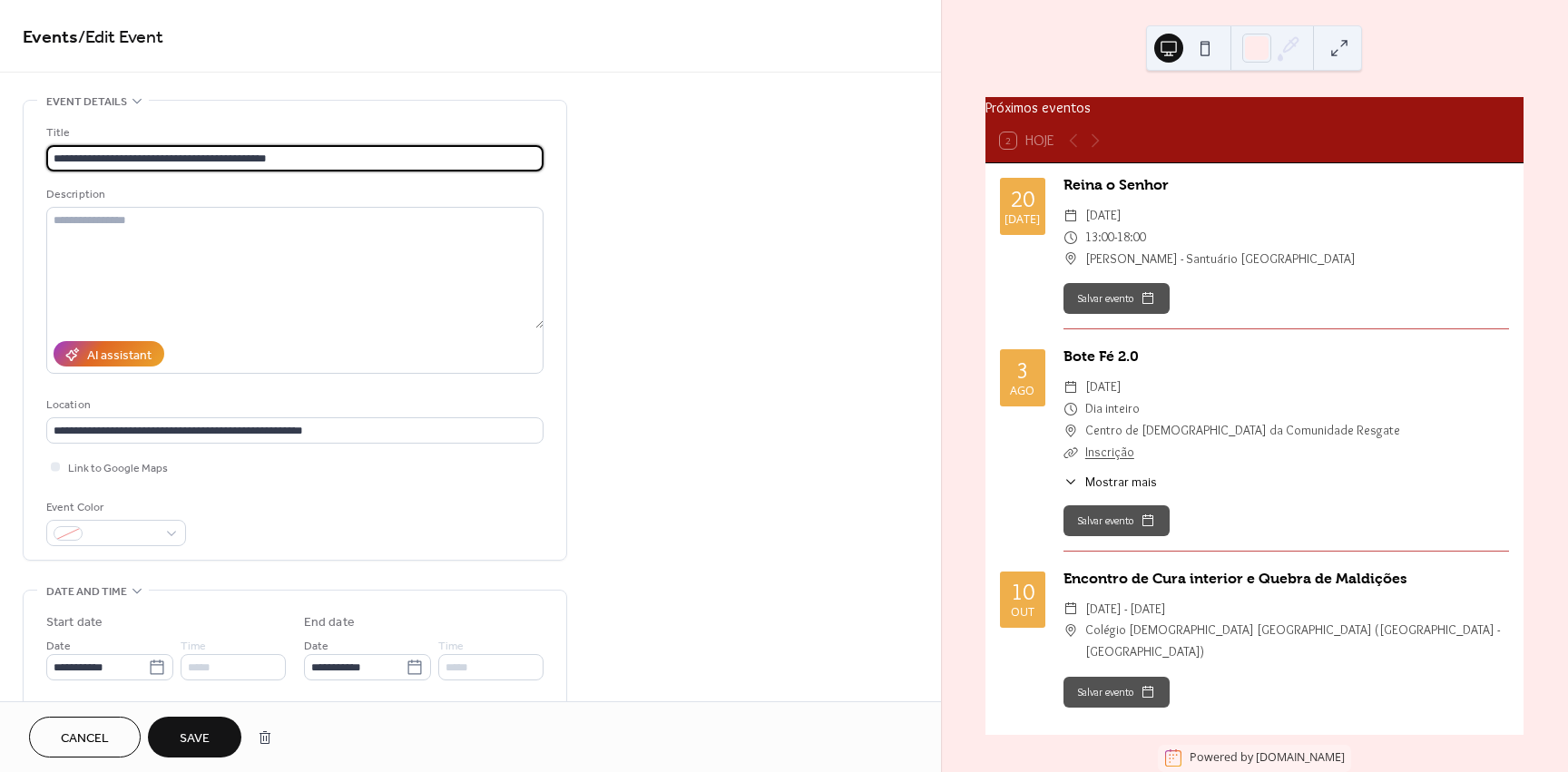 click on "Save" at bounding box center (194, 737) 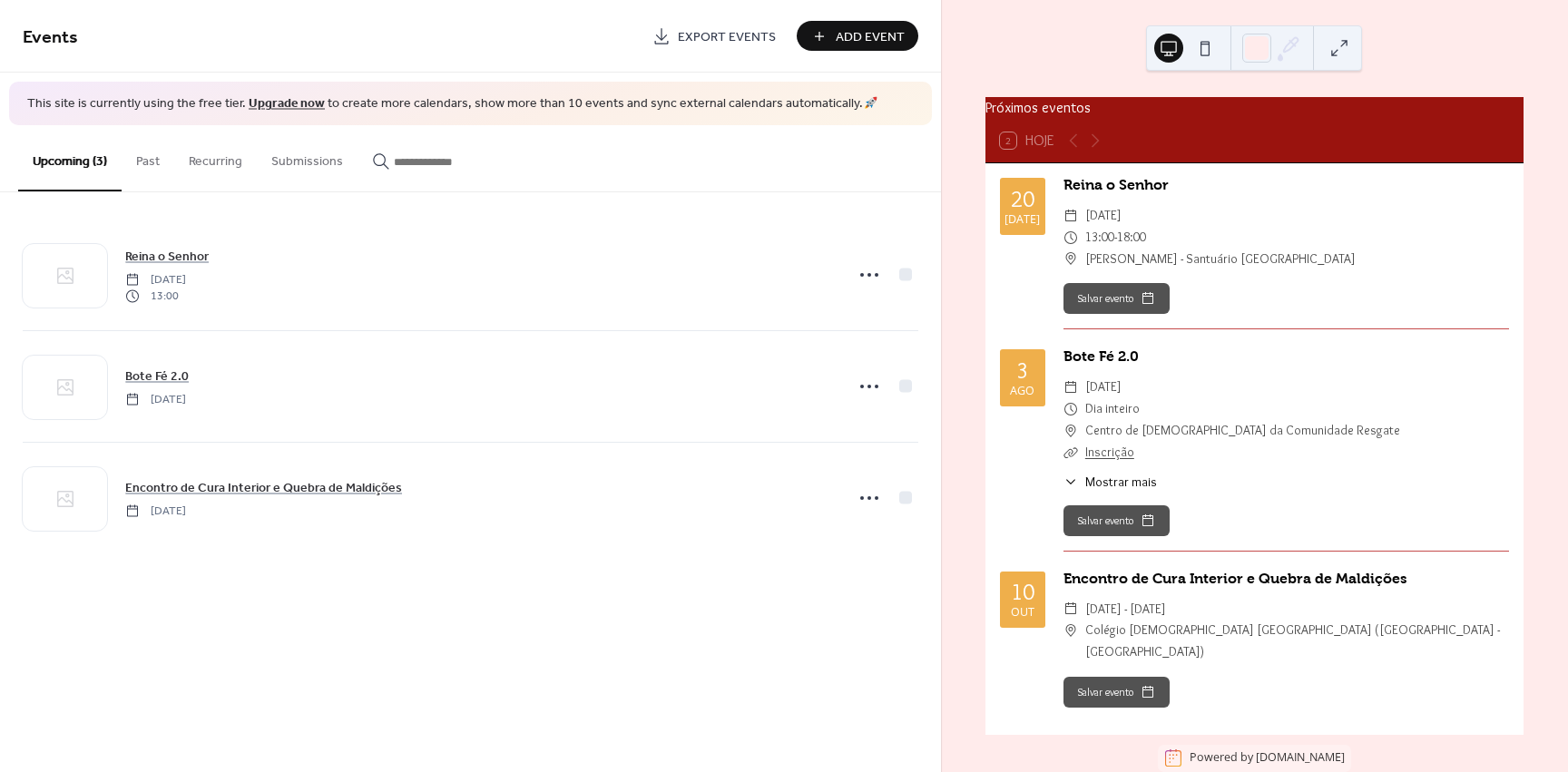 click on "Add Event" at bounding box center (870, 37) 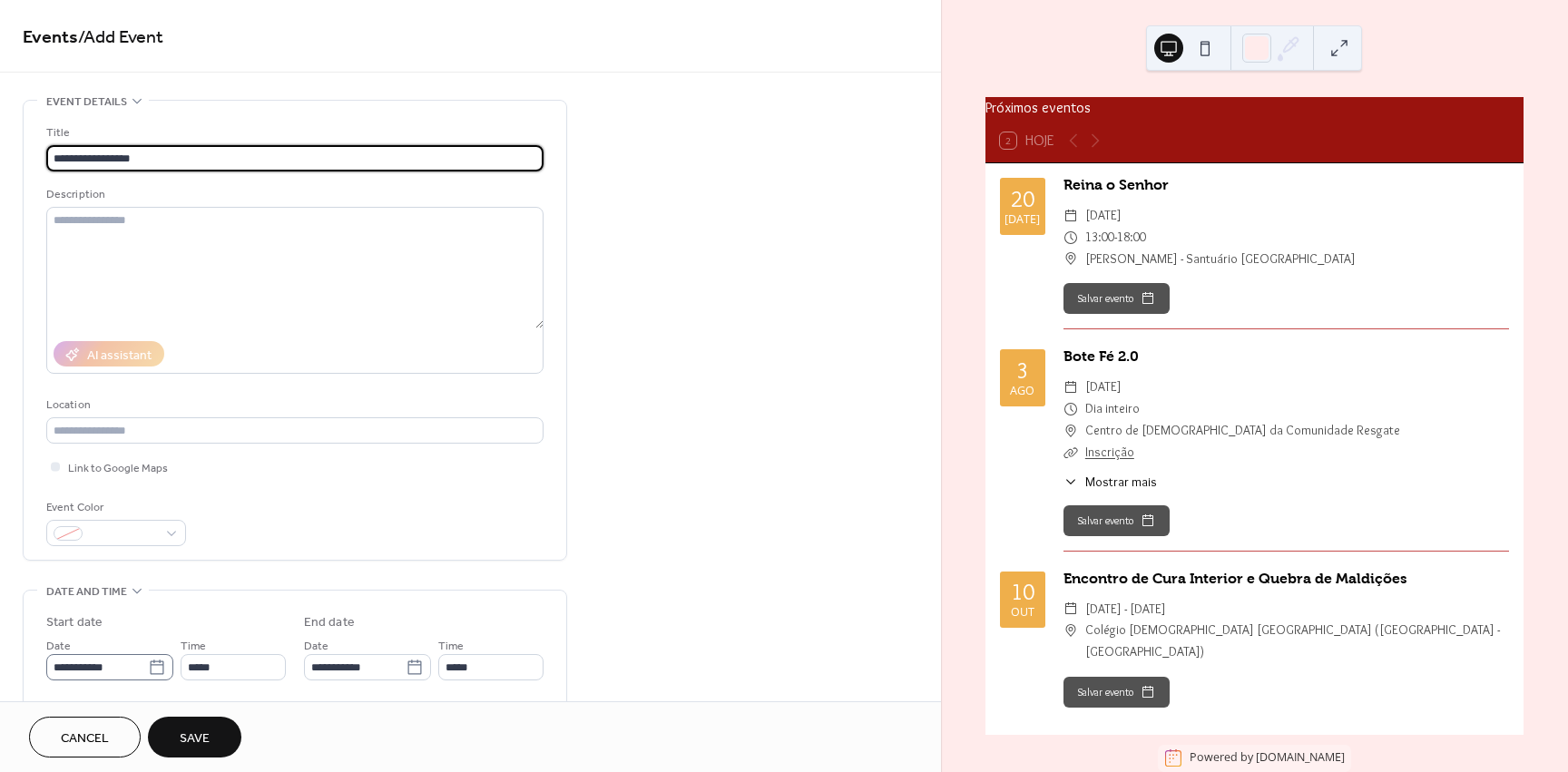 type on "**********" 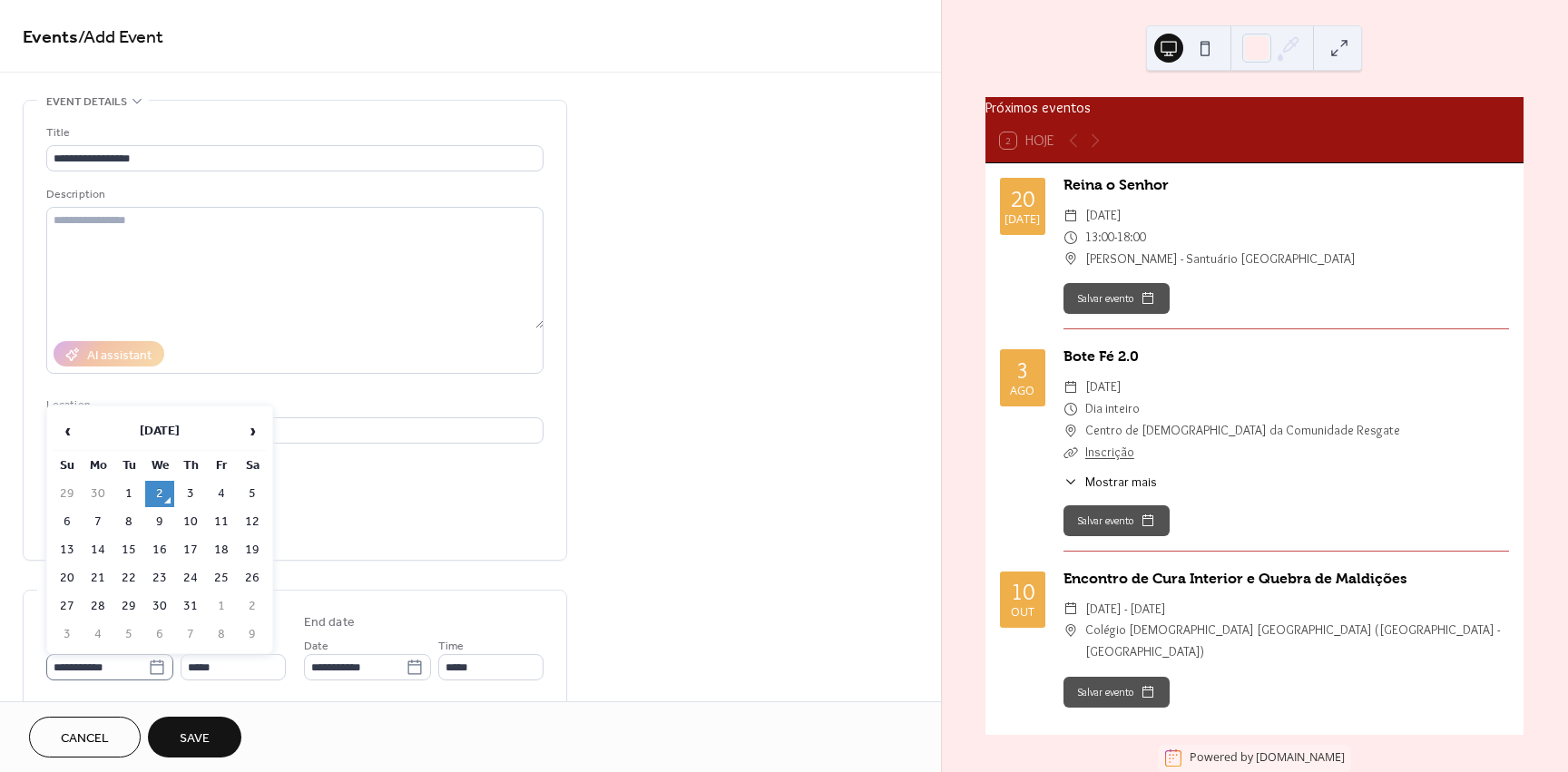 click 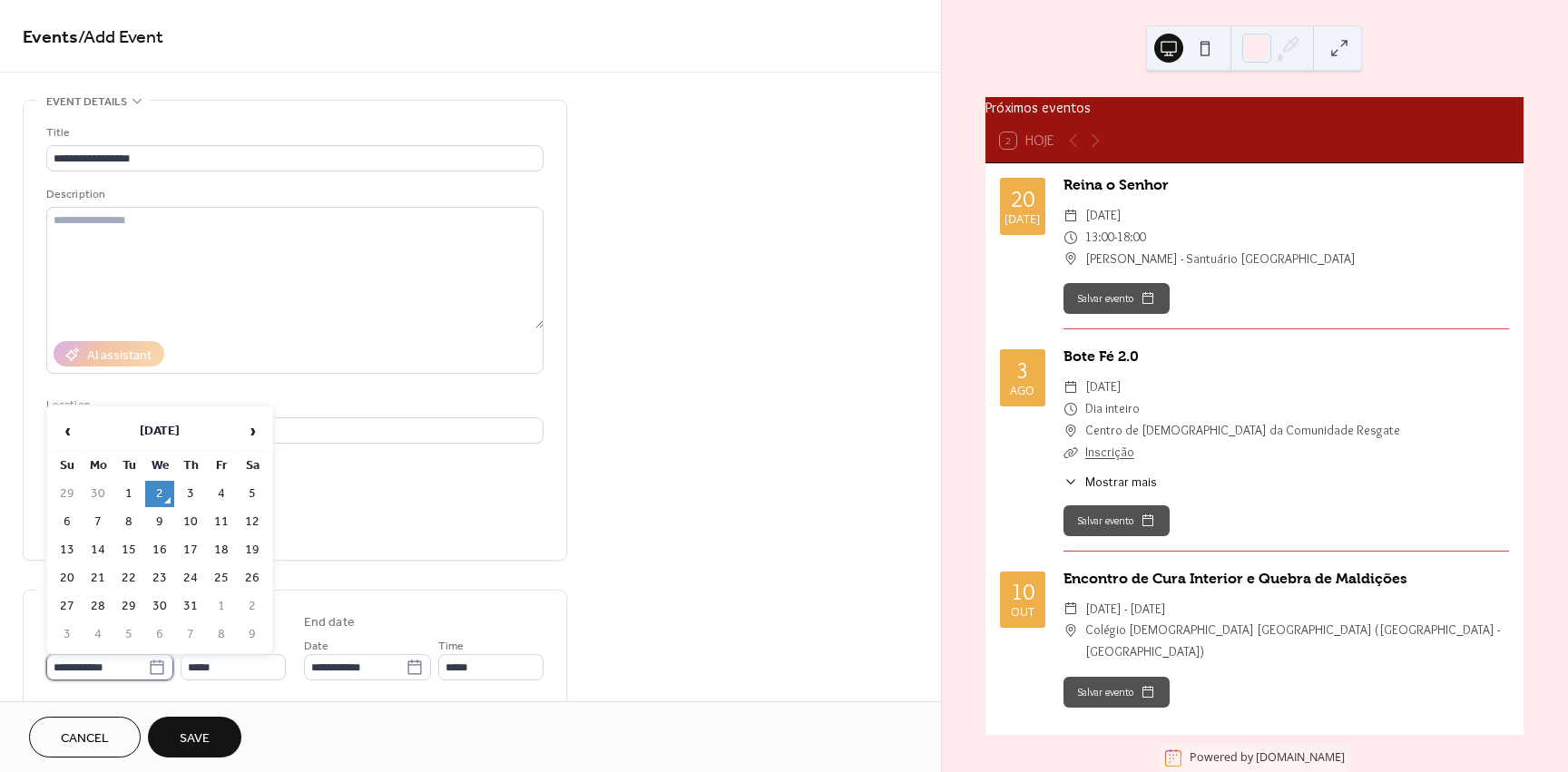 click on "**********" at bounding box center [97, 667] 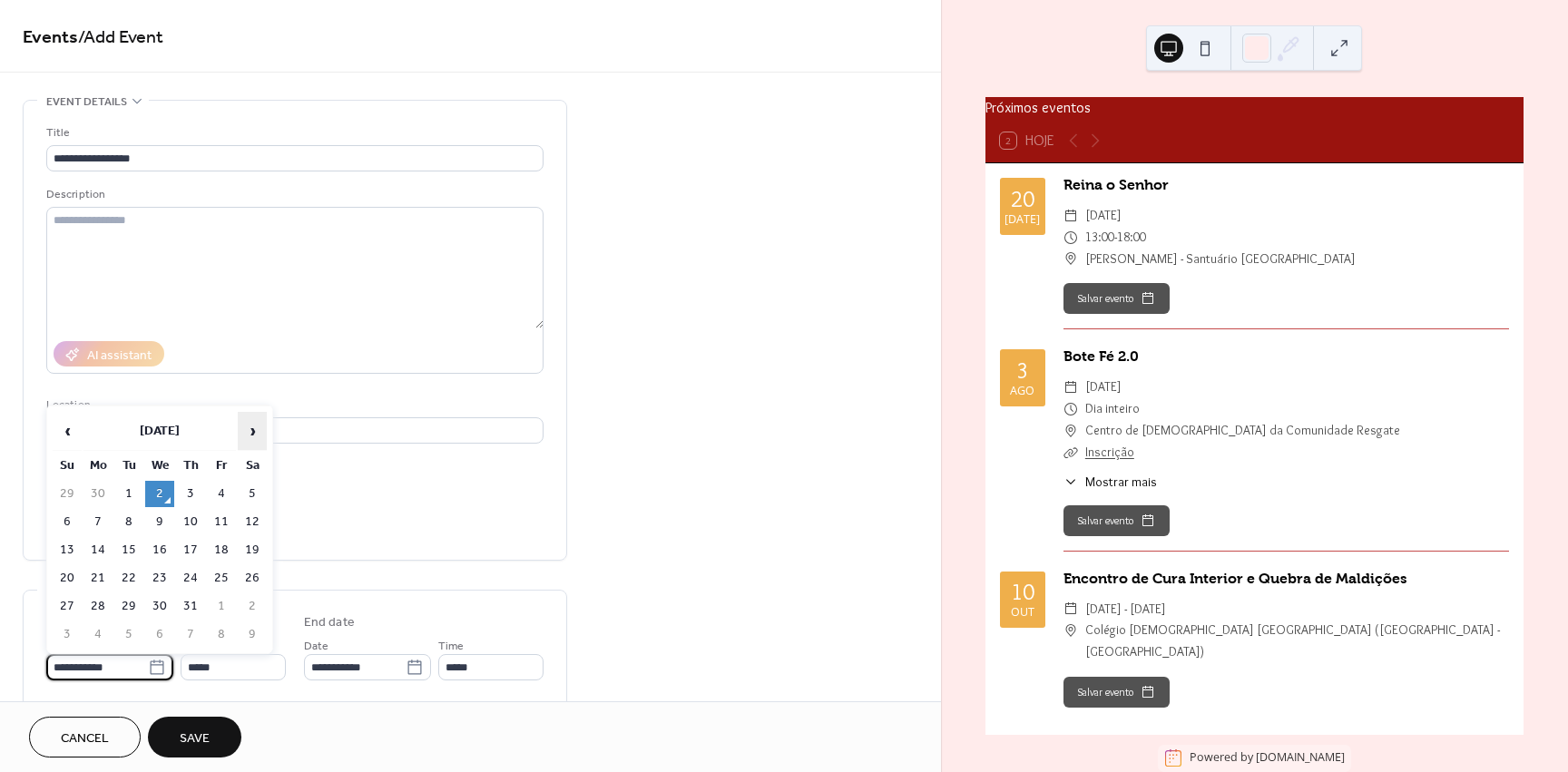 click on "›" at bounding box center (252, 431) 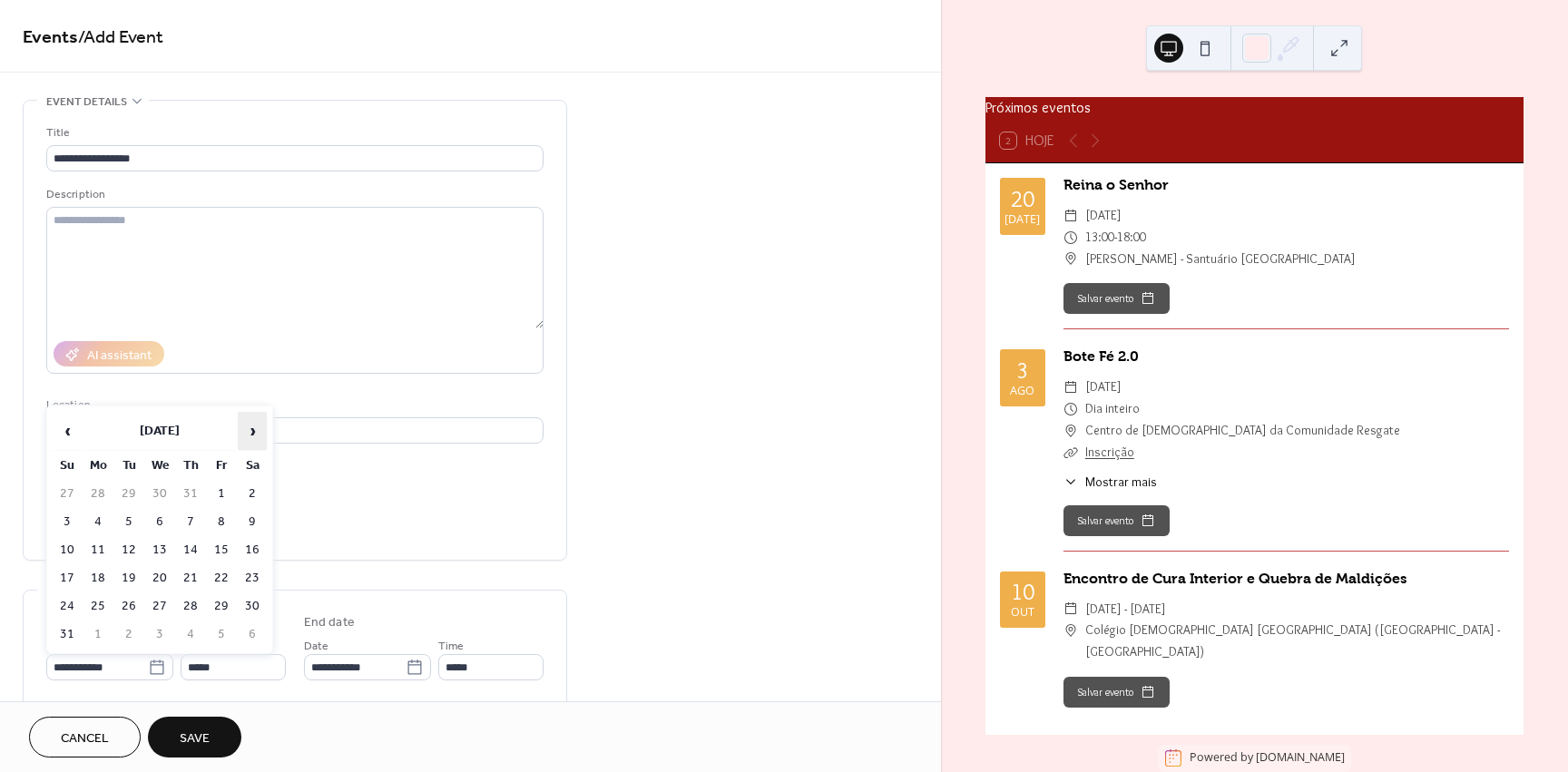 click on "›" at bounding box center (252, 431) 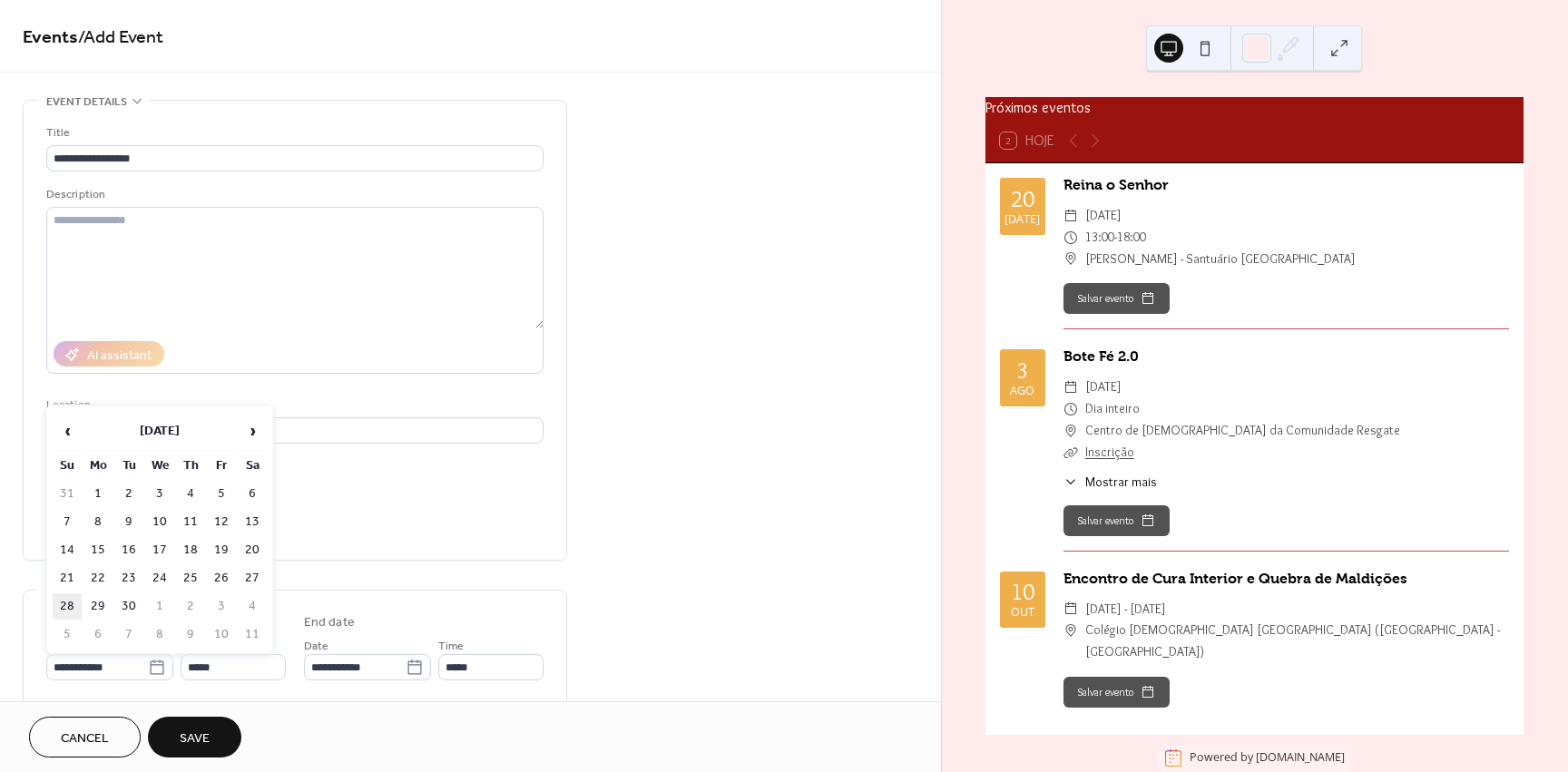 click on "28" at bounding box center (67, 606) 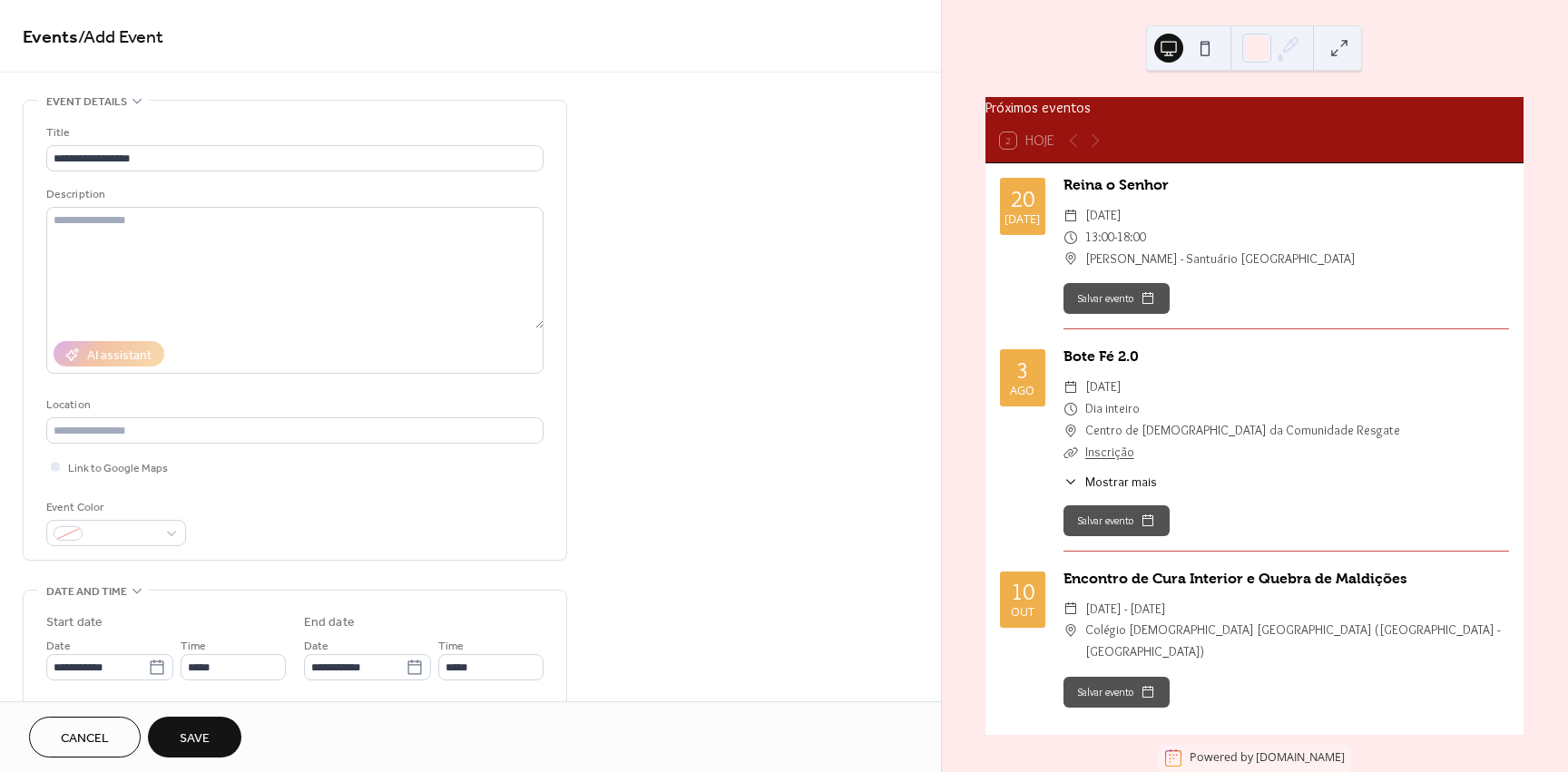 scroll, scrollTop: 181, scrollLeft: 0, axis: vertical 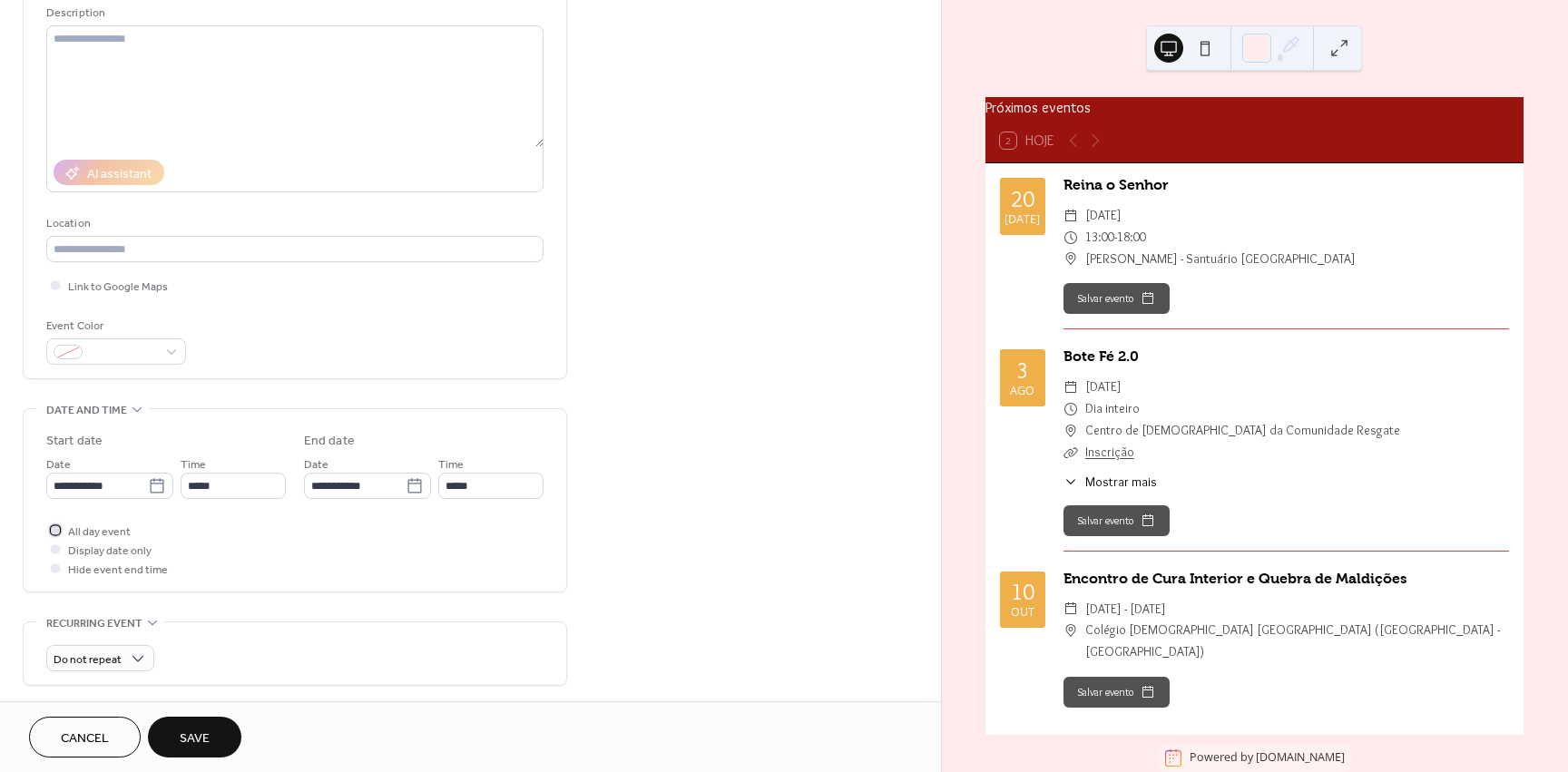 click at bounding box center [55, 530] 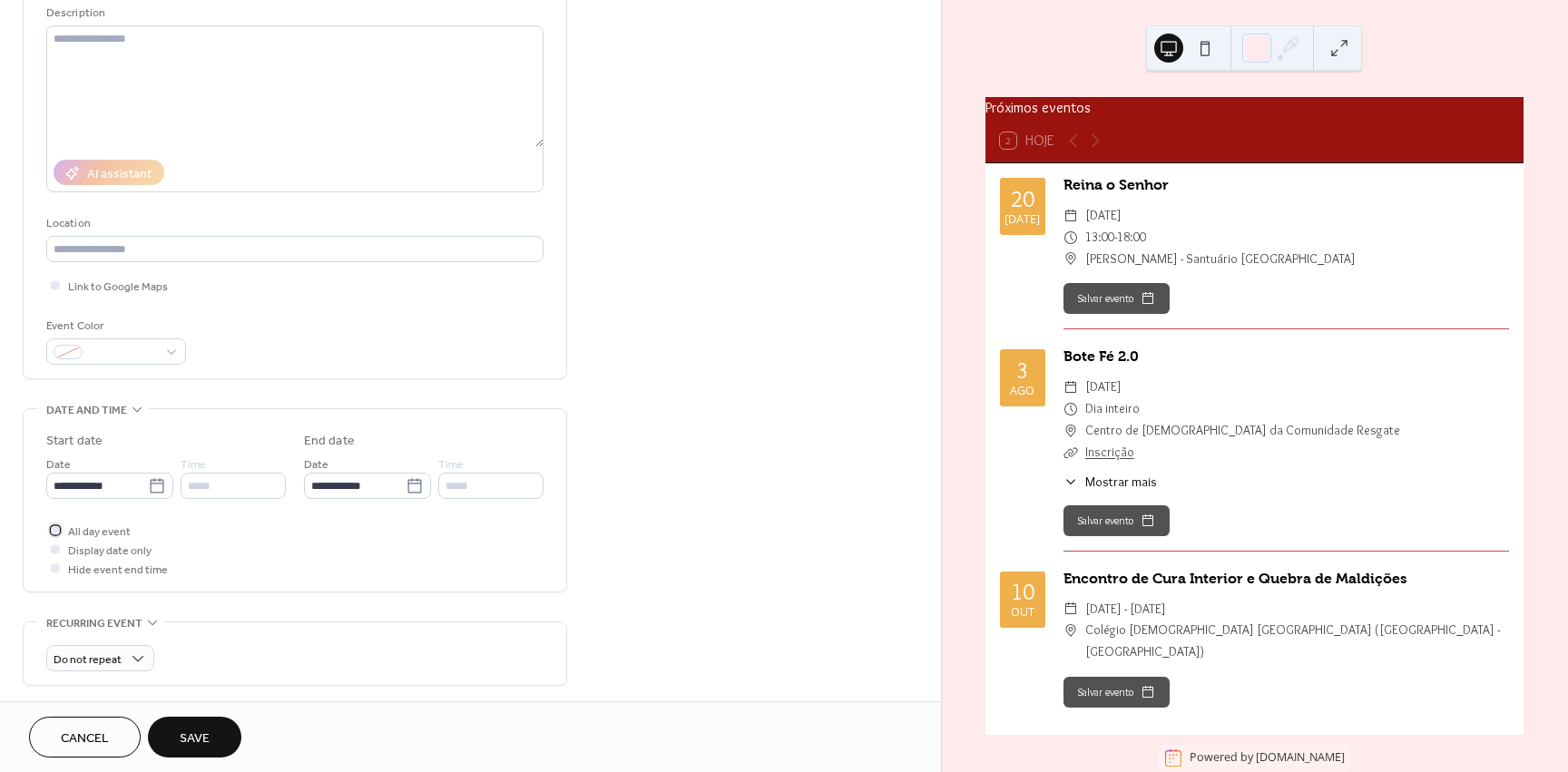 scroll, scrollTop: 0, scrollLeft: 0, axis: both 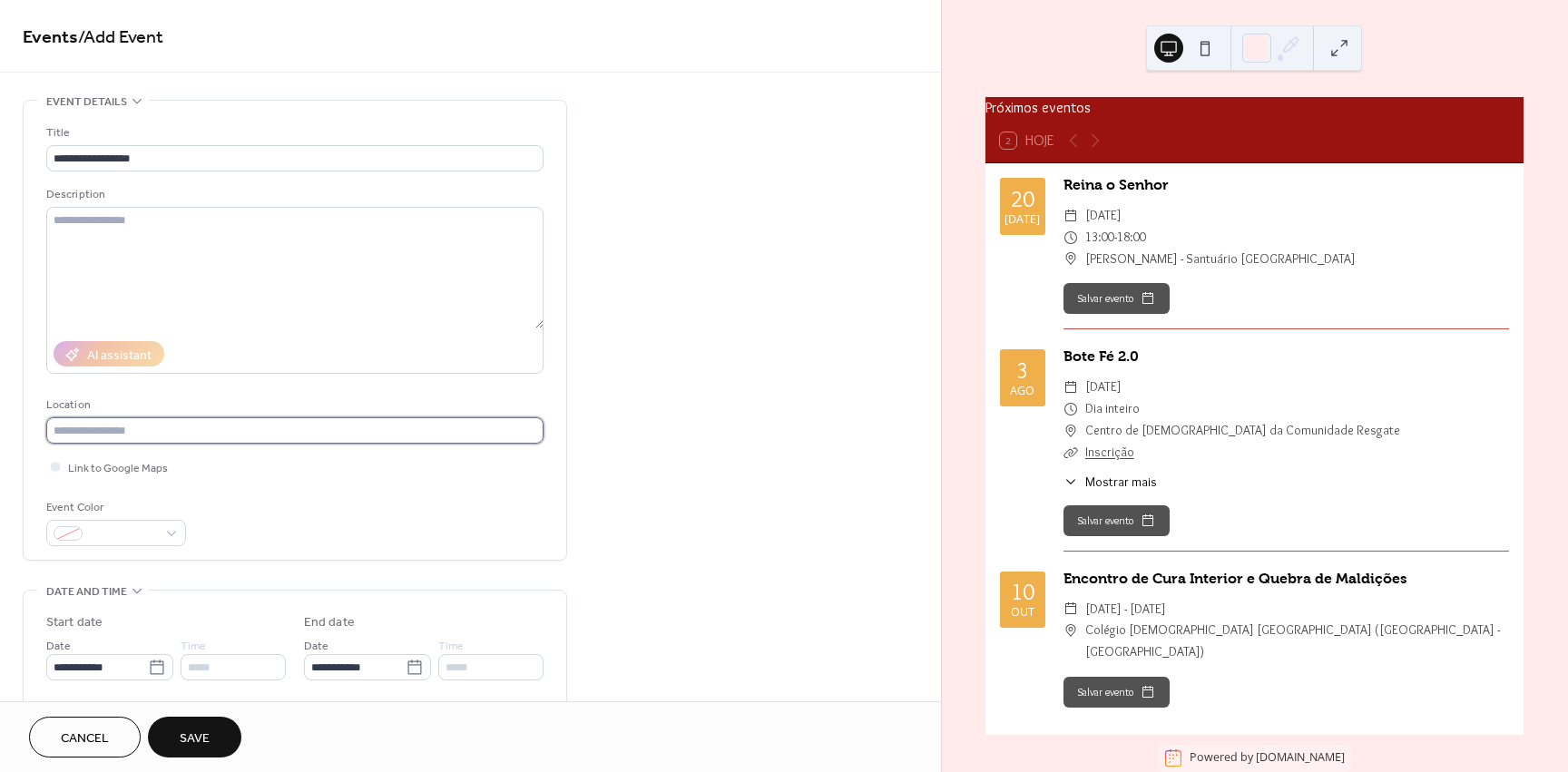 click on "**********" at bounding box center (784, 386) 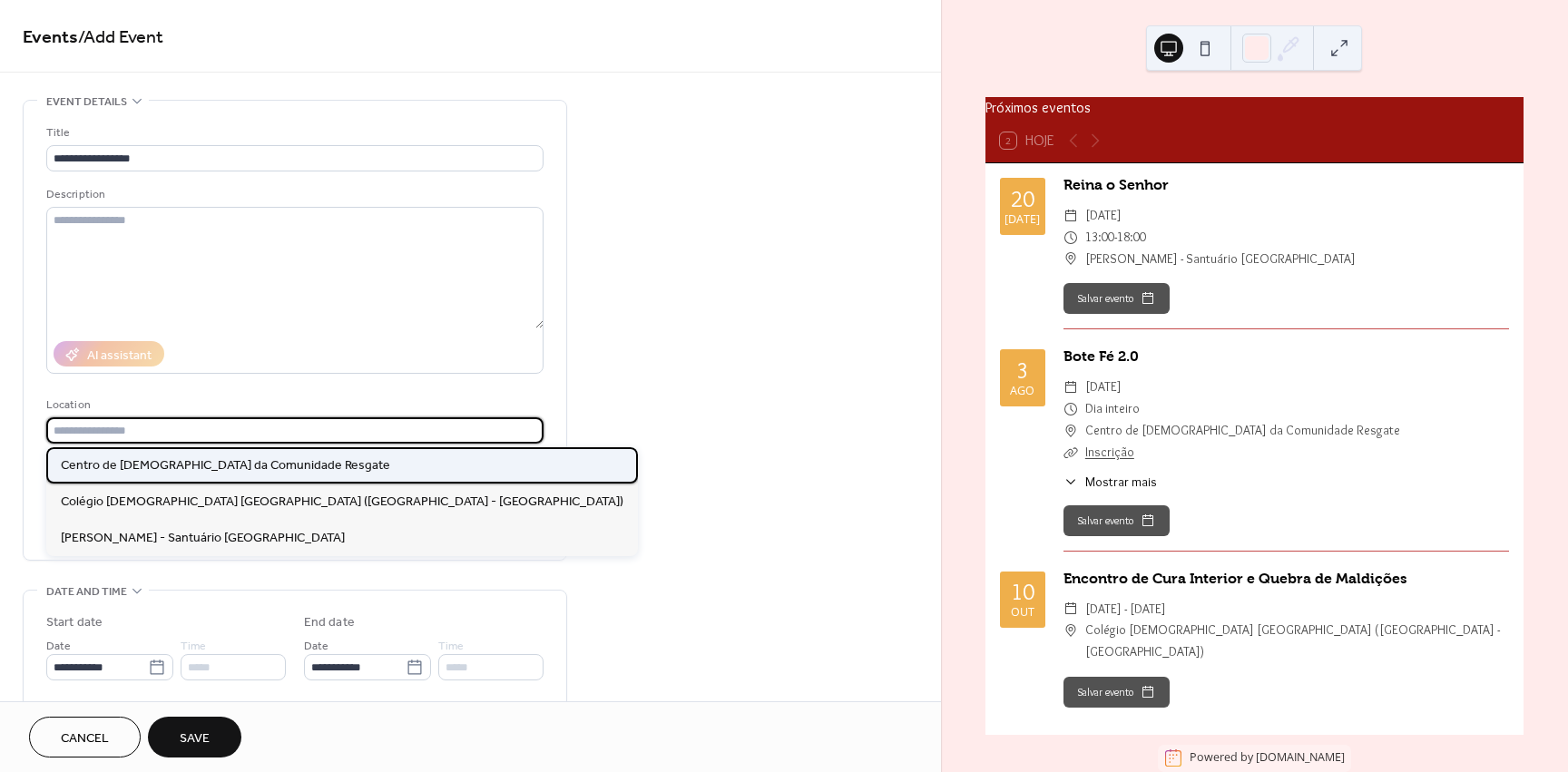 click on "Centro de [DEMOGRAPHIC_DATA] da Comunidade Resgate" at bounding box center [225, 465] 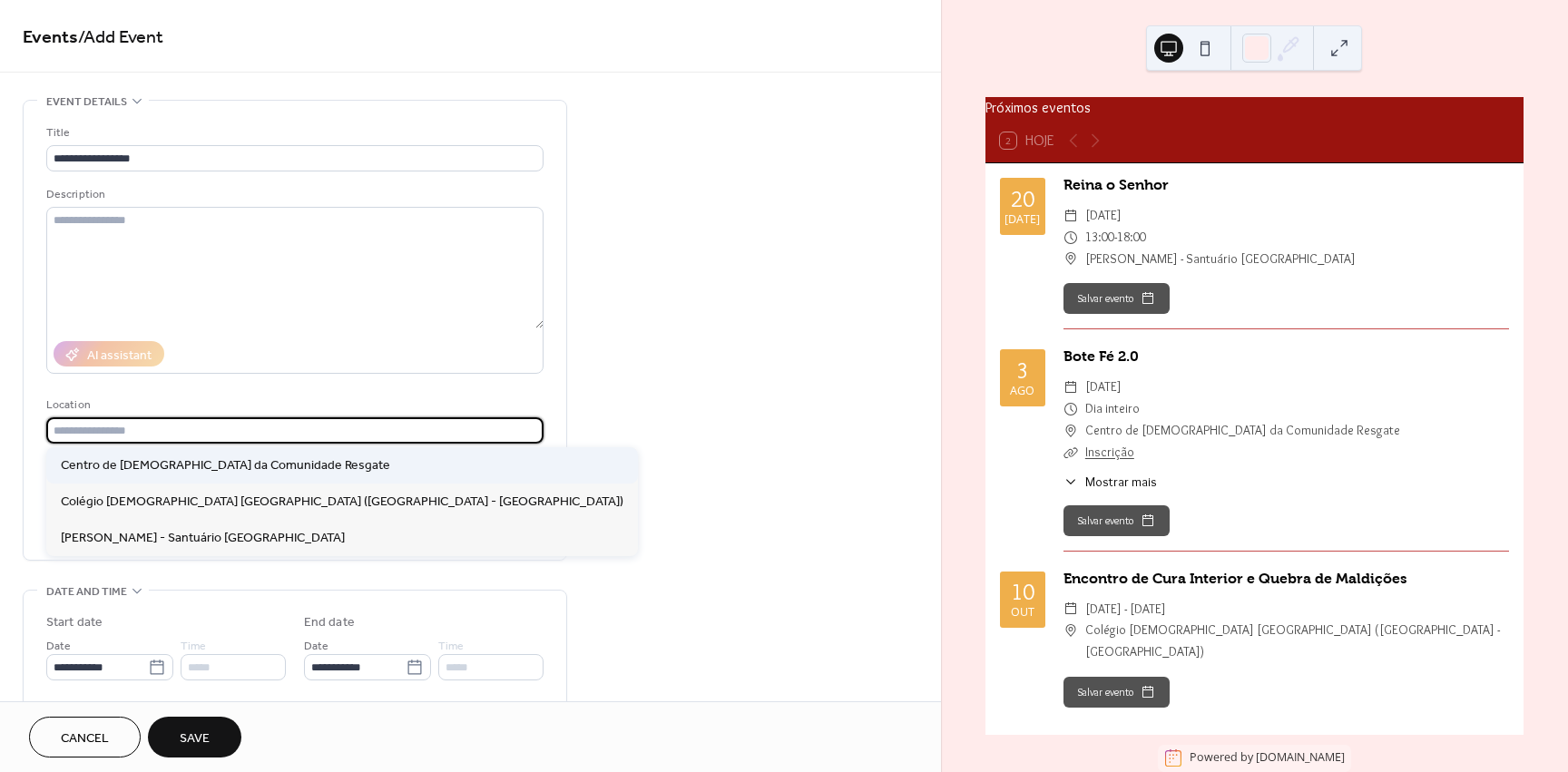 type on "**********" 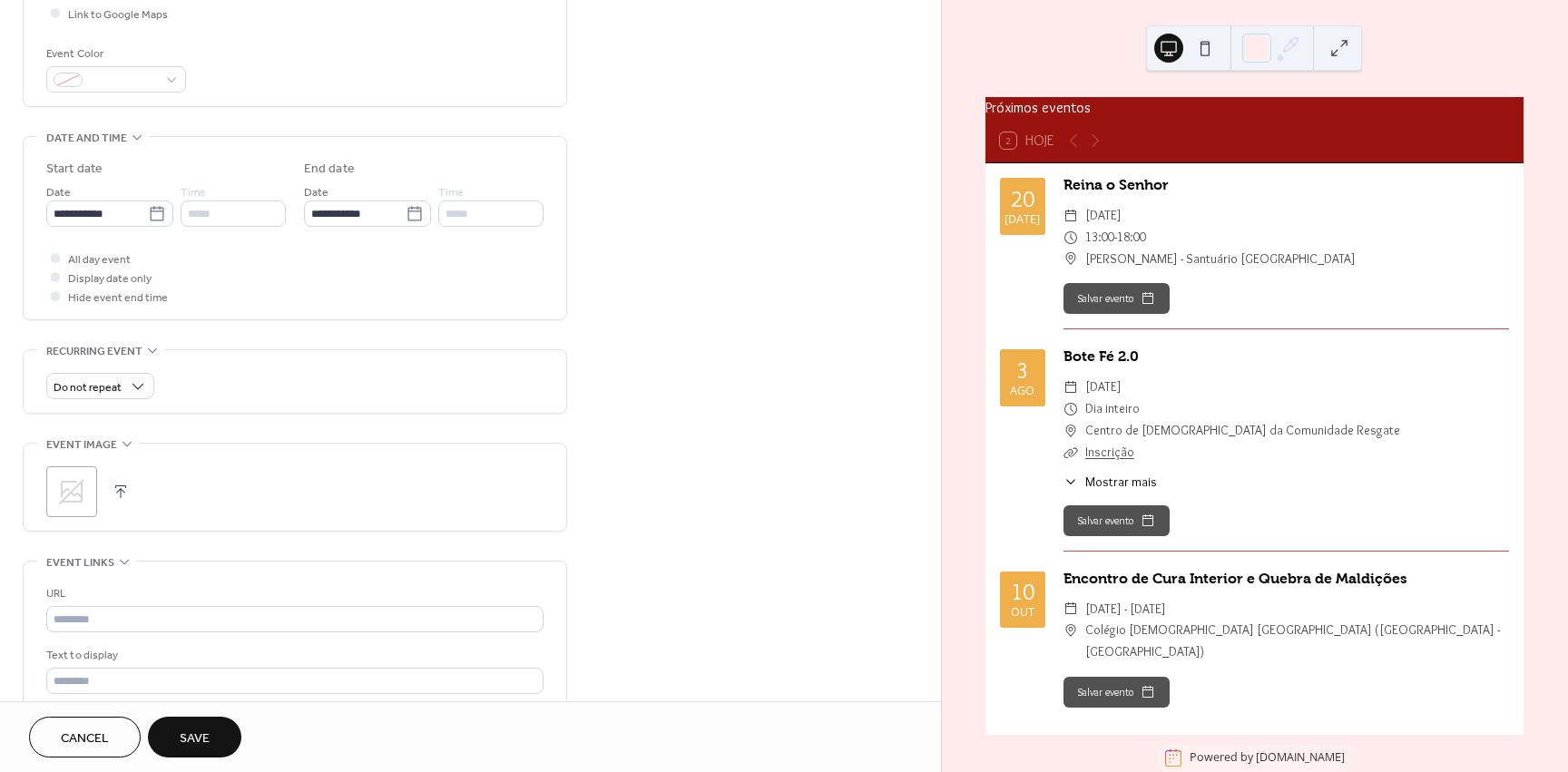 scroll, scrollTop: 544, scrollLeft: 0, axis: vertical 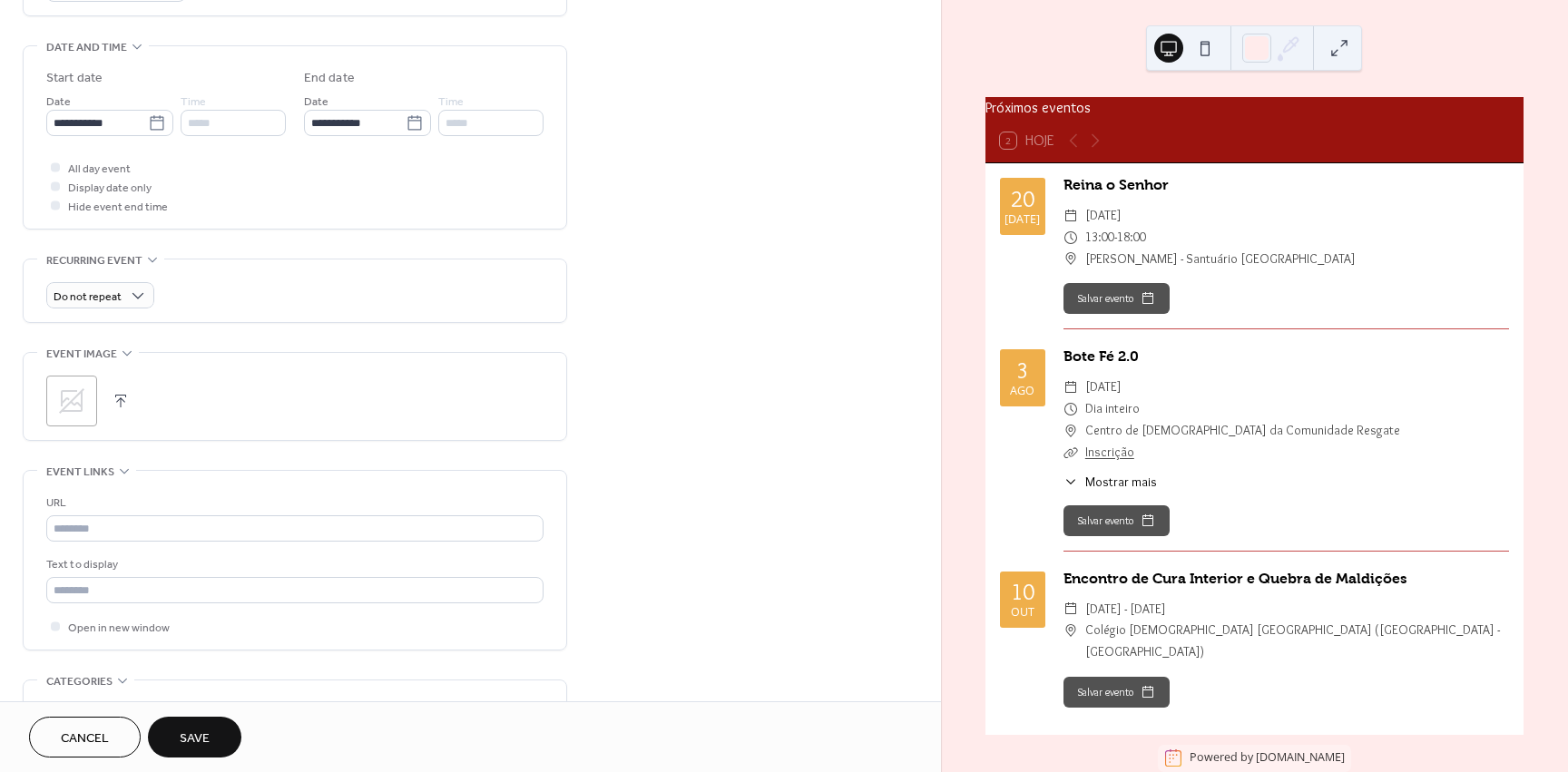 click on "Save" at bounding box center [194, 738] 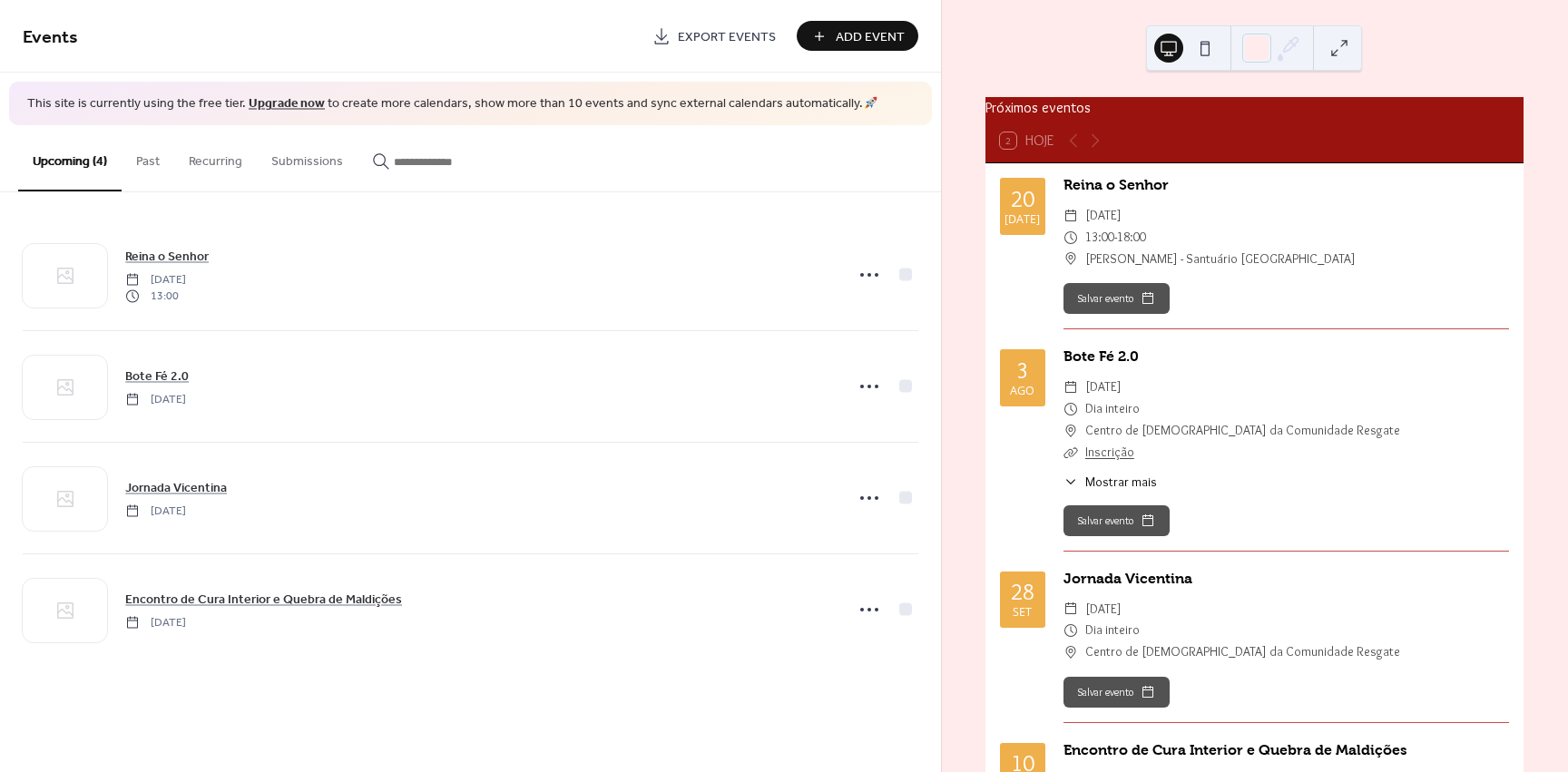click on "Add Event" at bounding box center (870, 37) 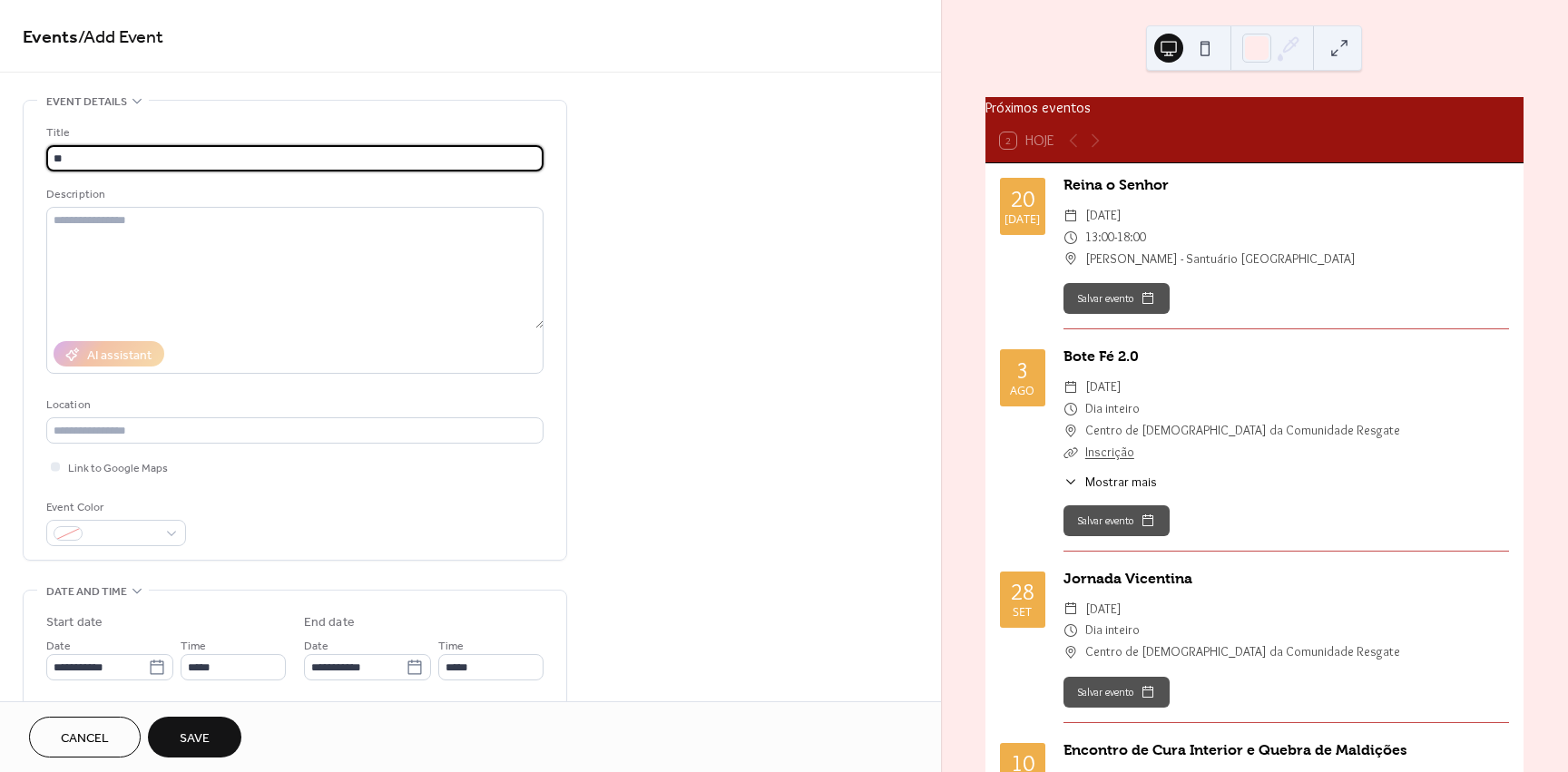 type on "*" 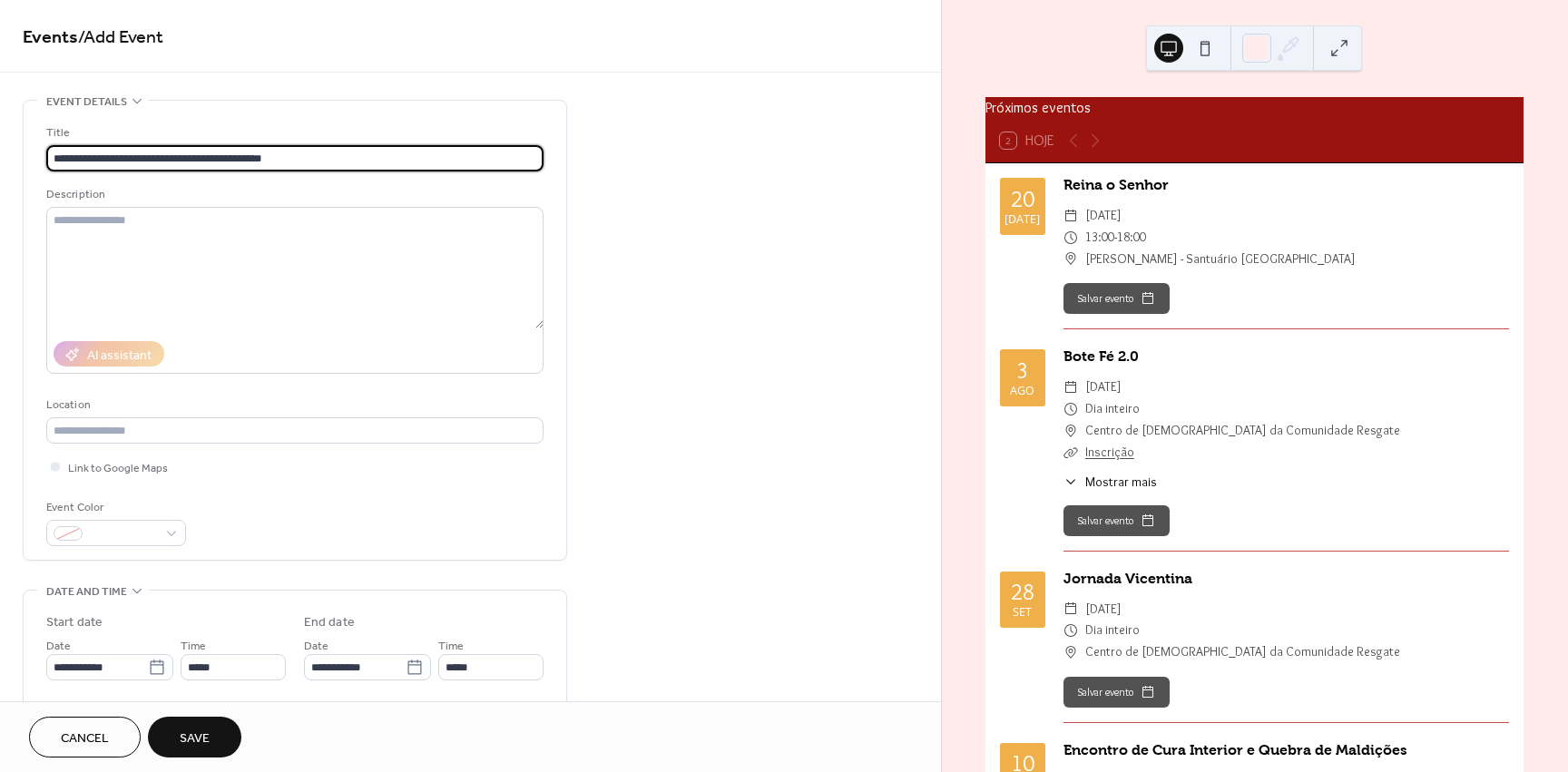 drag, startPoint x: 307, startPoint y: 155, endPoint x: 262, endPoint y: 155, distance: 45 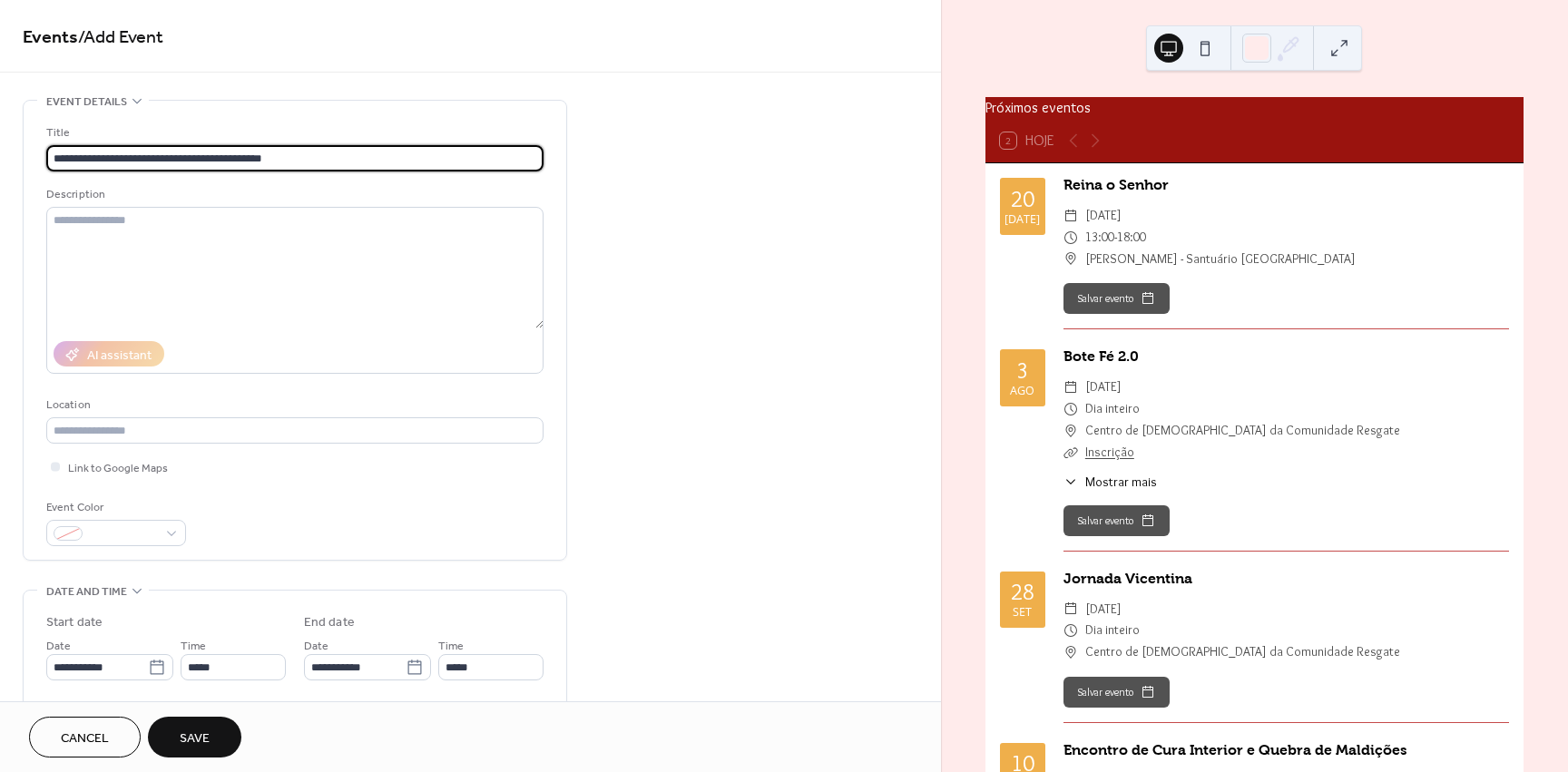 click on "**********" at bounding box center (295, 158) 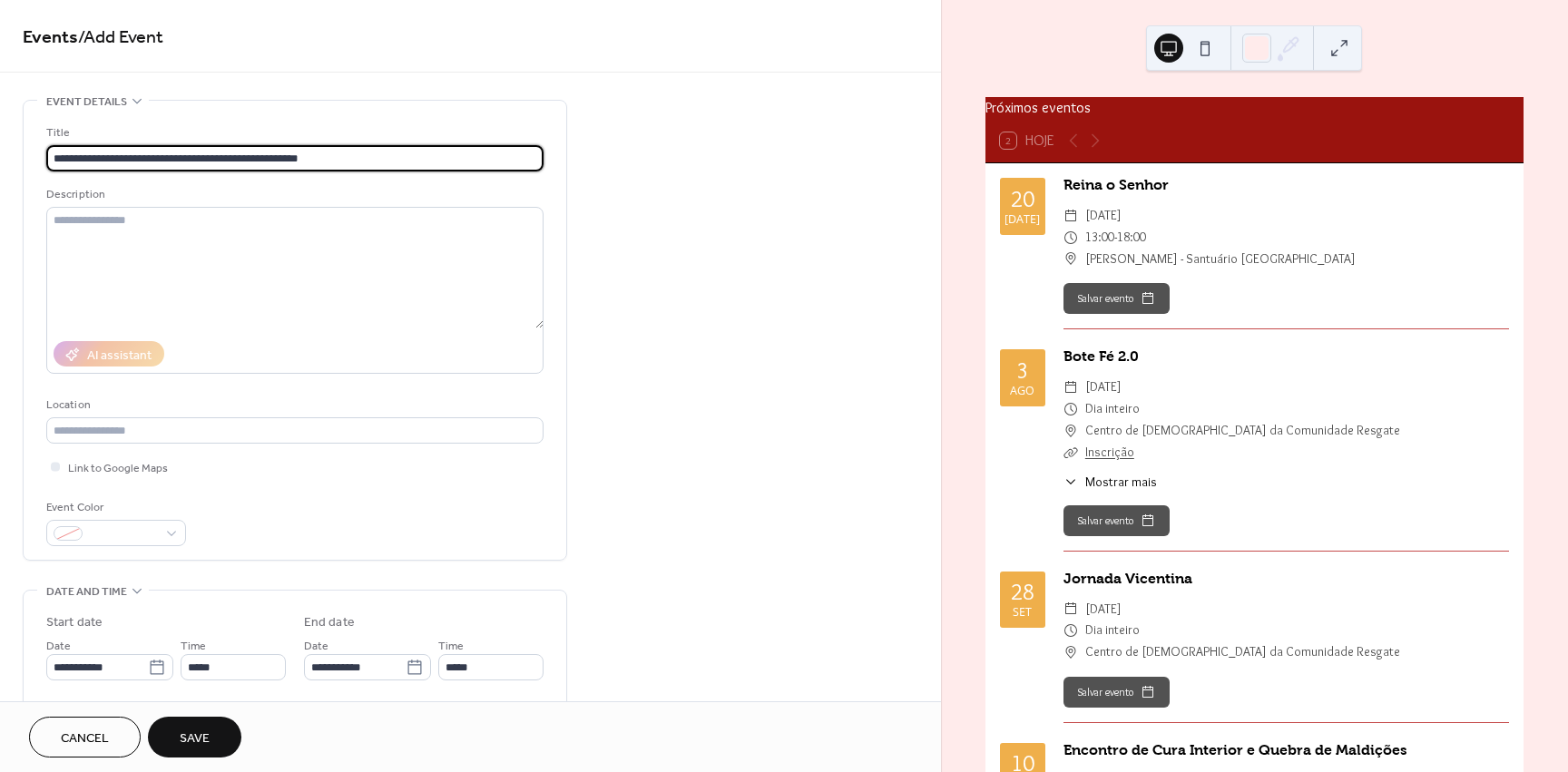 scroll, scrollTop: 272, scrollLeft: 0, axis: vertical 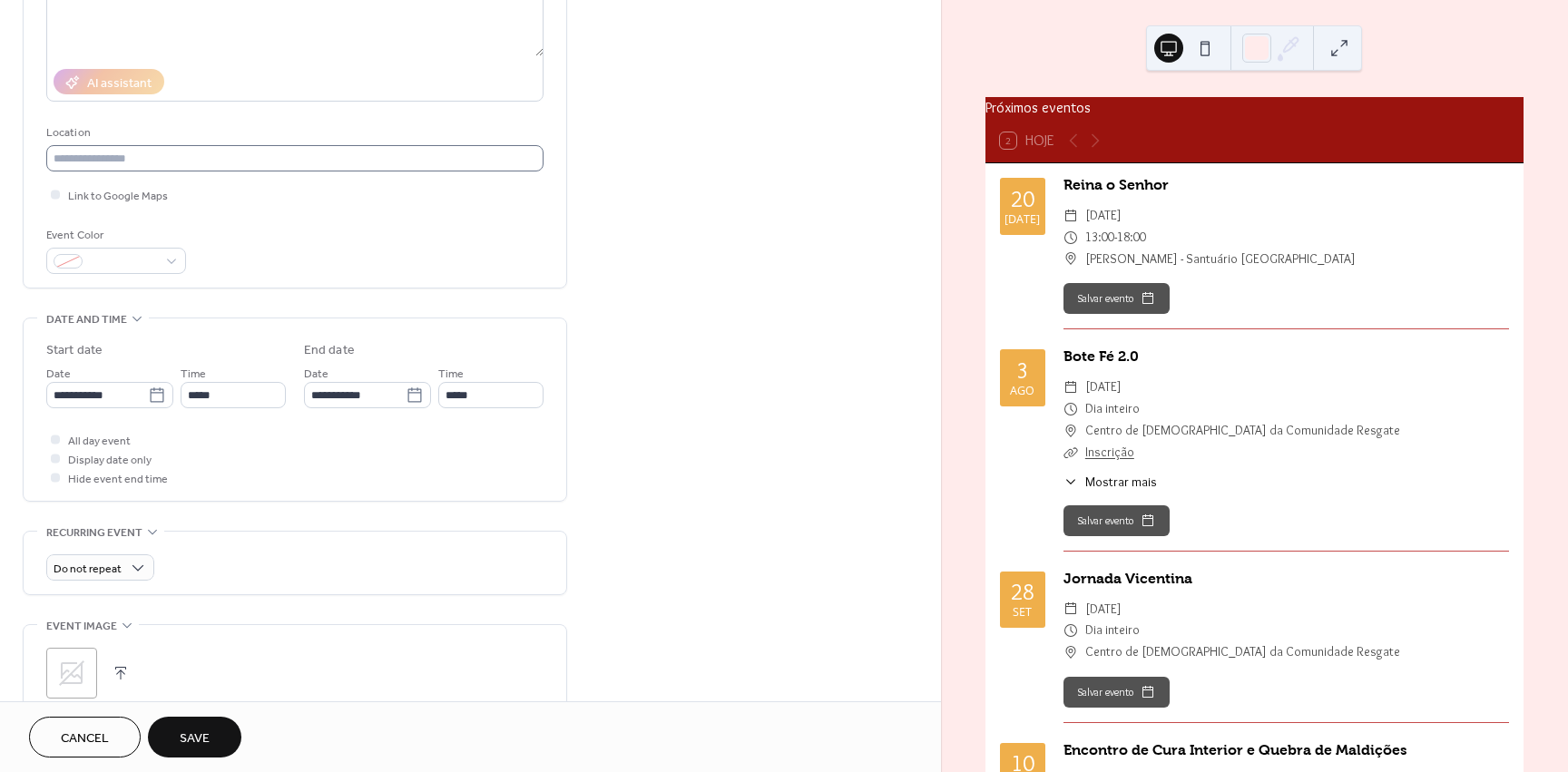 type on "**********" 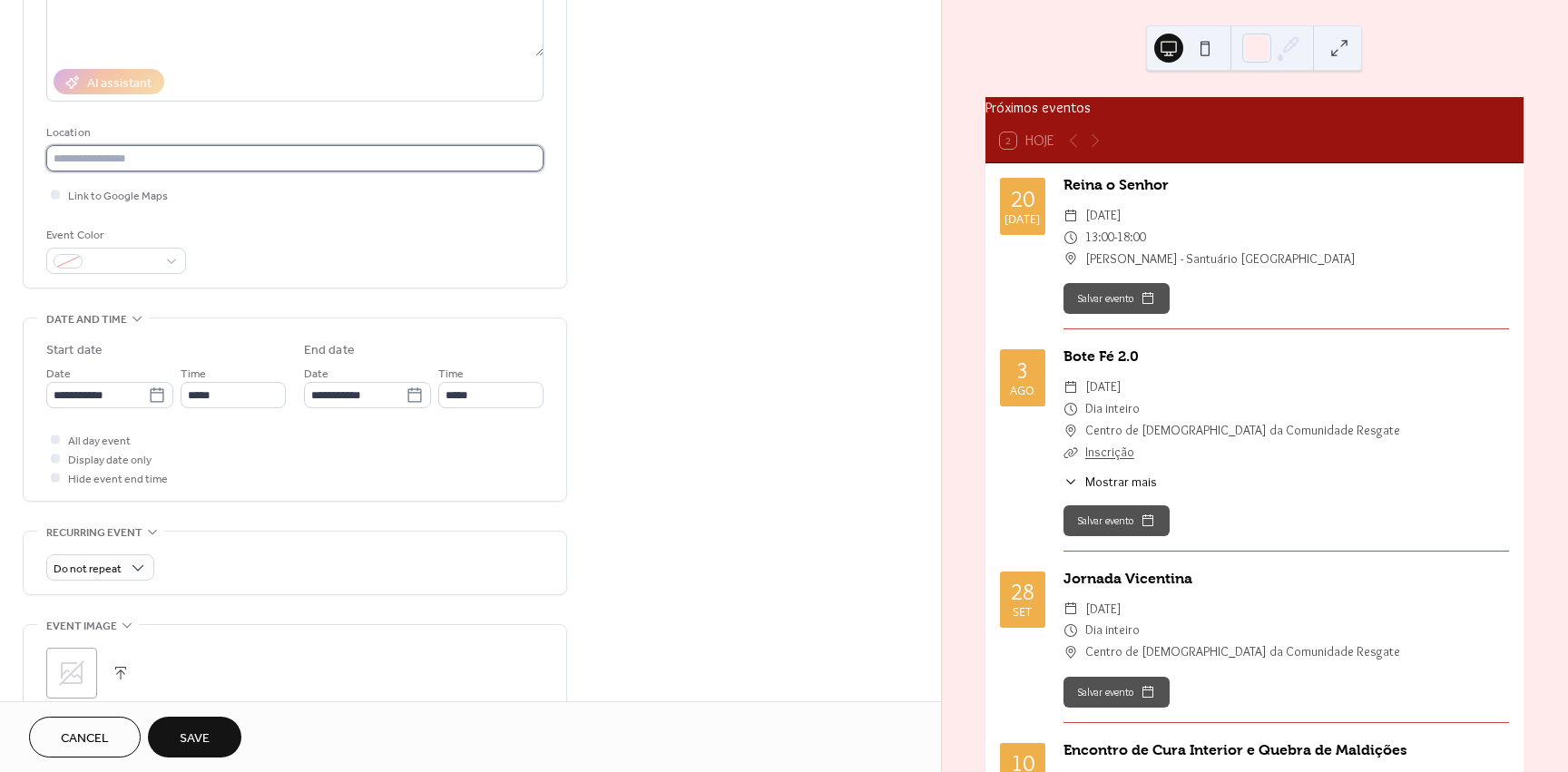click at bounding box center (295, 158) 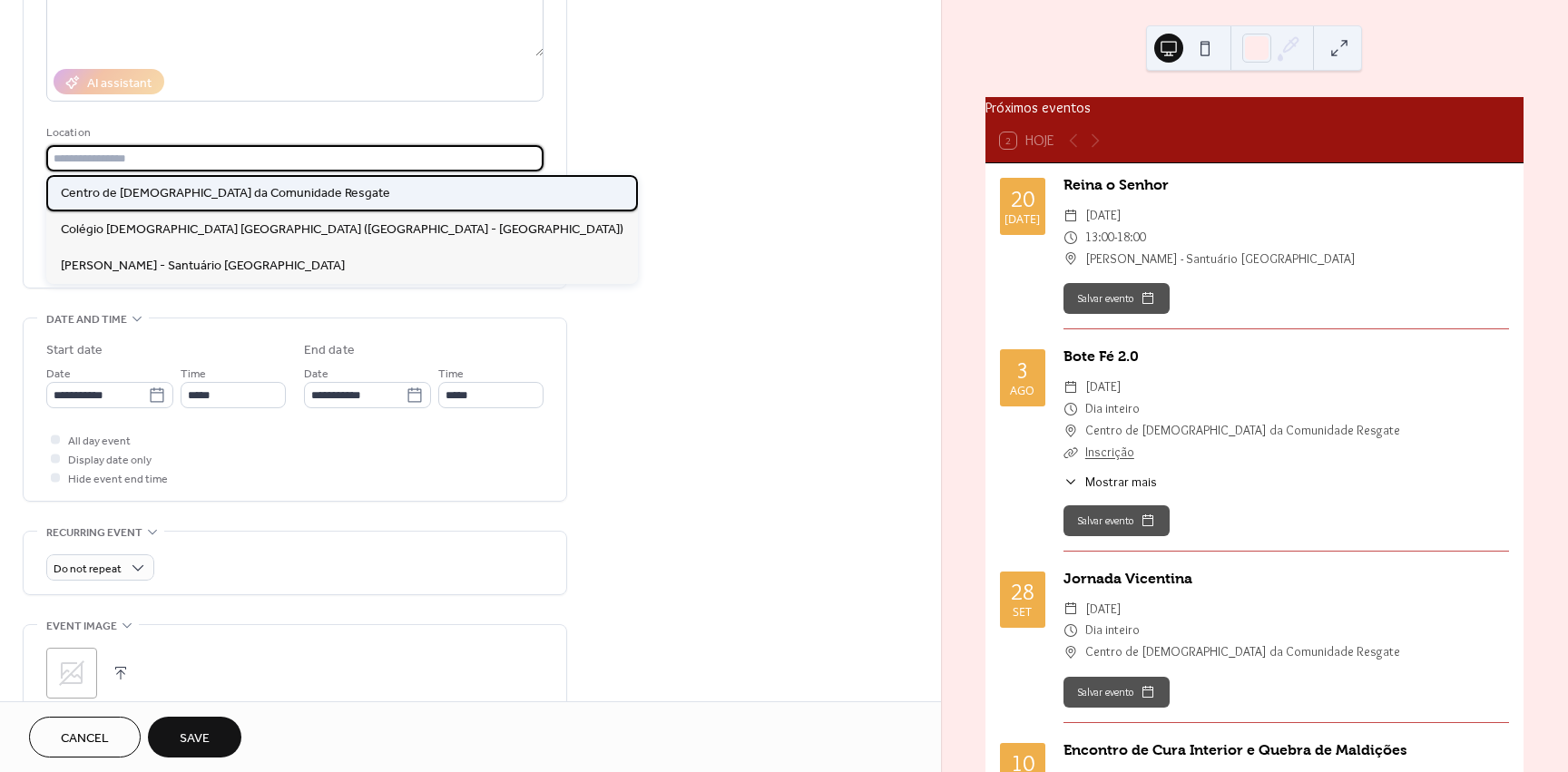 click on "Centro de [DEMOGRAPHIC_DATA] da Comunidade Resgate" at bounding box center (225, 193) 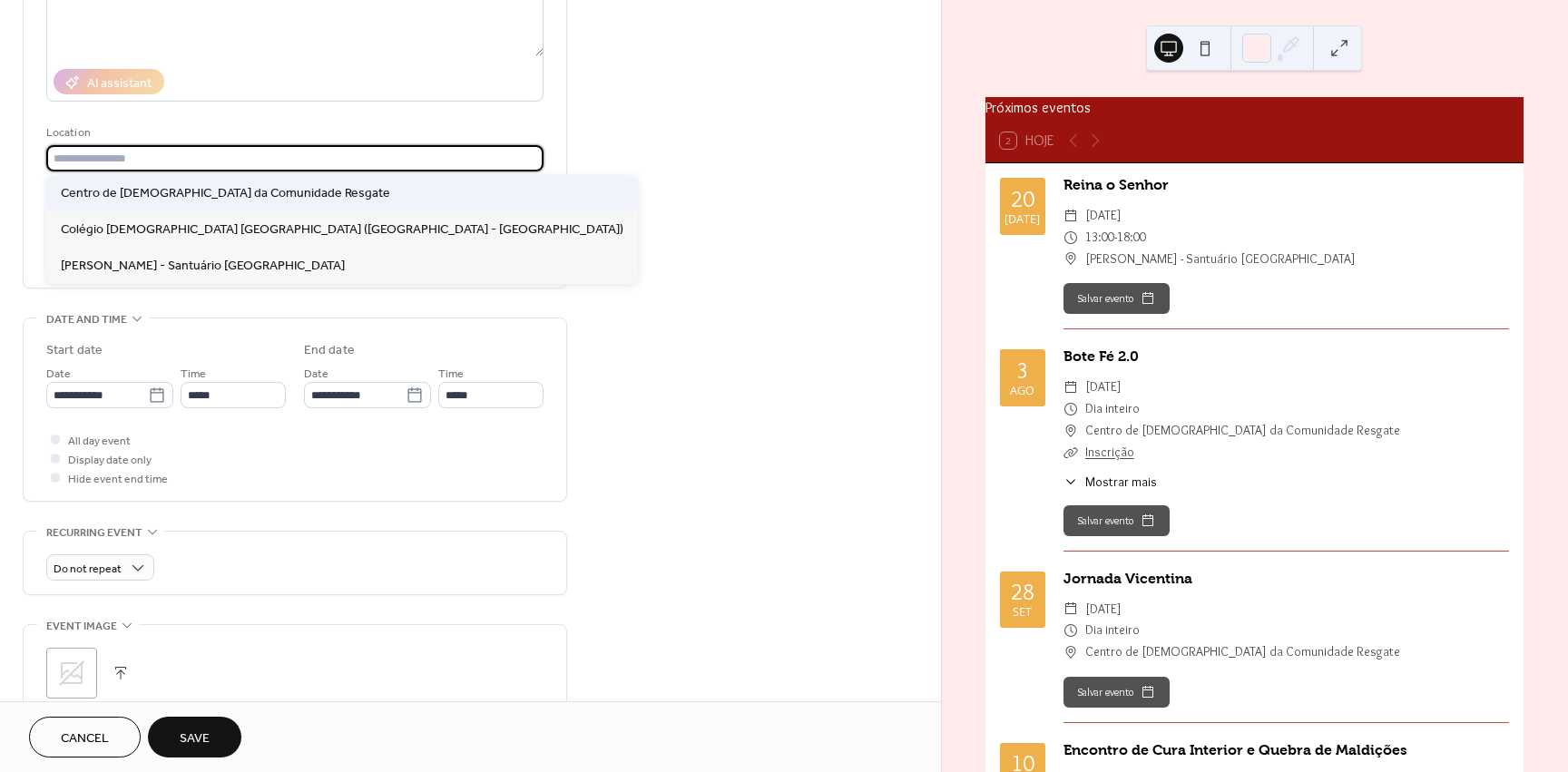 type on "**********" 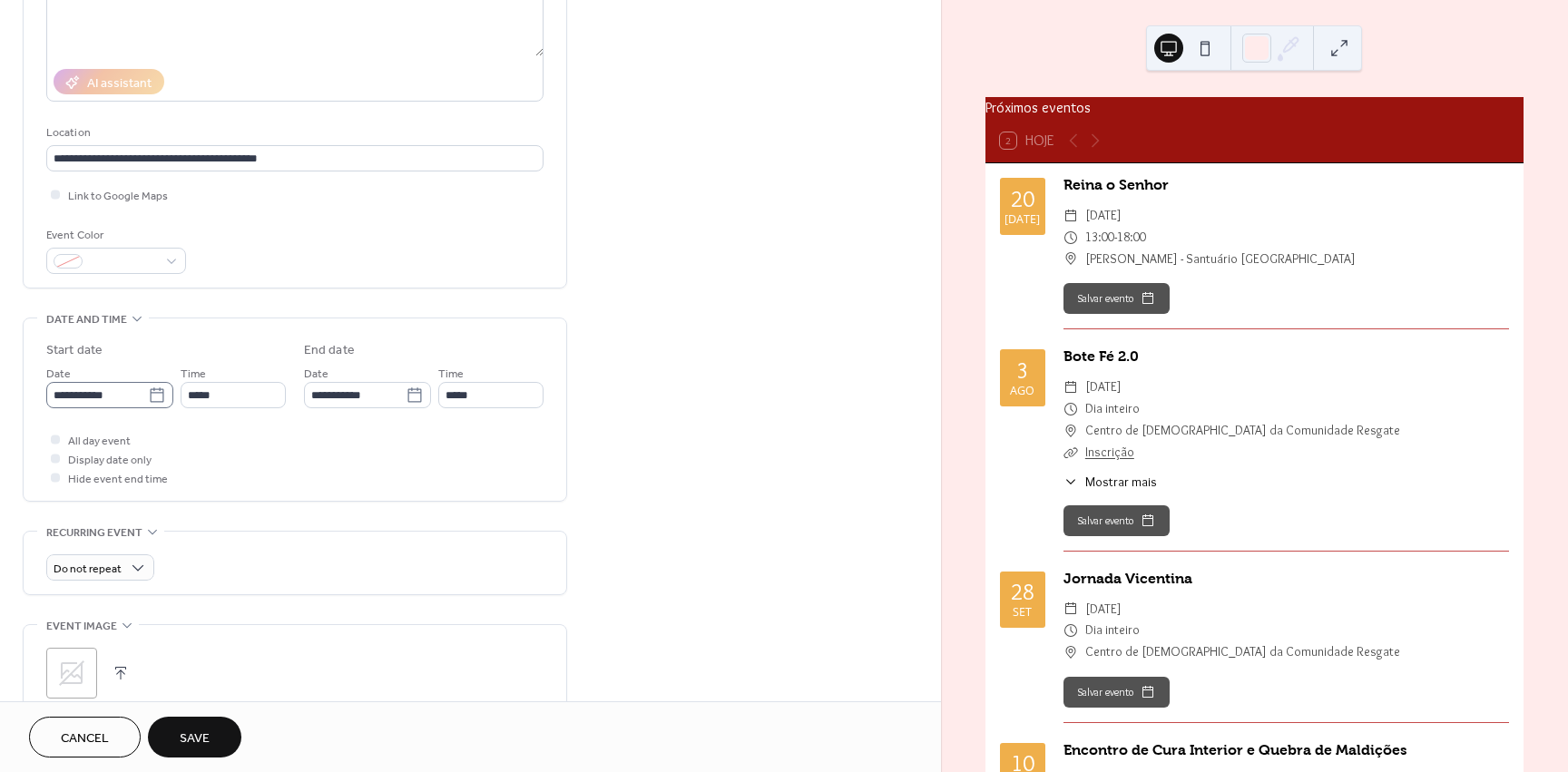 click 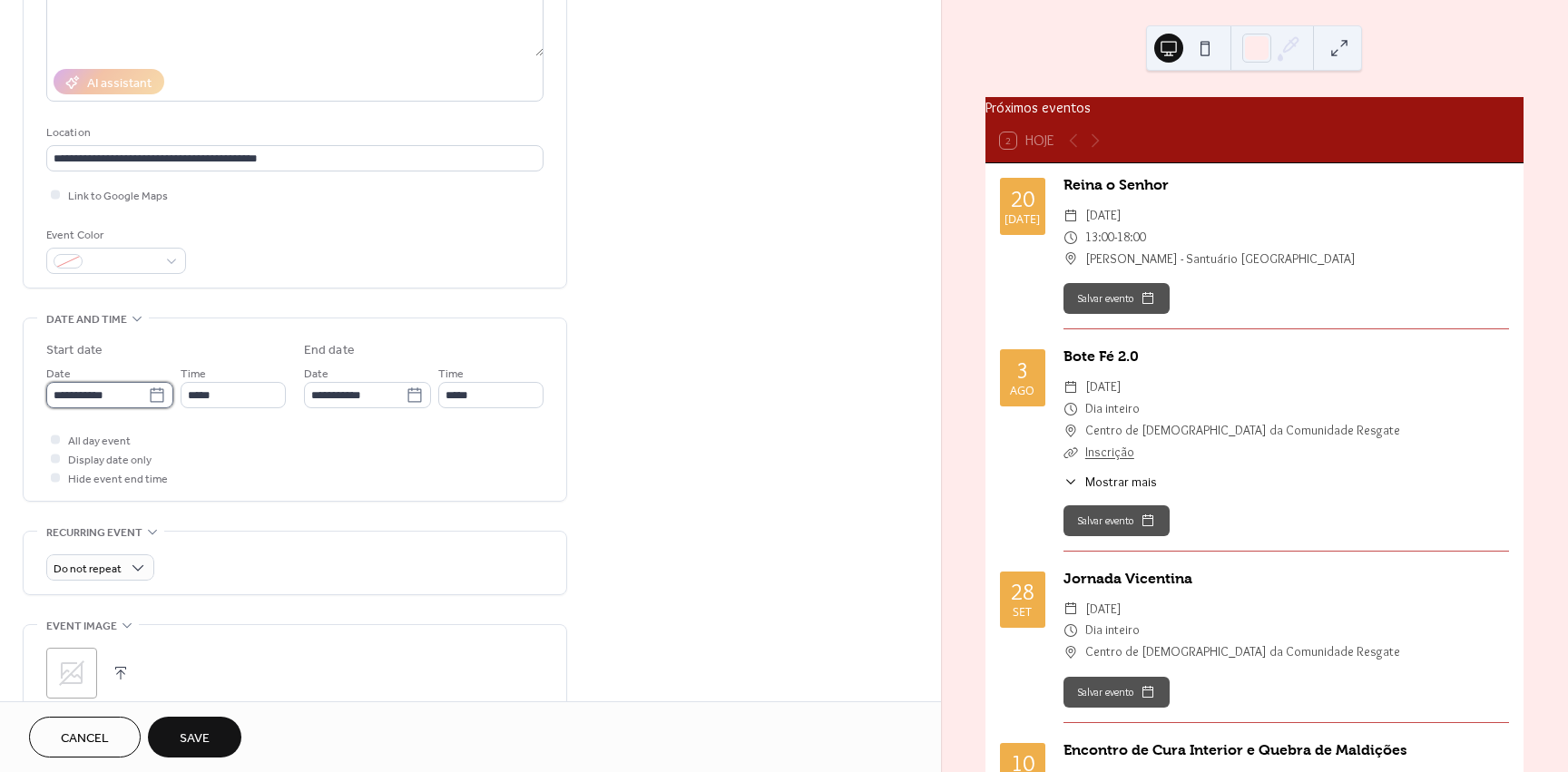 click on "**********" at bounding box center [97, 395] 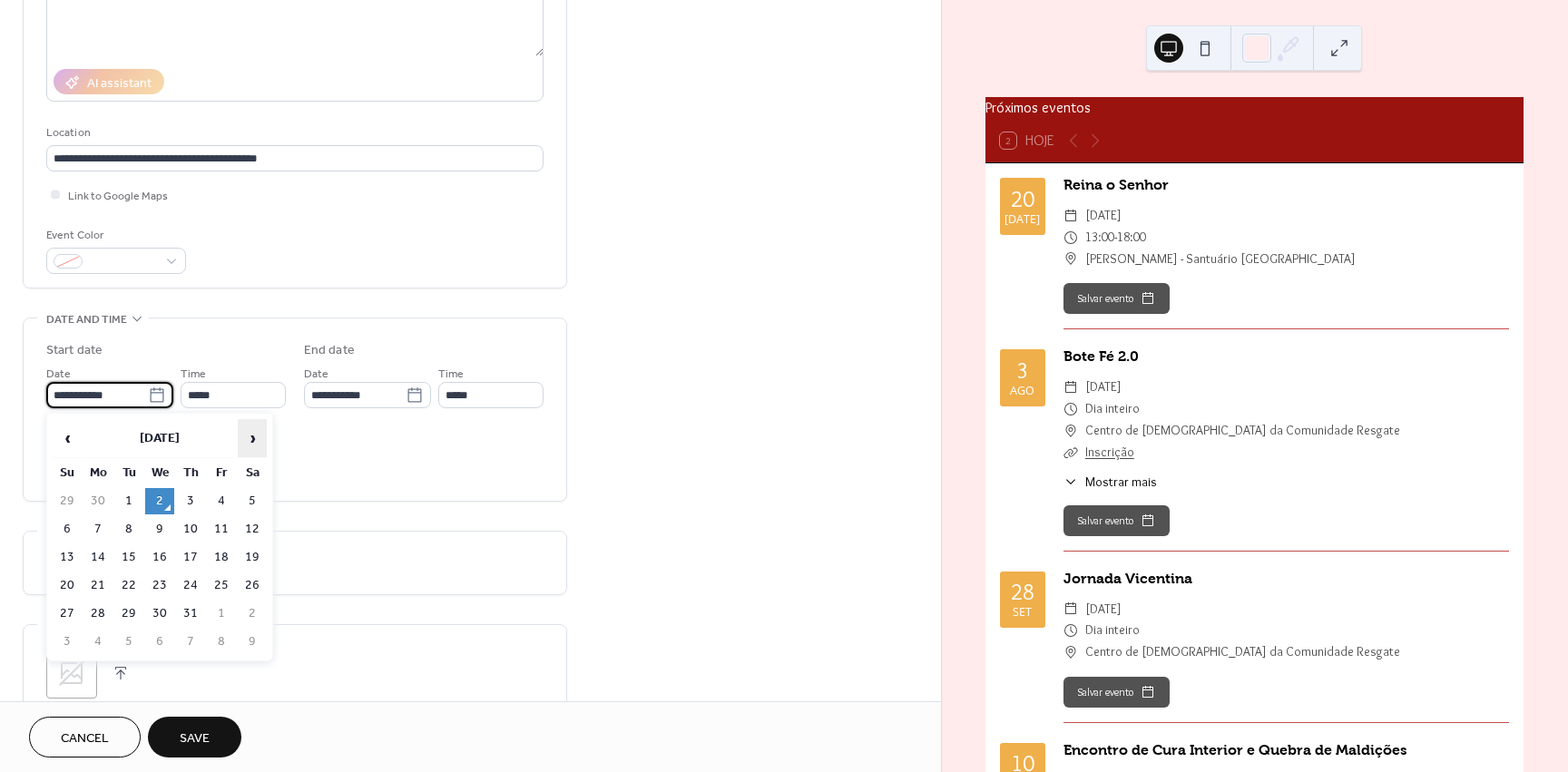 click on "›" at bounding box center [252, 438] 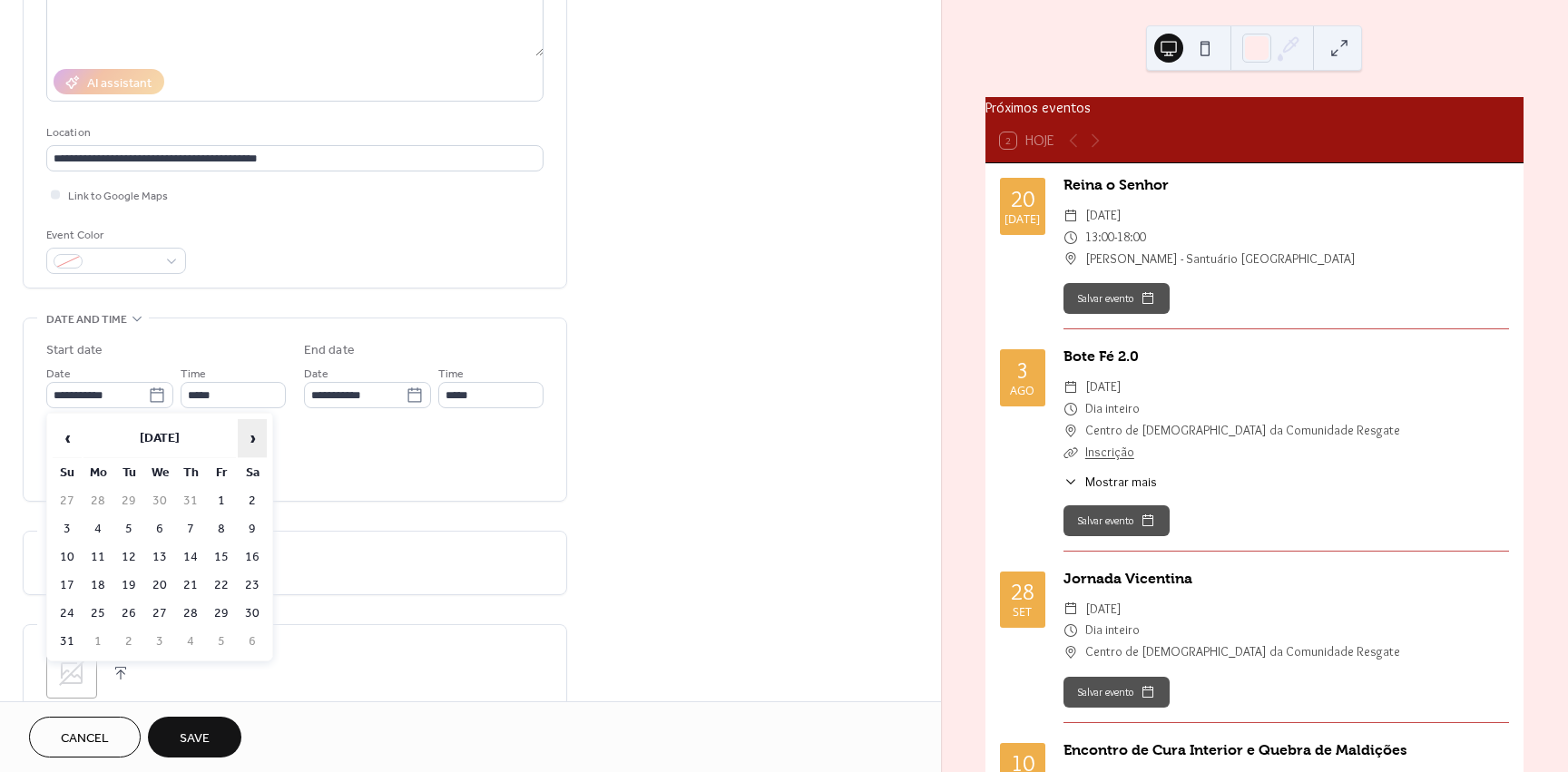 click on "›" at bounding box center [252, 438] 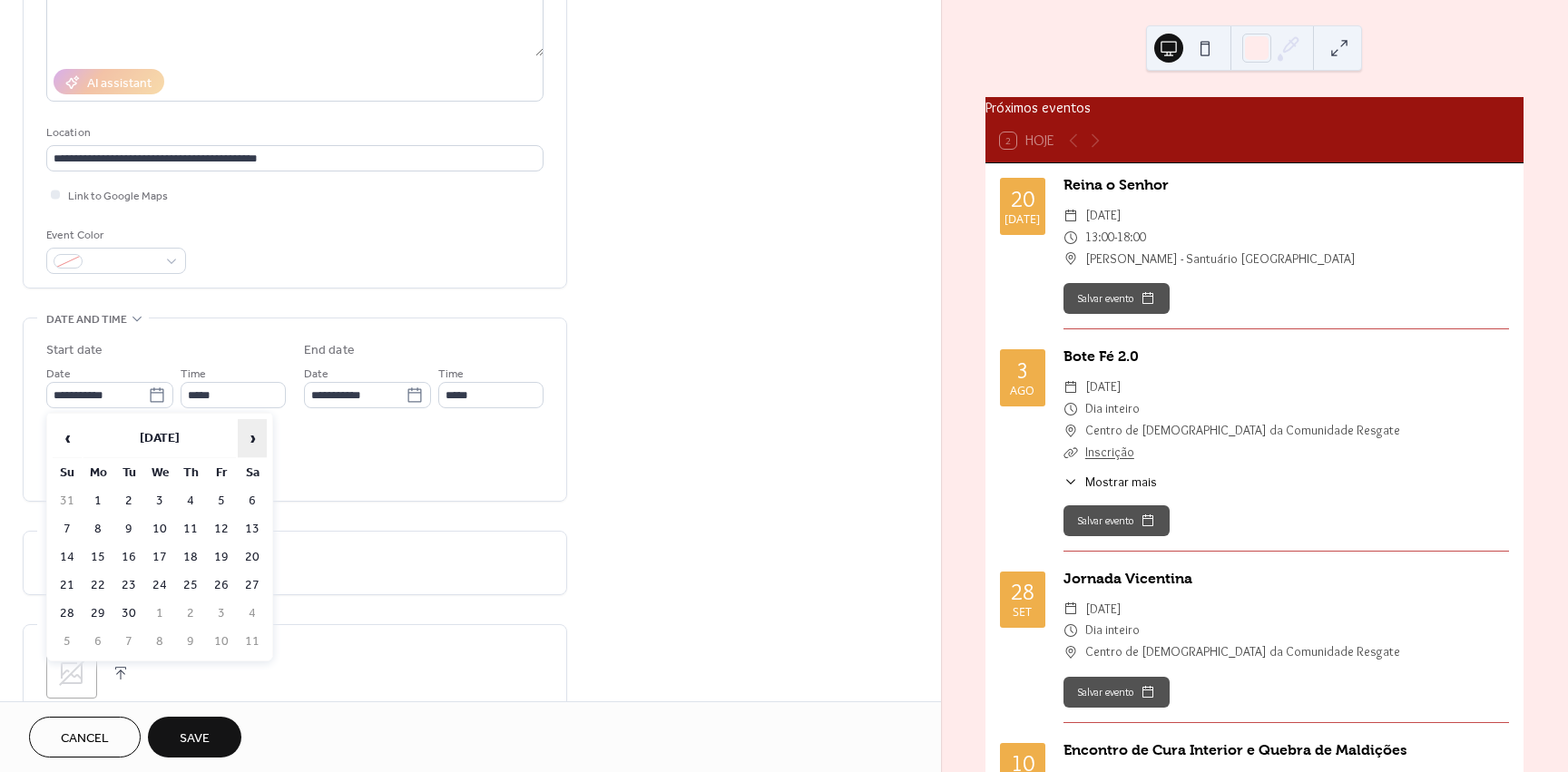 click on "›" at bounding box center (252, 438) 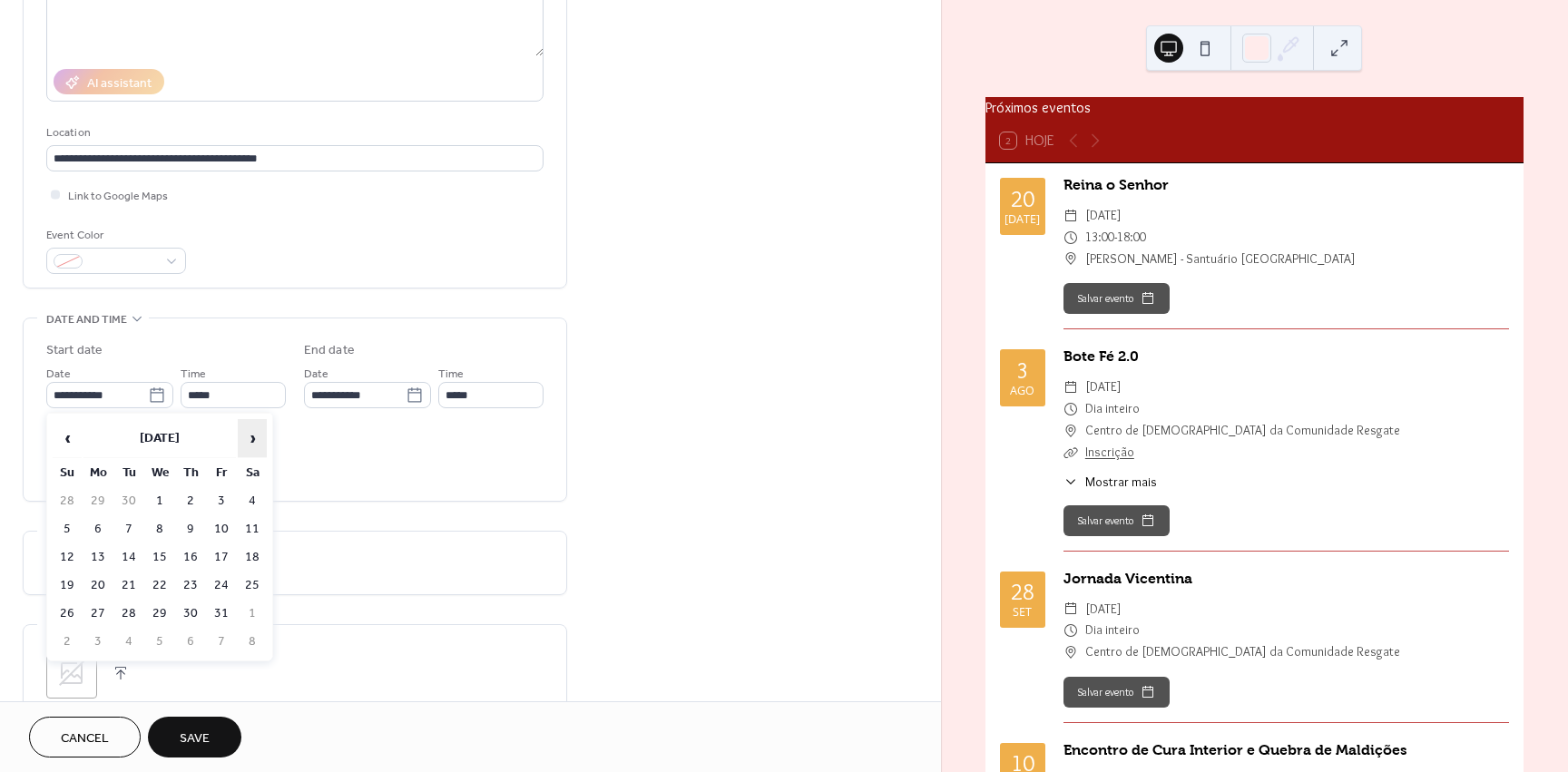 click on "›" at bounding box center (252, 438) 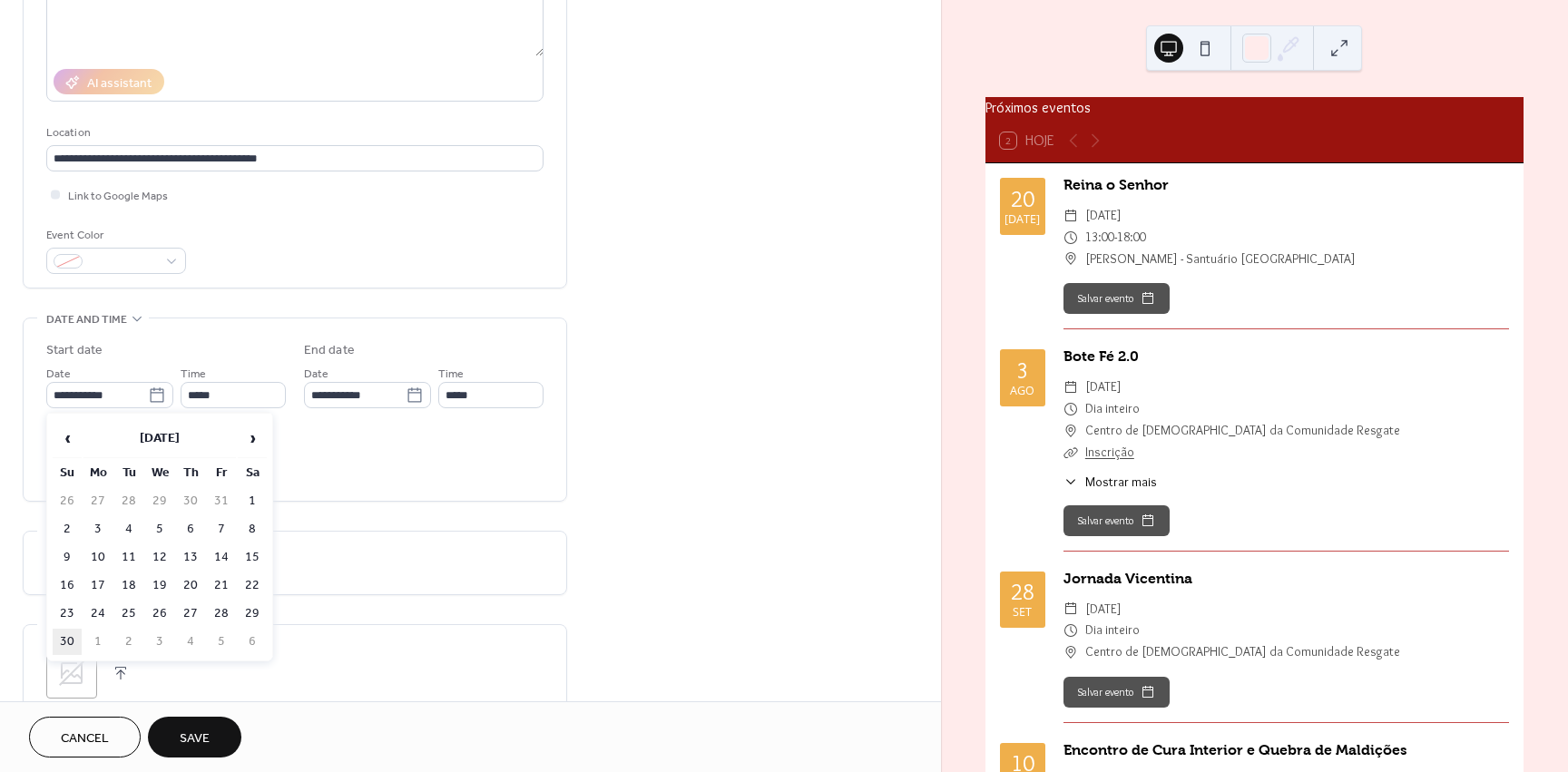 click on "30" at bounding box center [67, 641] 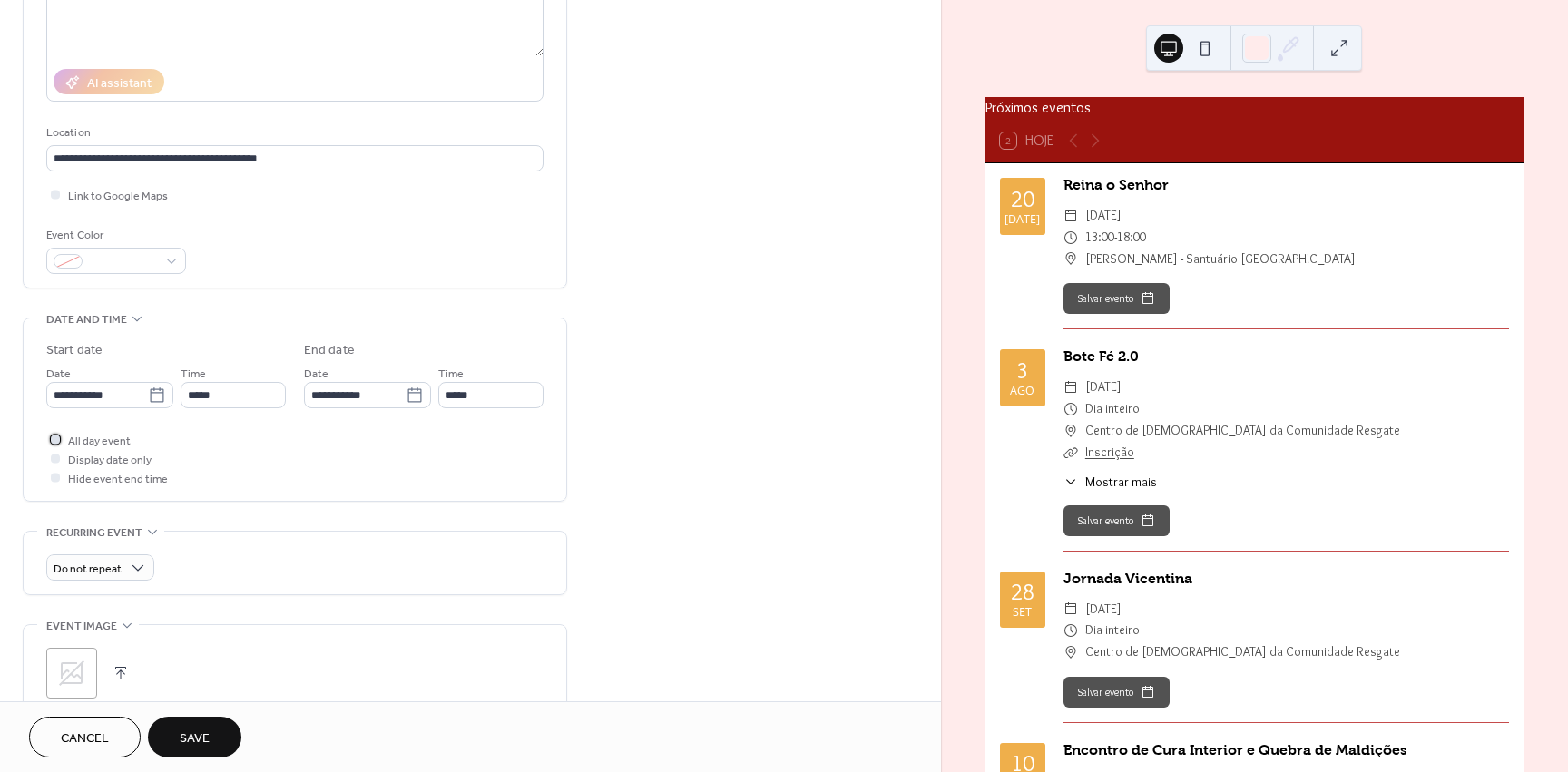 click at bounding box center [55, 439] 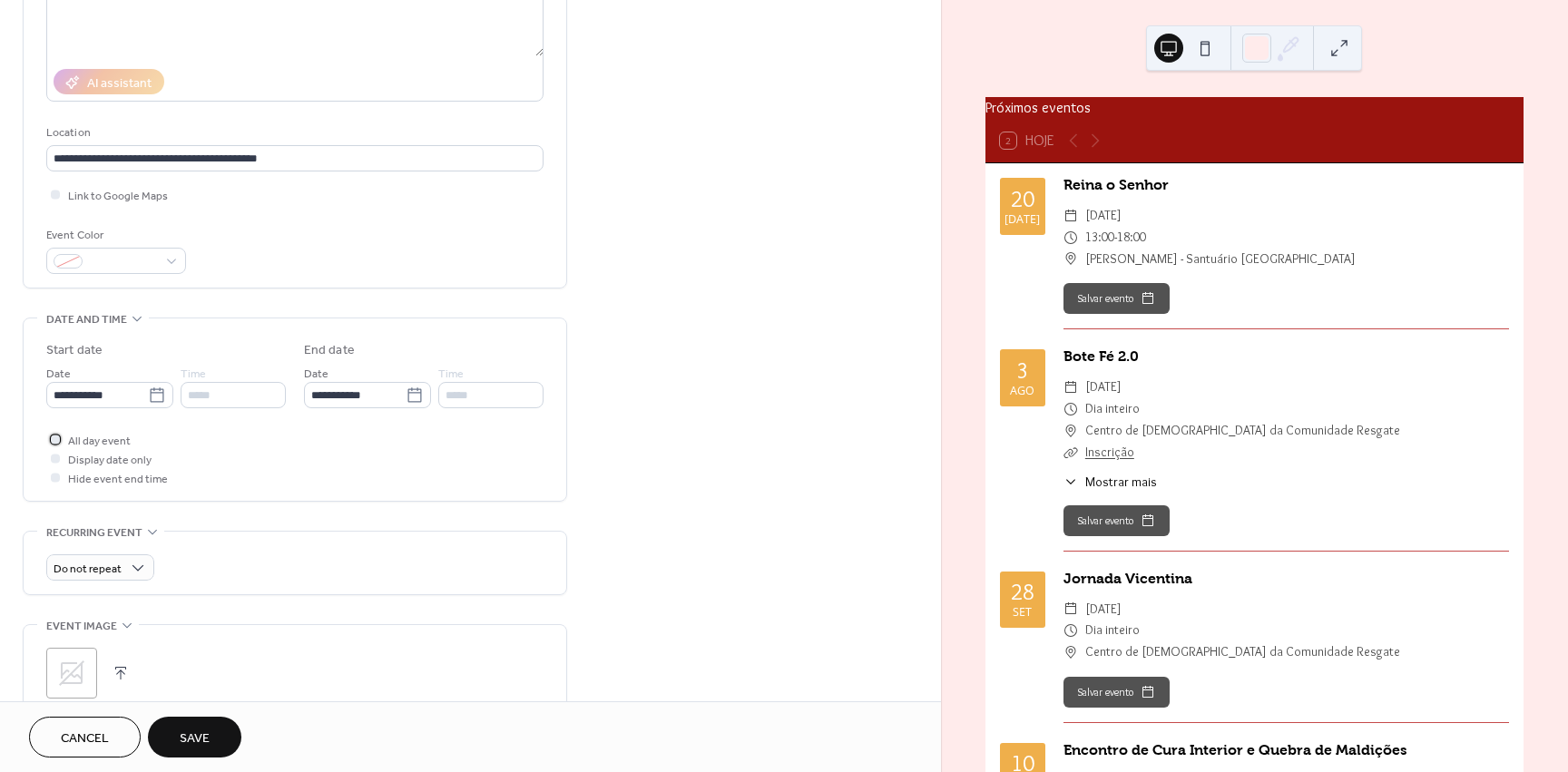 scroll, scrollTop: 0, scrollLeft: 0, axis: both 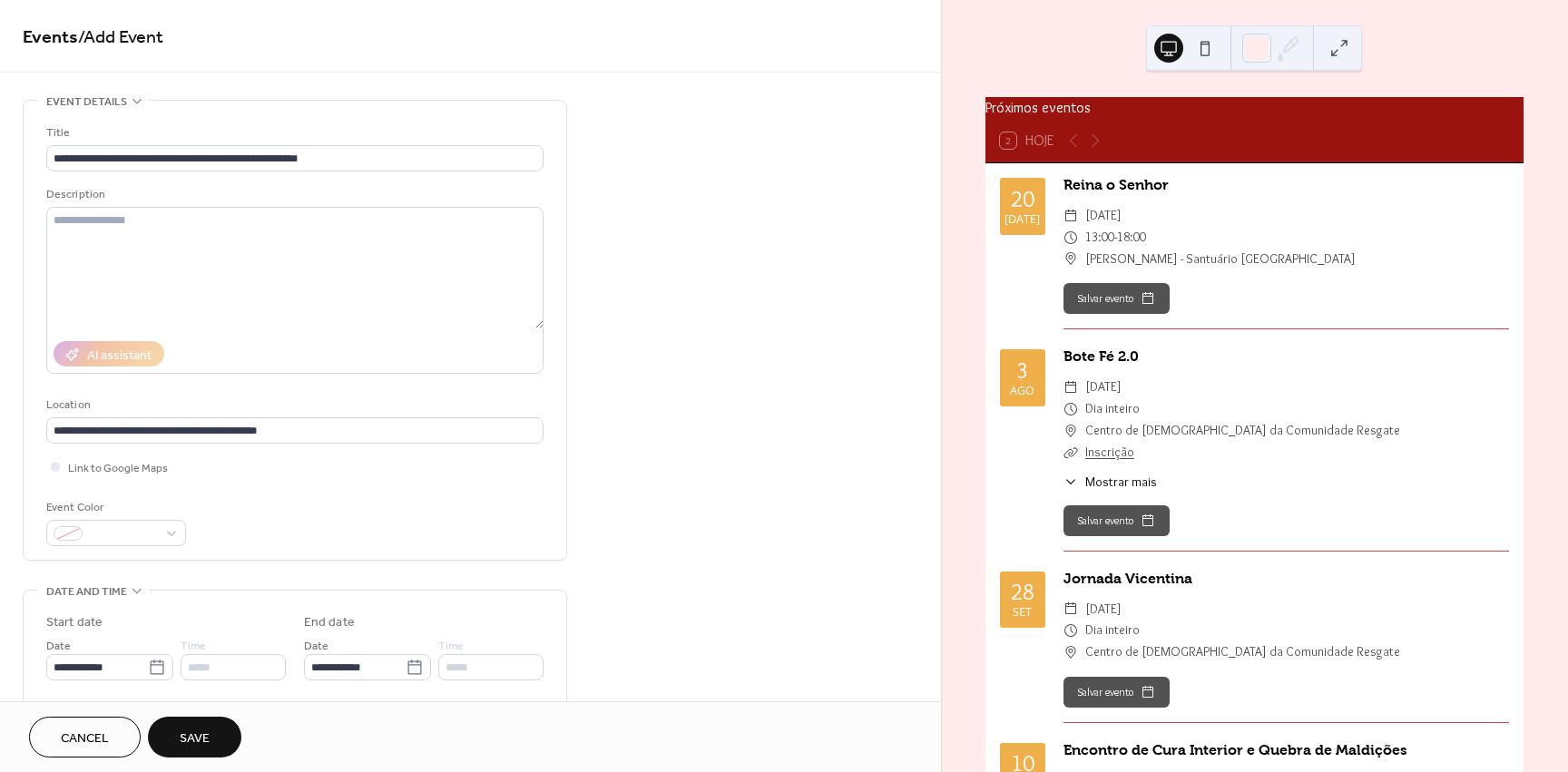 click on "Save" at bounding box center [194, 738] 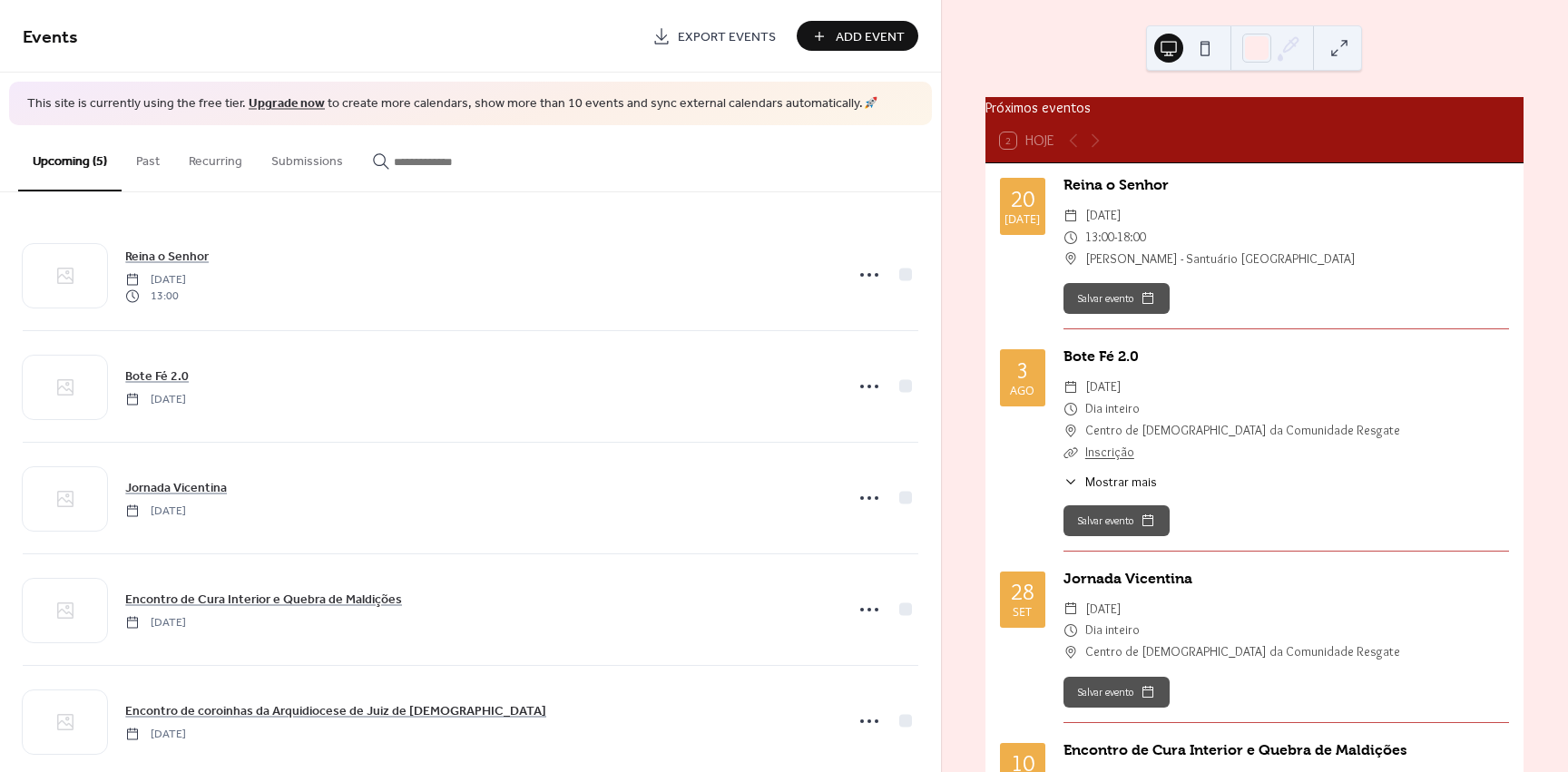 scroll, scrollTop: 363, scrollLeft: 0, axis: vertical 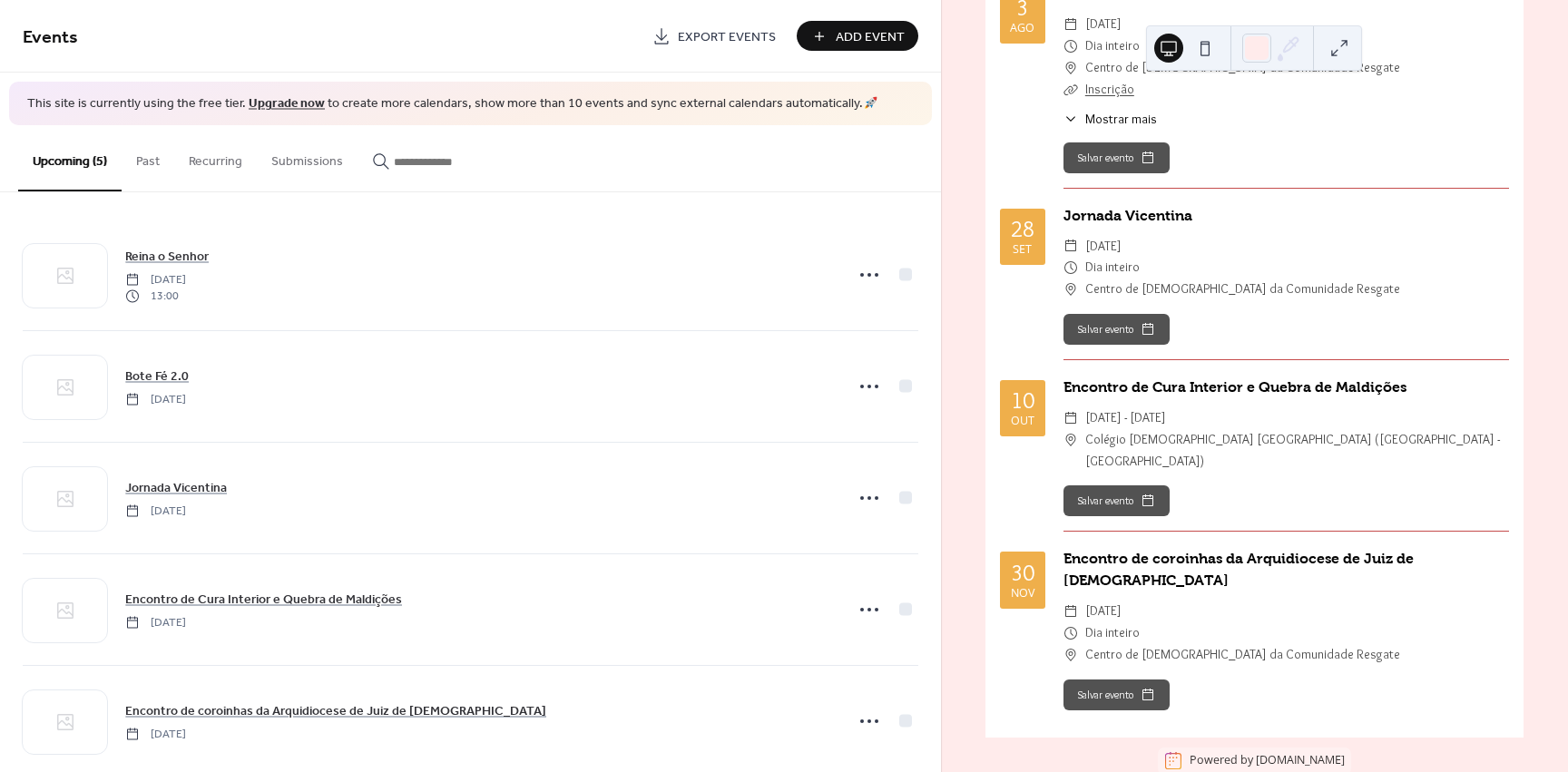 click on "Add Event" at bounding box center (870, 37) 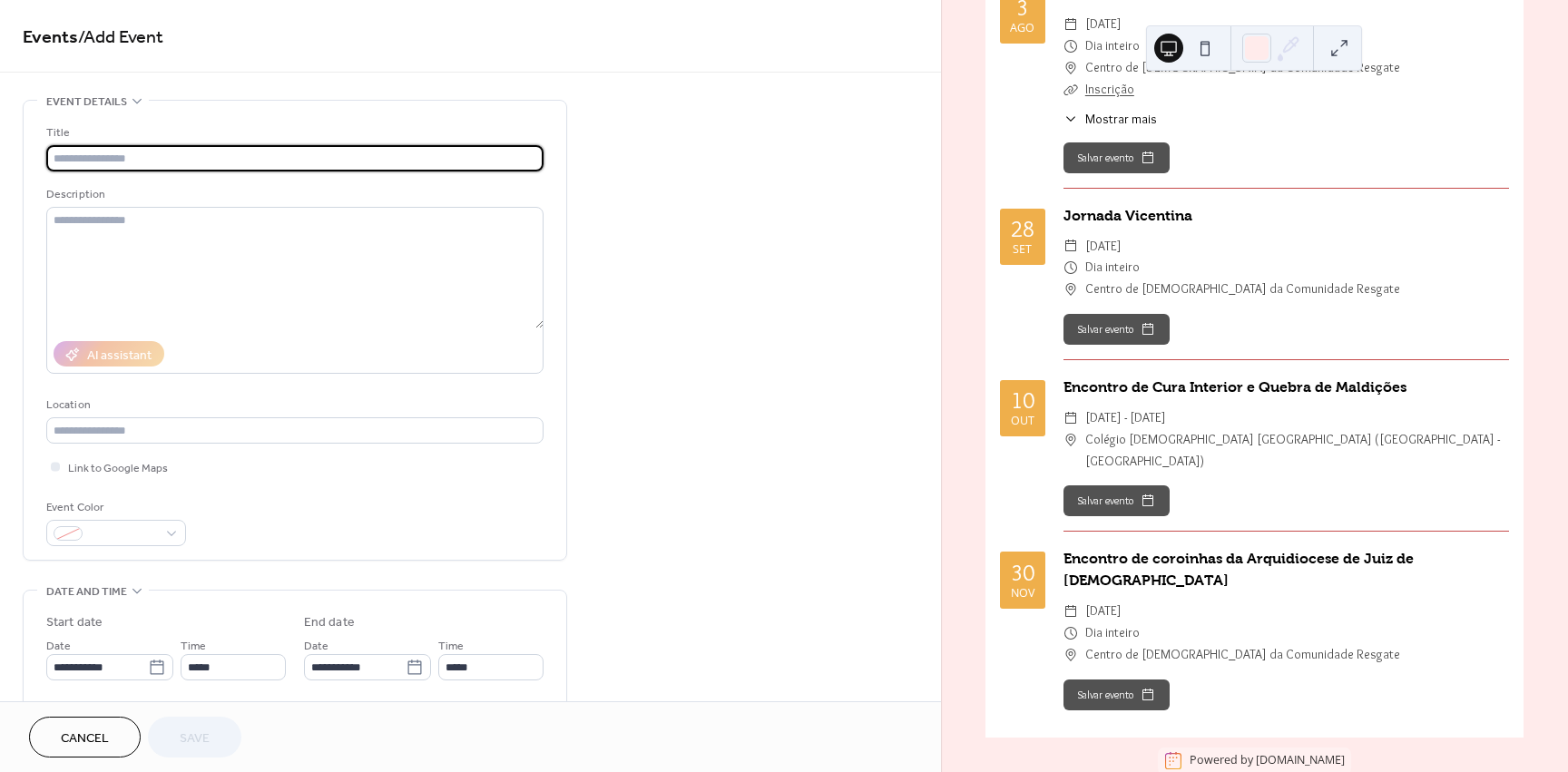 click at bounding box center (295, 158) 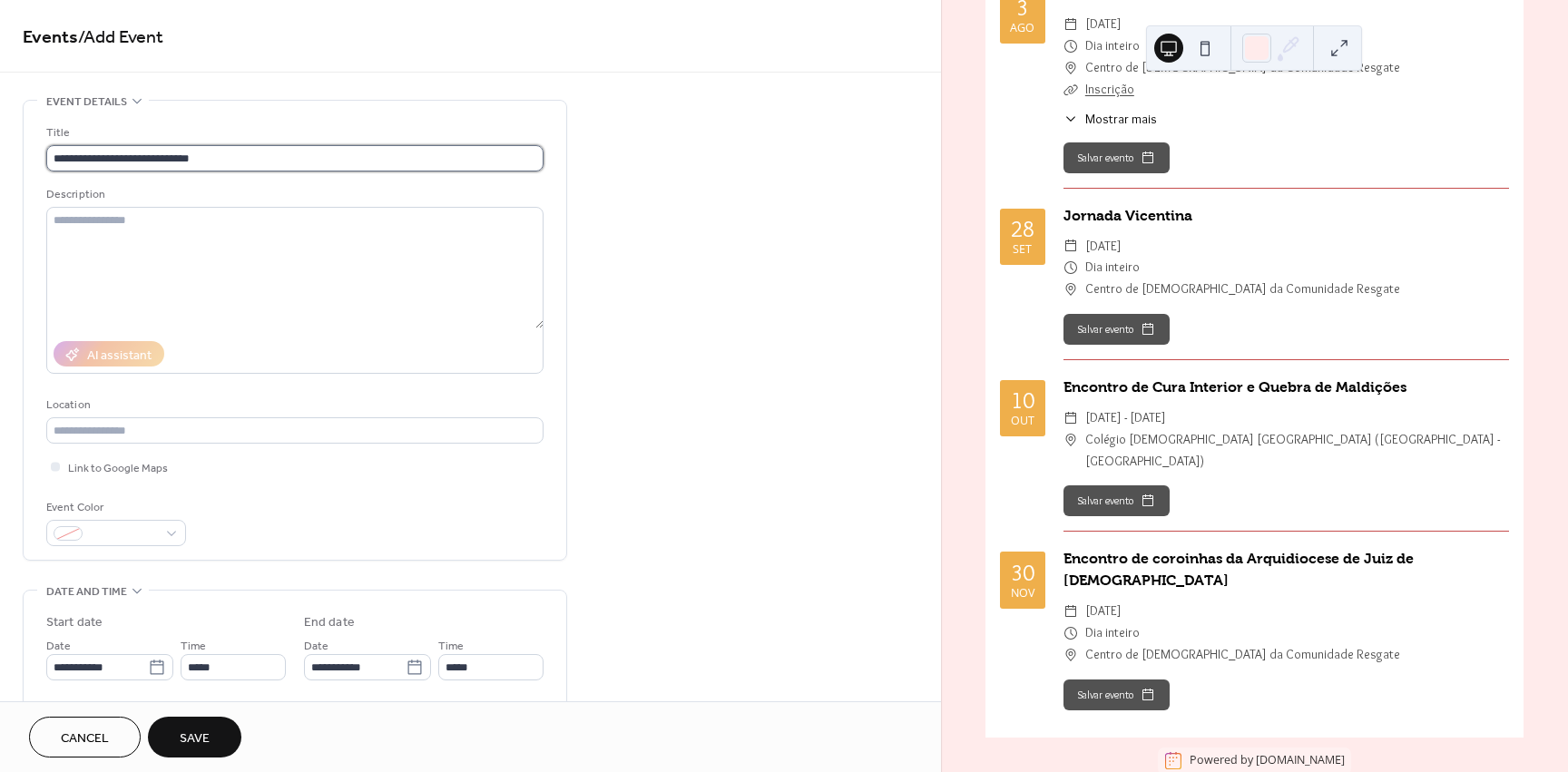 click on "**********" at bounding box center (295, 158) 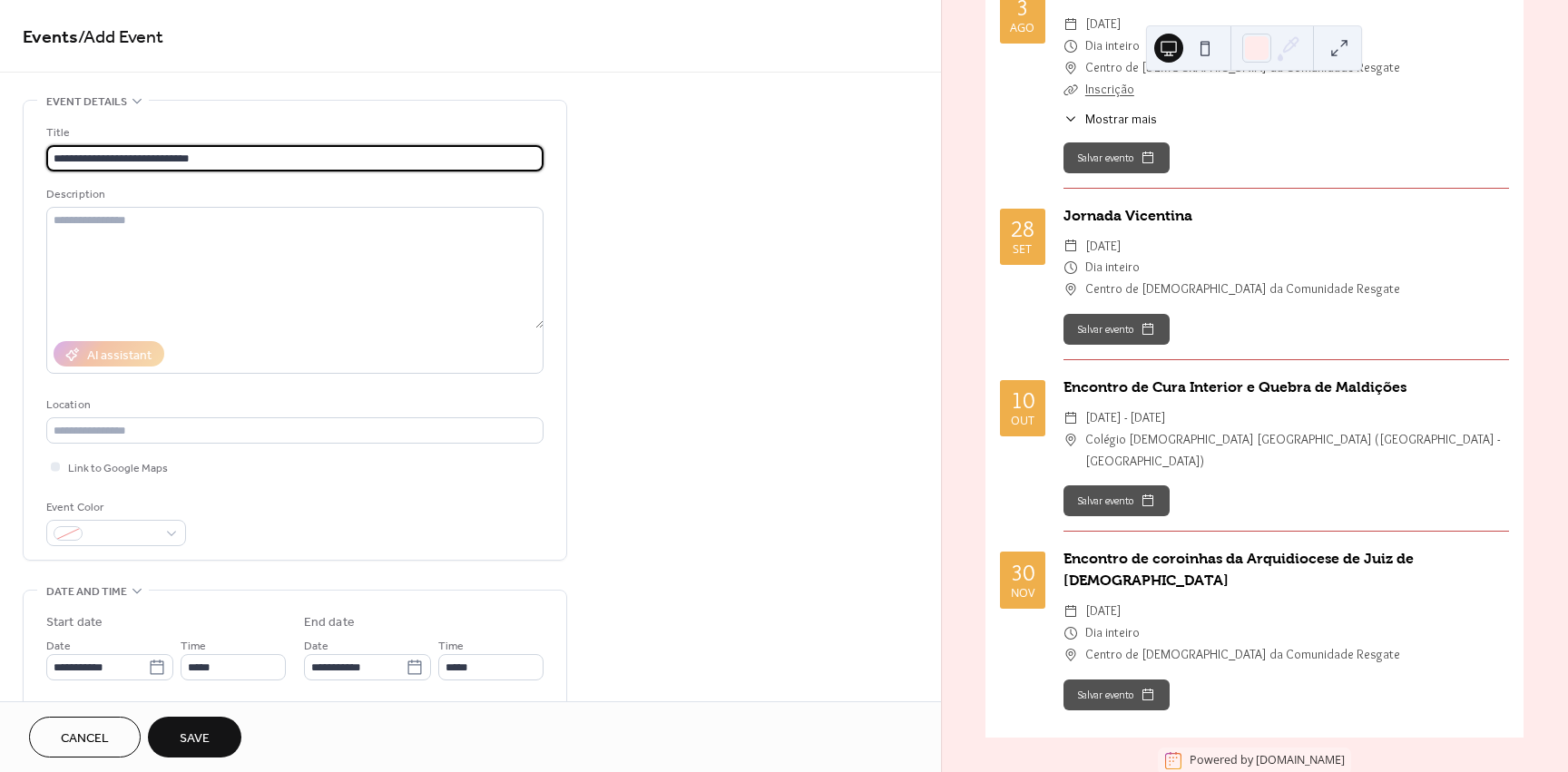 click on "**********" at bounding box center (295, 158) 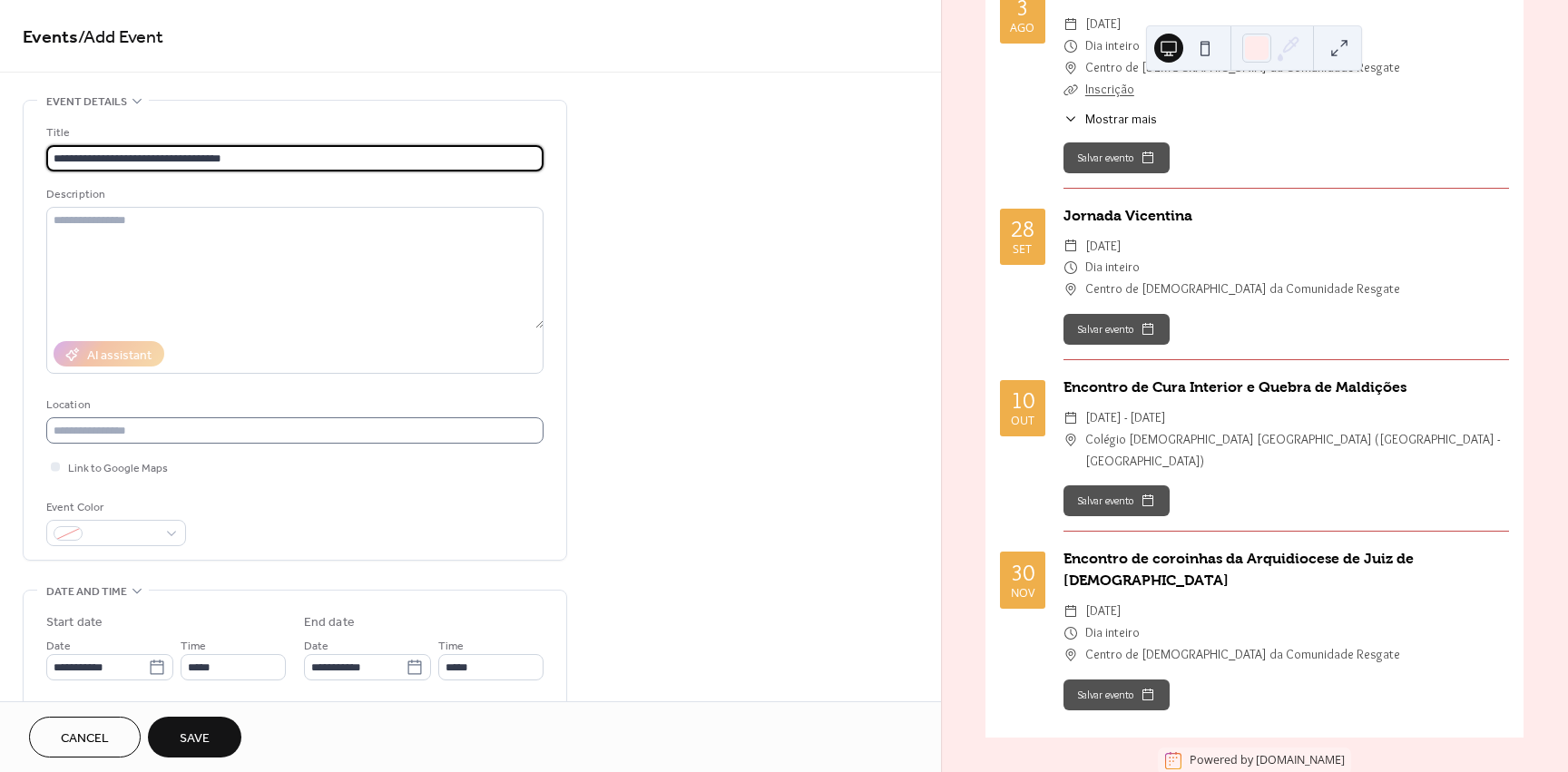 type on "**********" 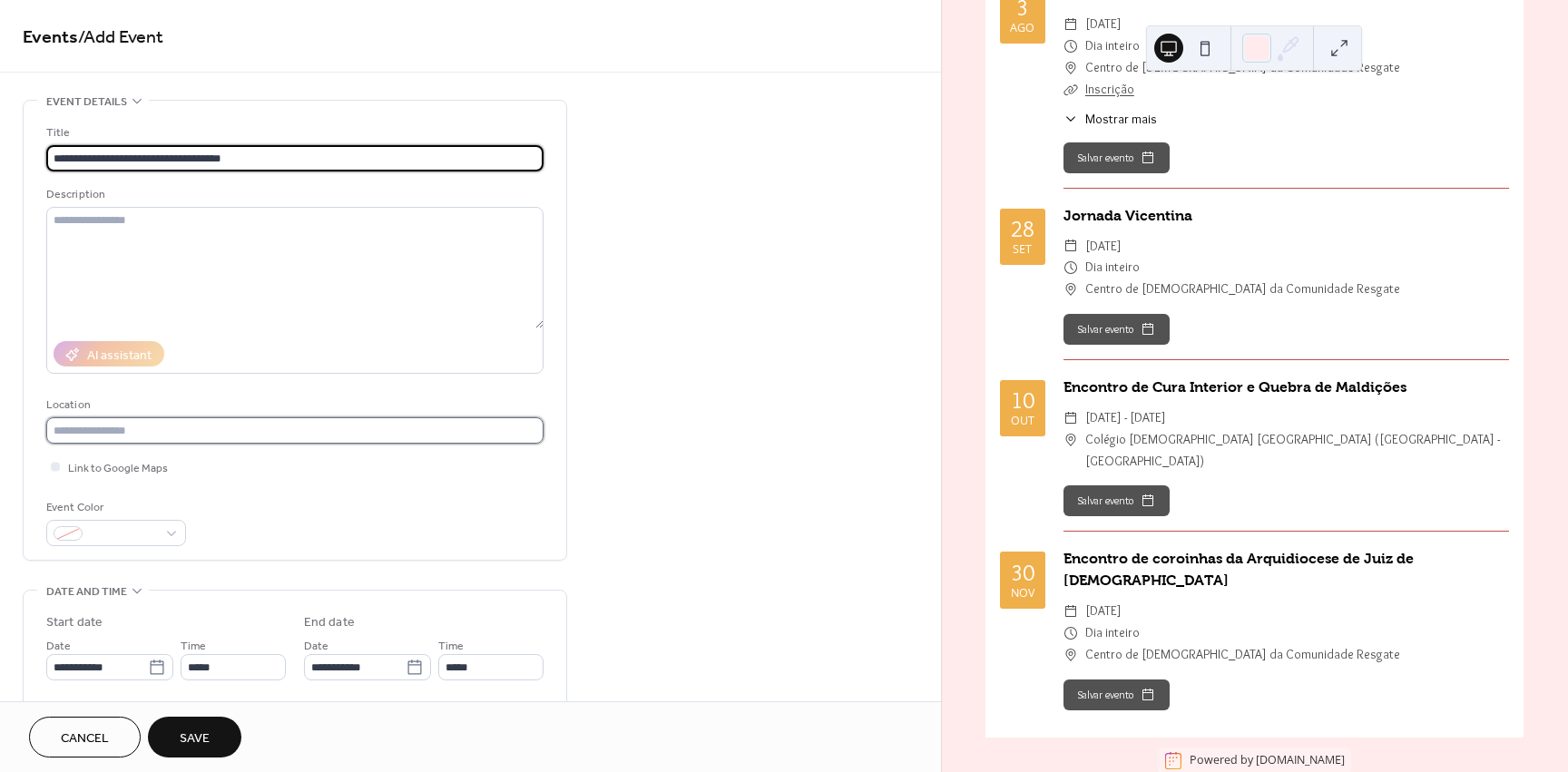 click at bounding box center [295, 430] 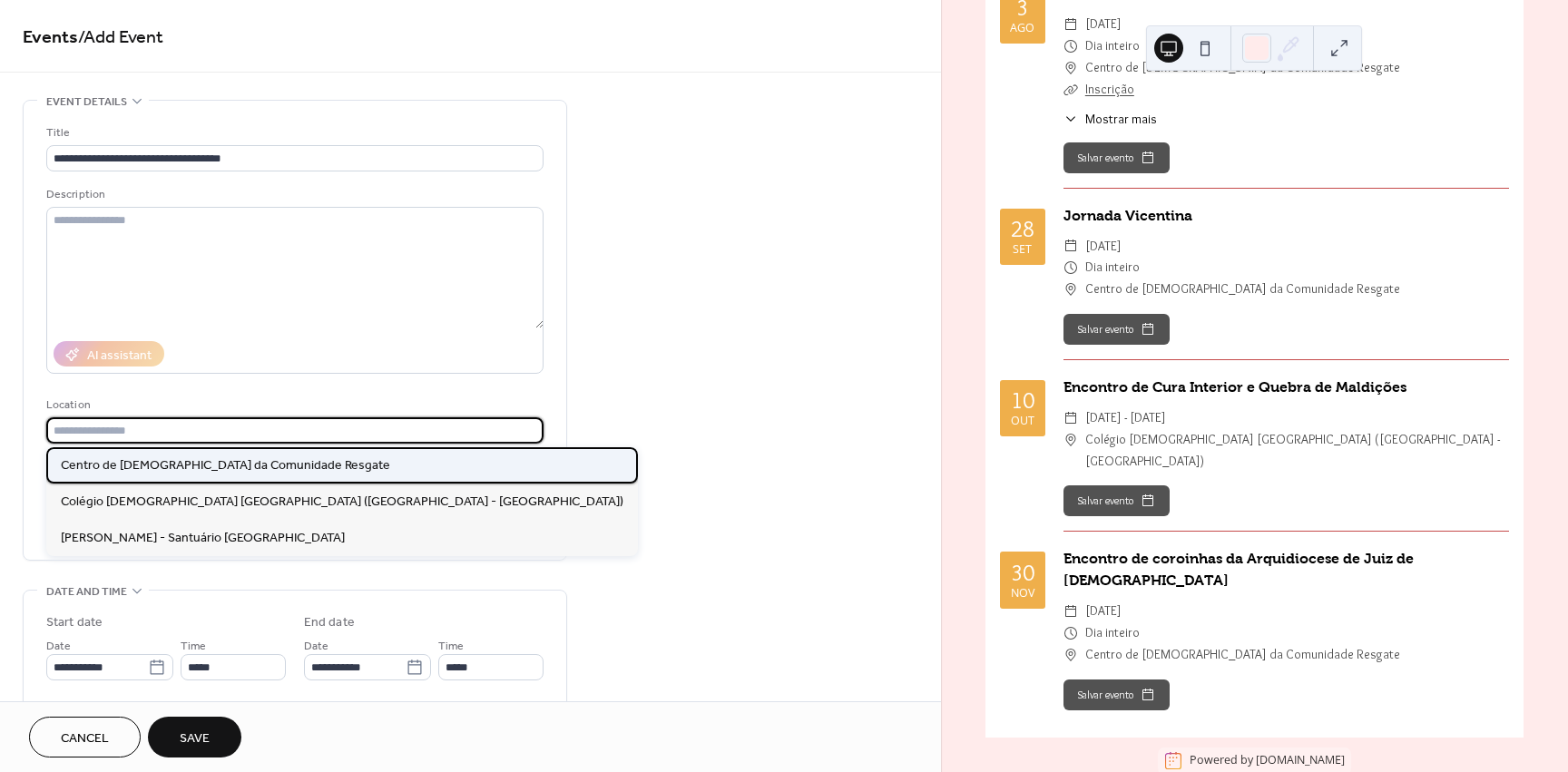 click on "Centro de [DEMOGRAPHIC_DATA] da Comunidade Resgate" at bounding box center (225, 465) 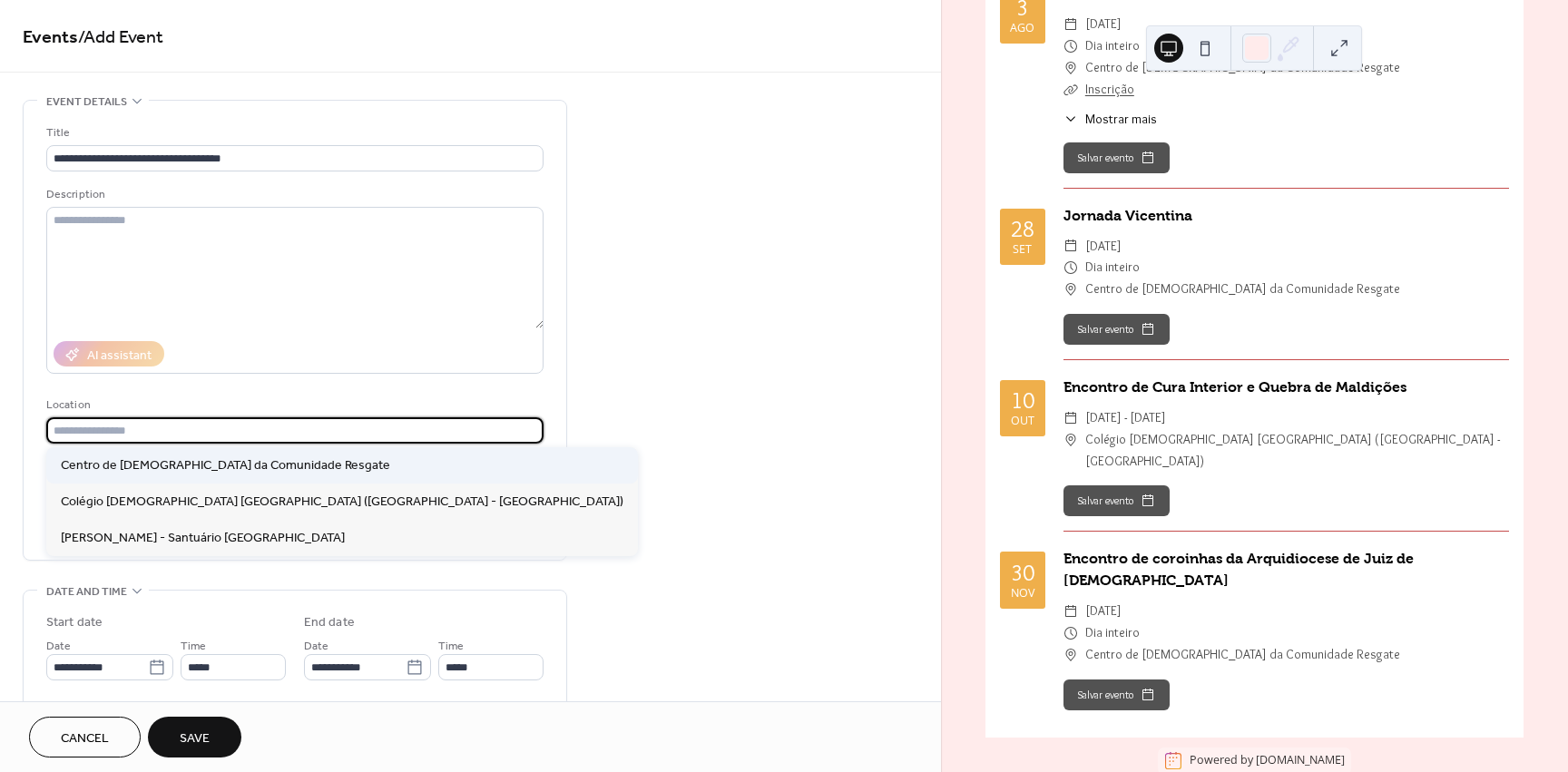 type on "**********" 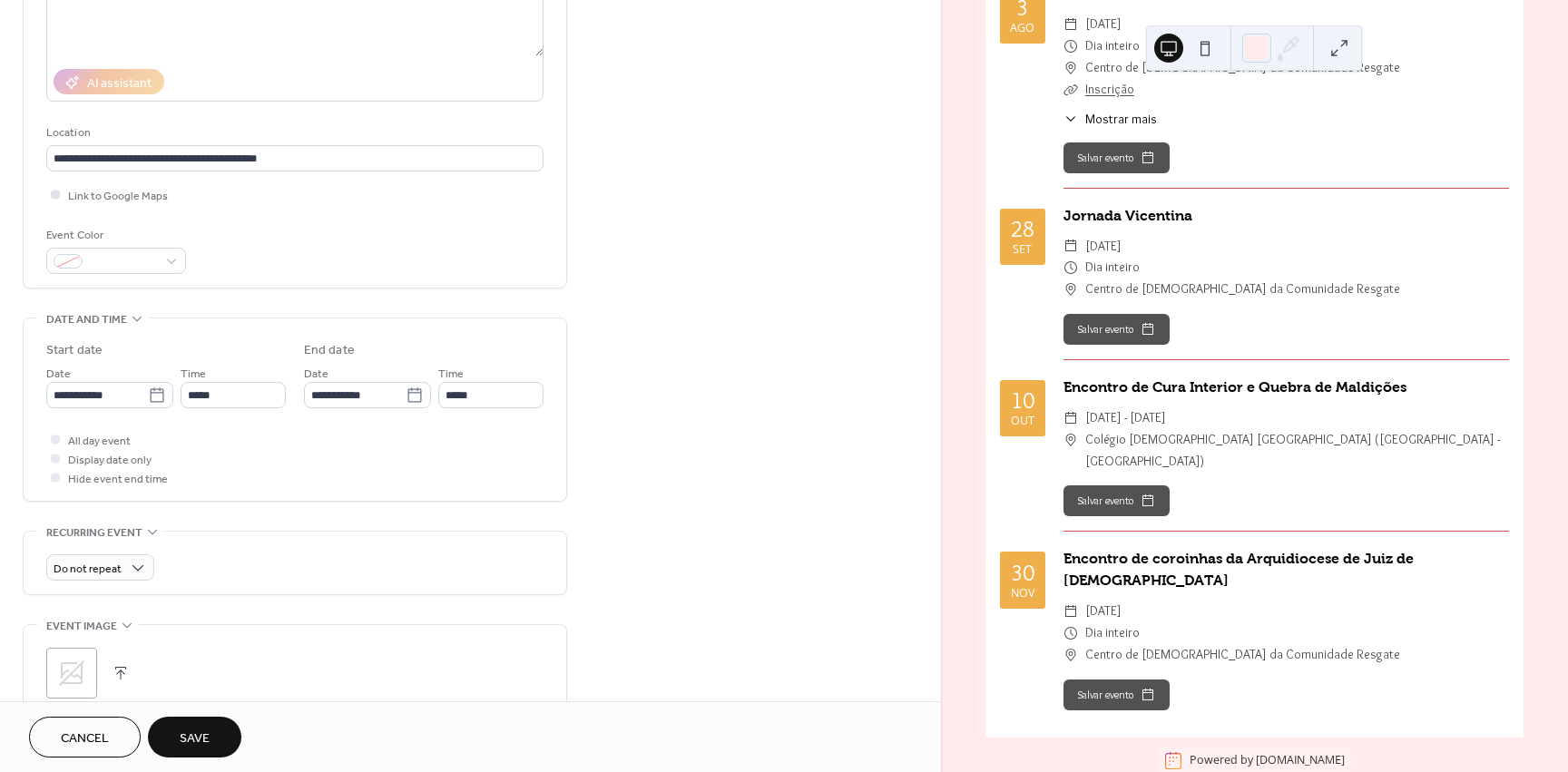 scroll, scrollTop: 454, scrollLeft: 0, axis: vertical 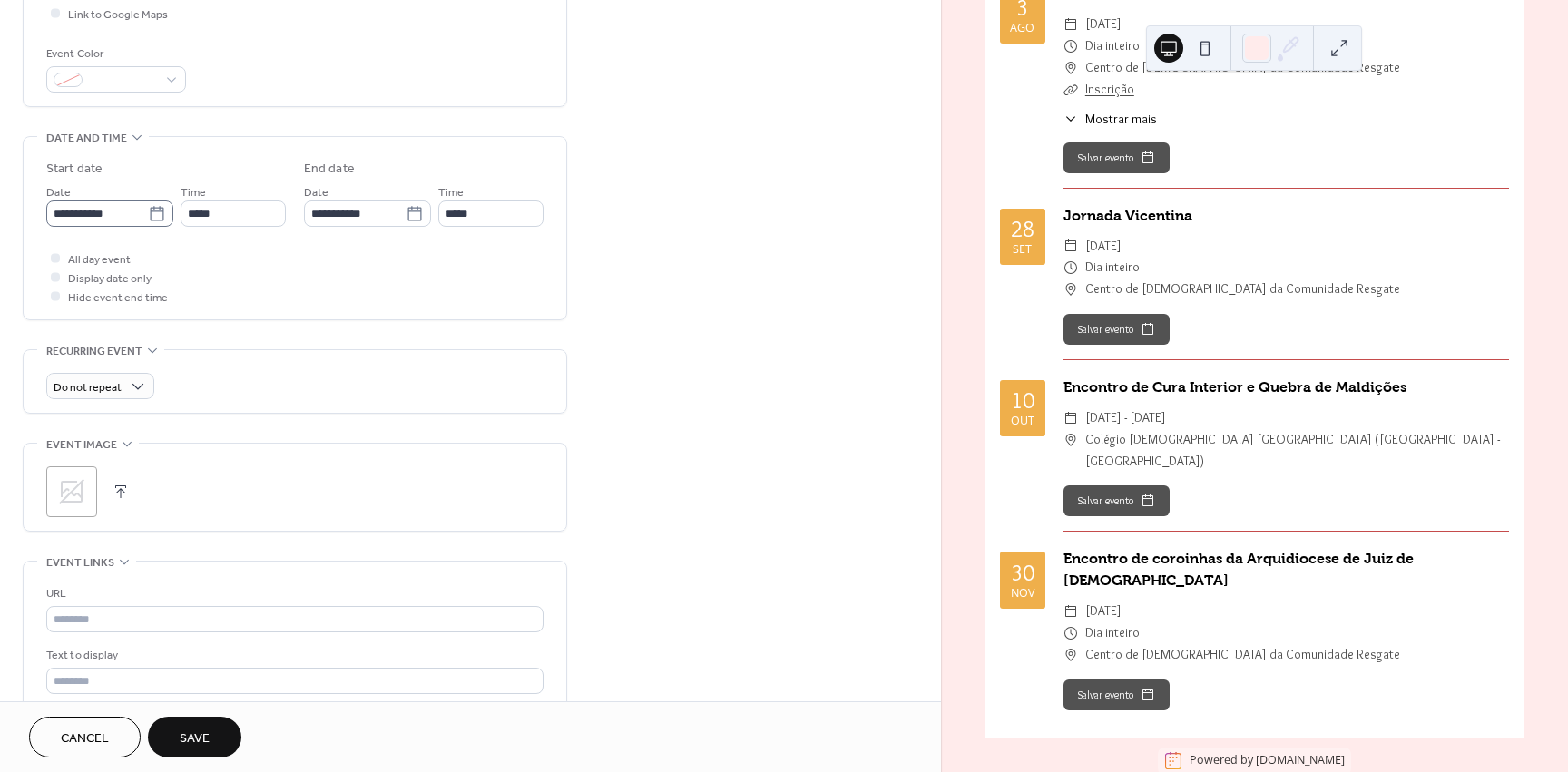 click on "**********" at bounding box center (110, 213) 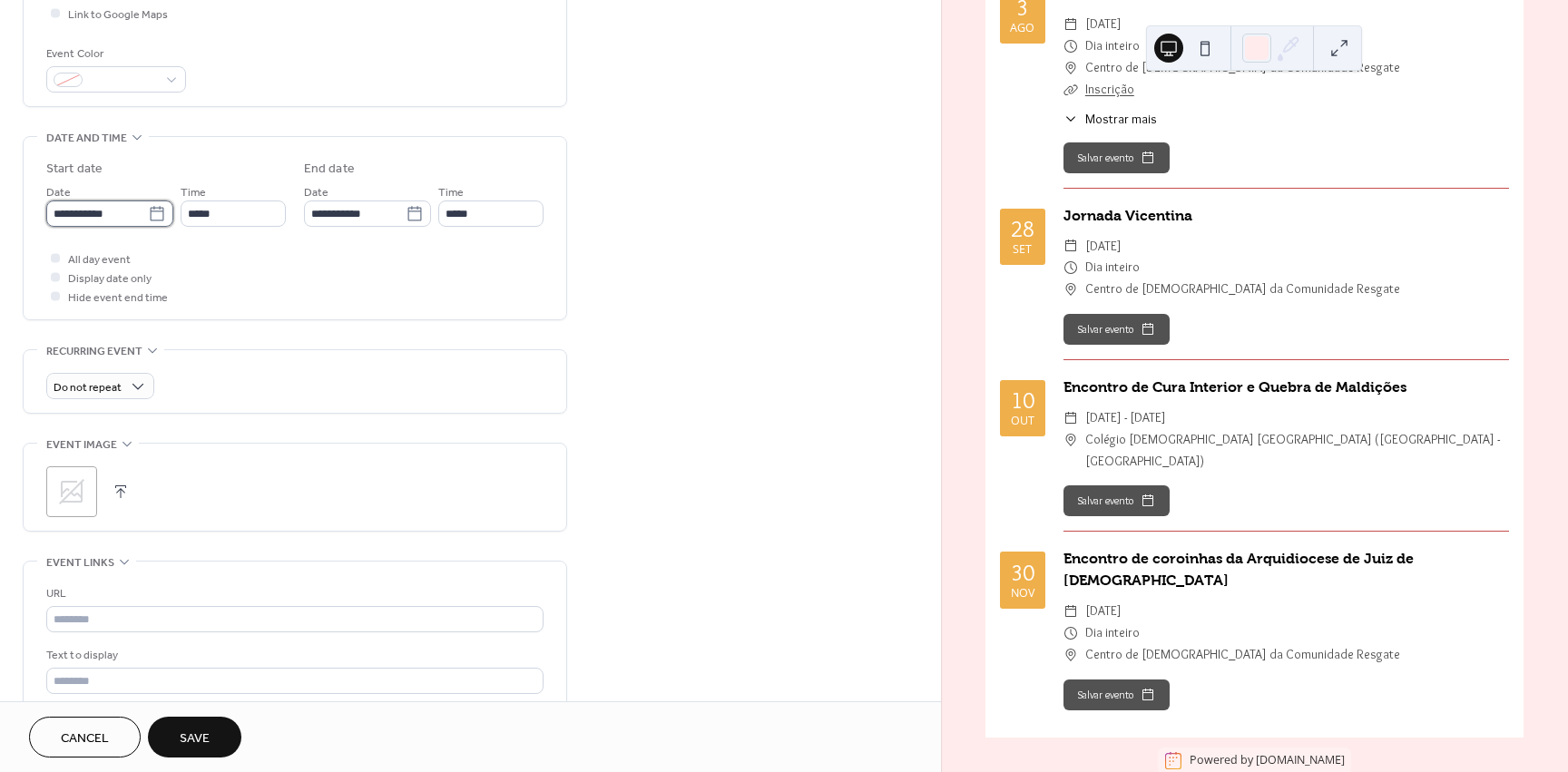 click on "**********" at bounding box center (97, 213) 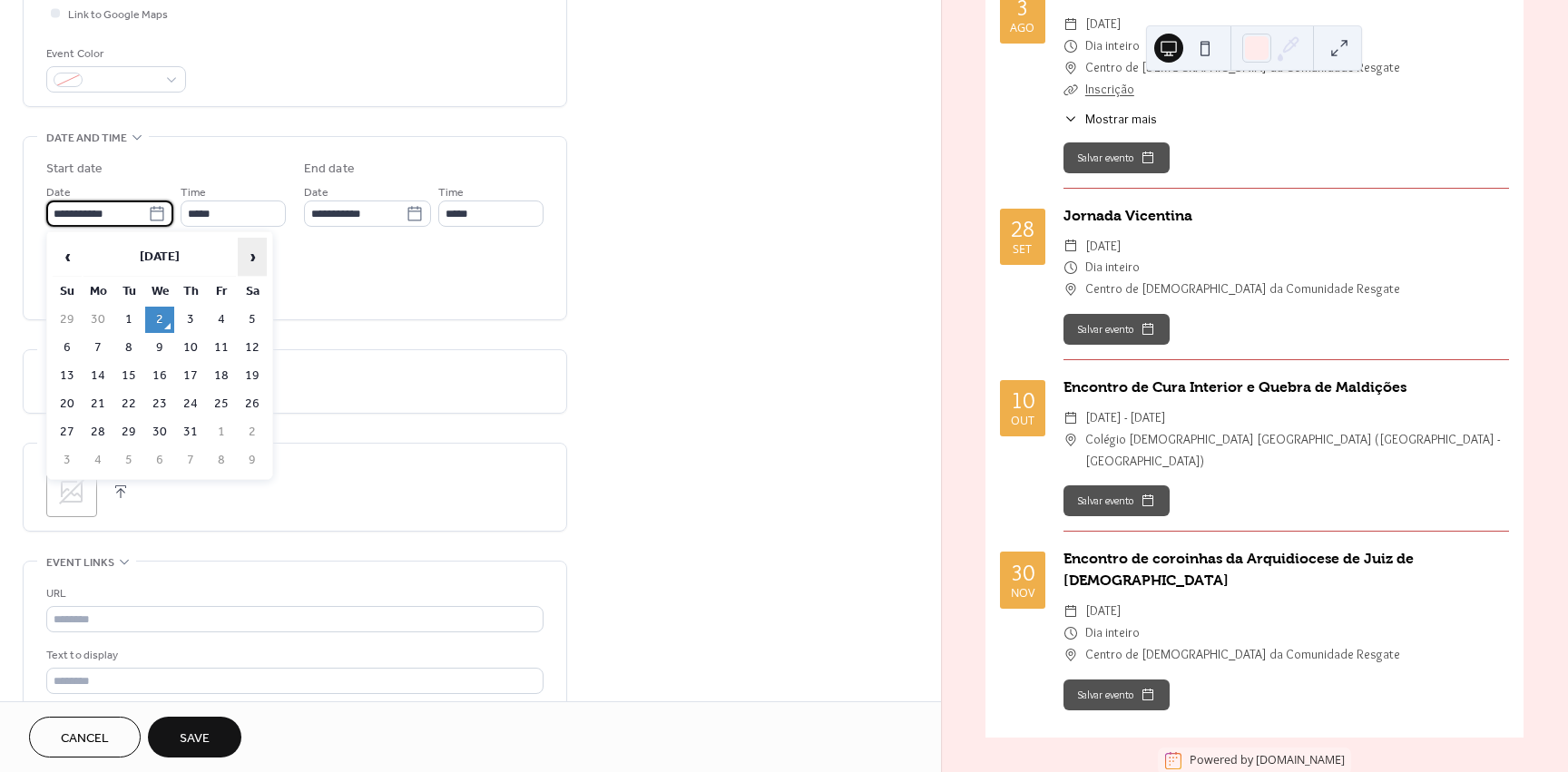 click on "›" at bounding box center [252, 257] 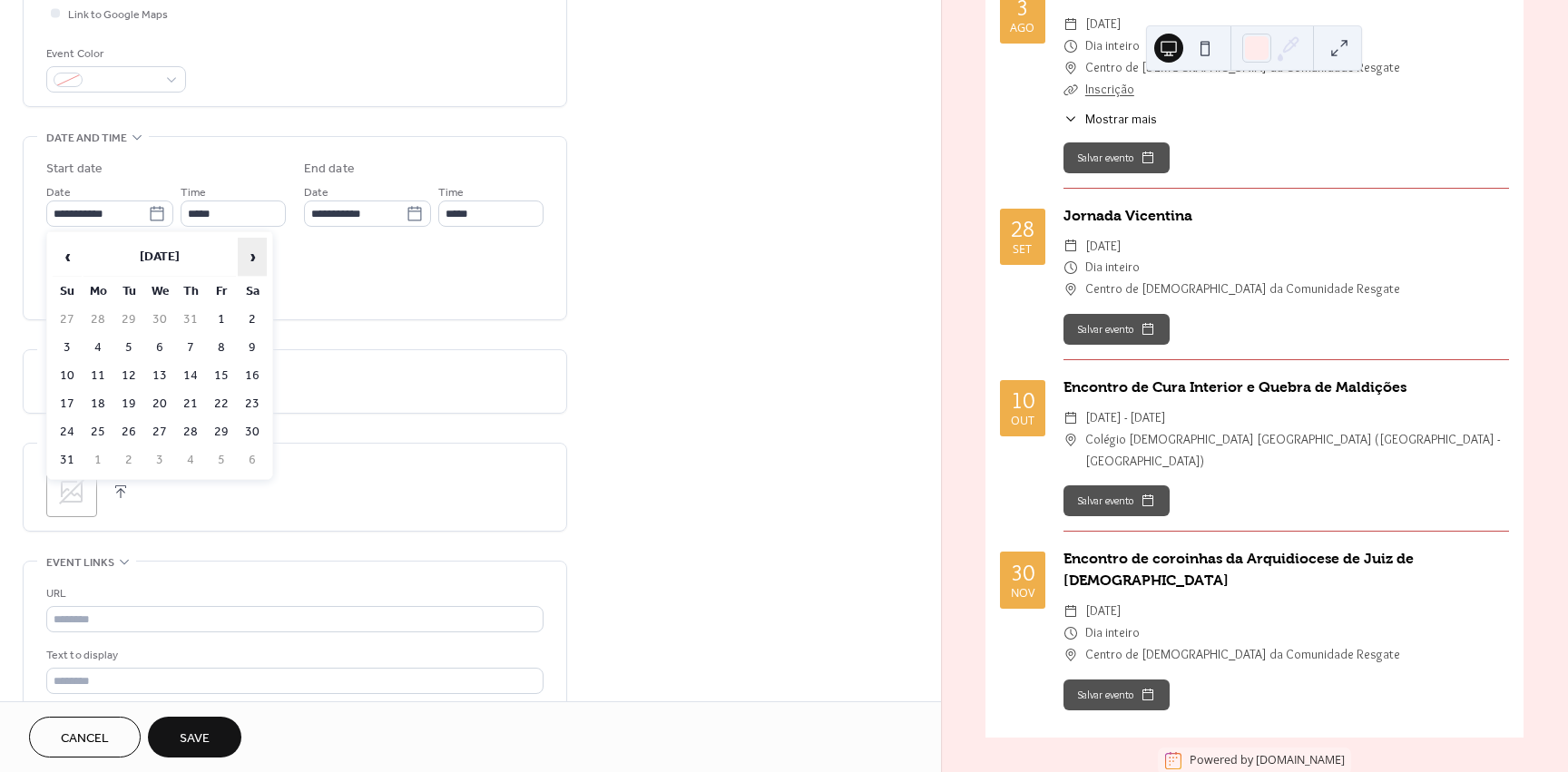 click on "›" at bounding box center (252, 257) 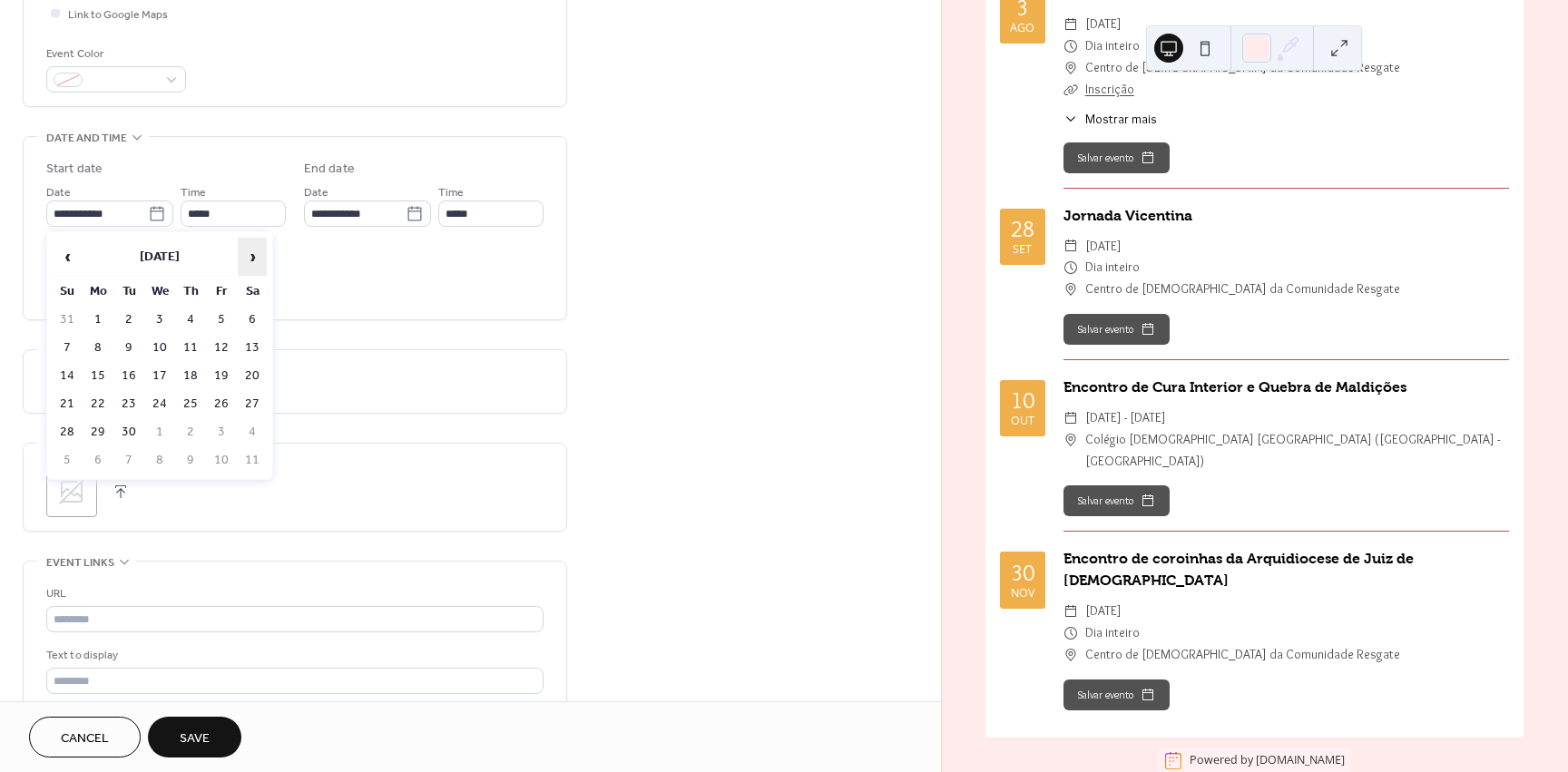 click on "›" at bounding box center (252, 257) 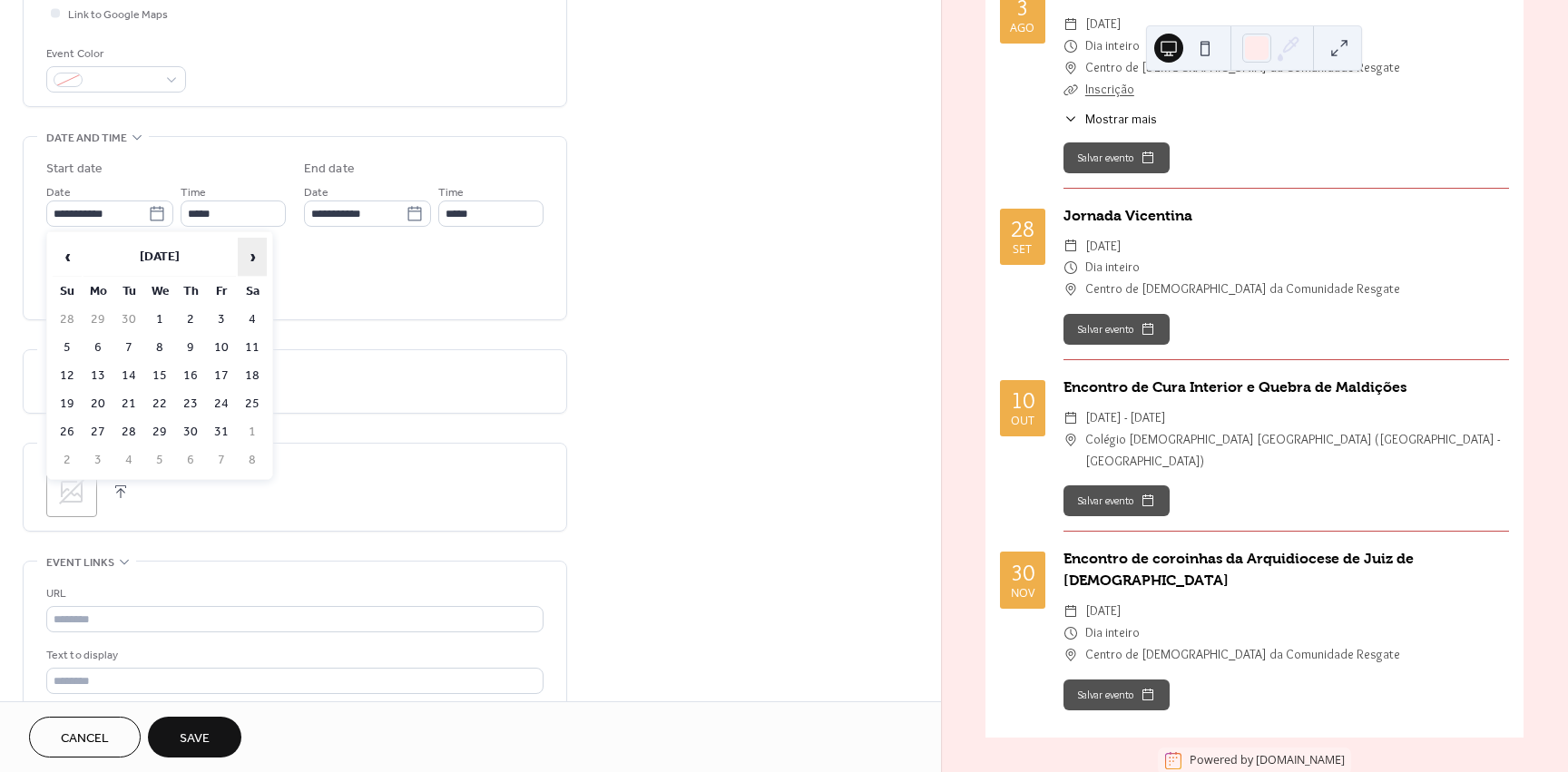 click on "›" at bounding box center [252, 257] 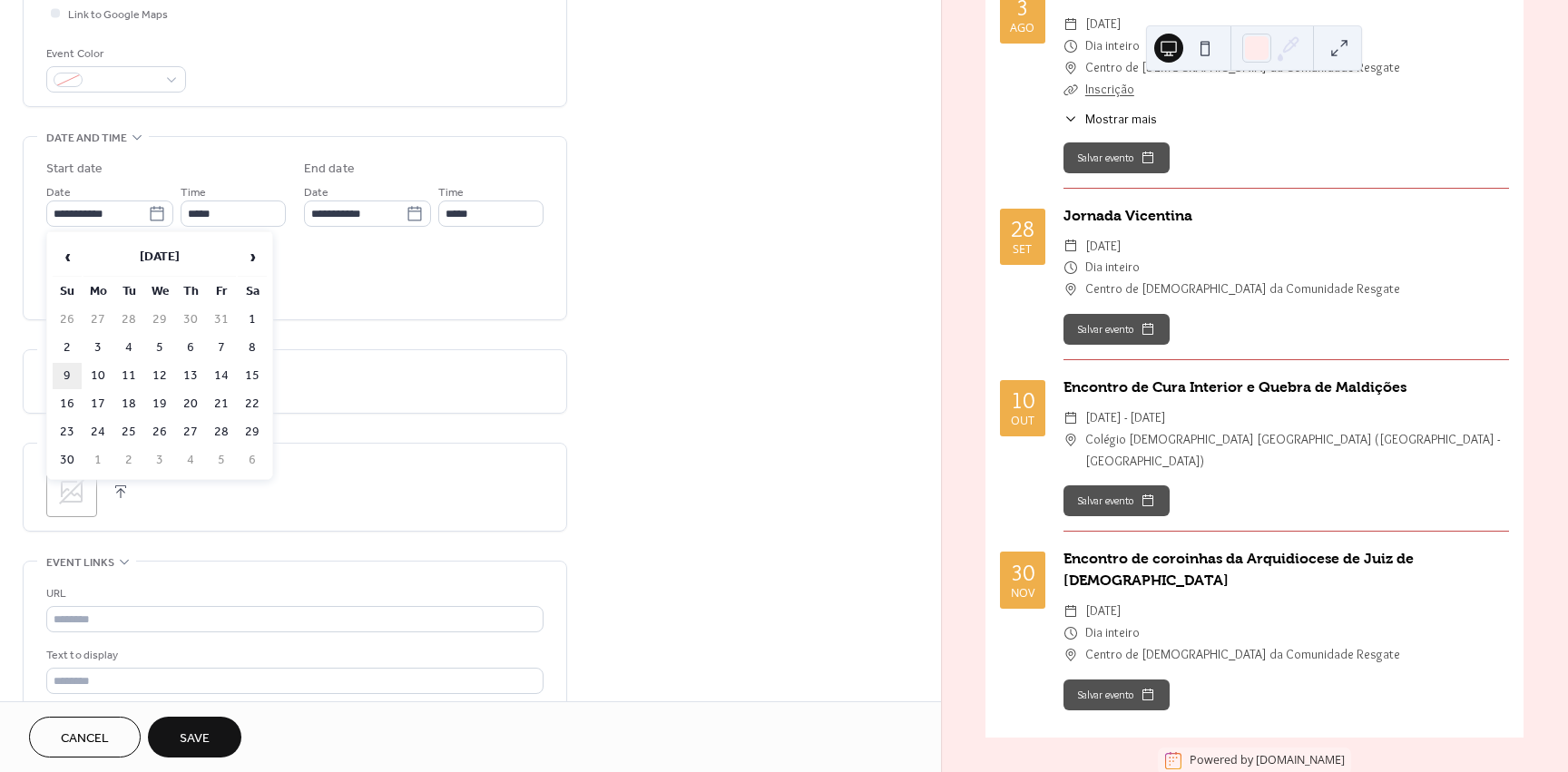 click on "9" at bounding box center (67, 376) 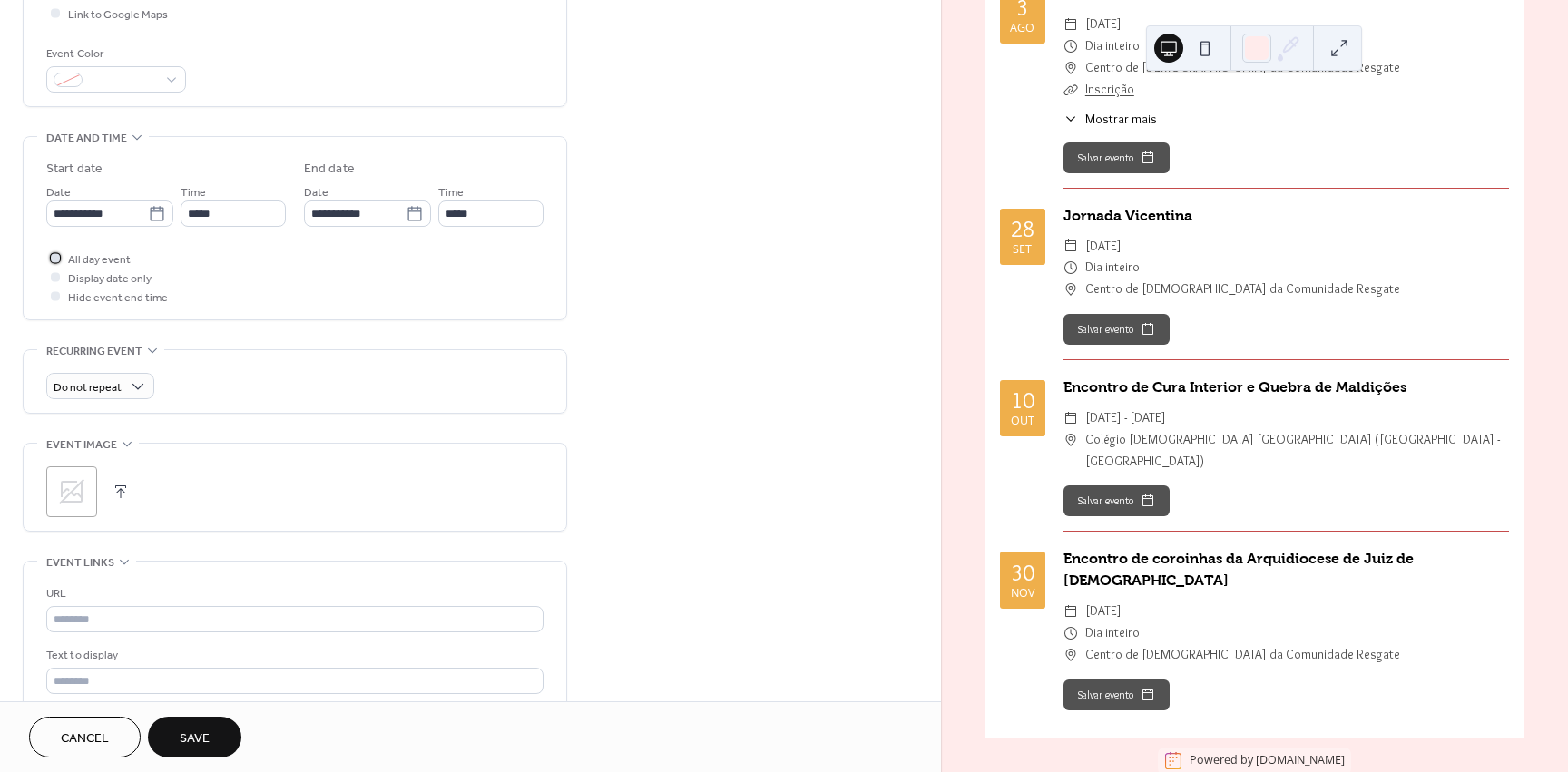 click at bounding box center [55, 258] 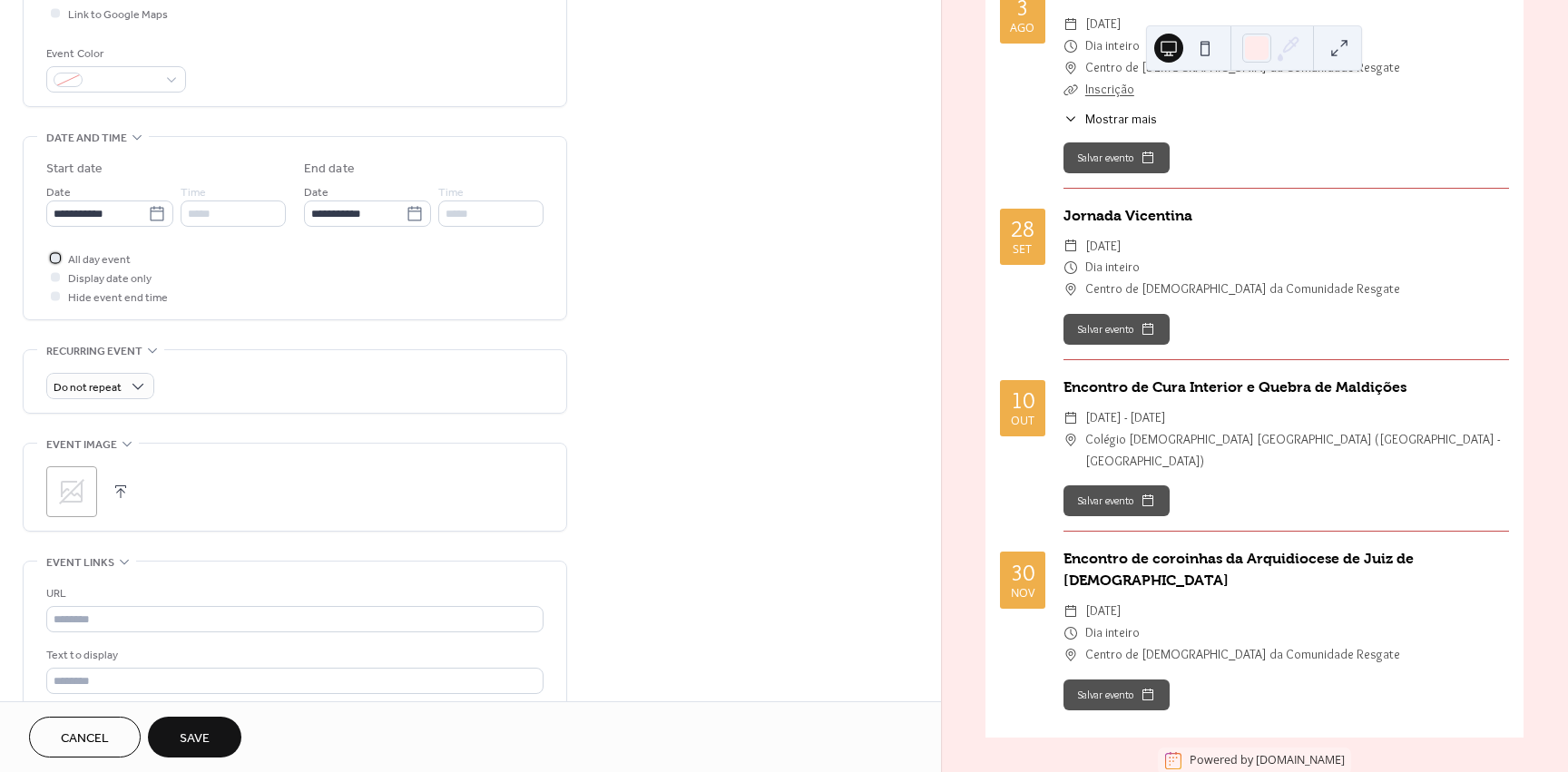 scroll, scrollTop: 0, scrollLeft: 0, axis: both 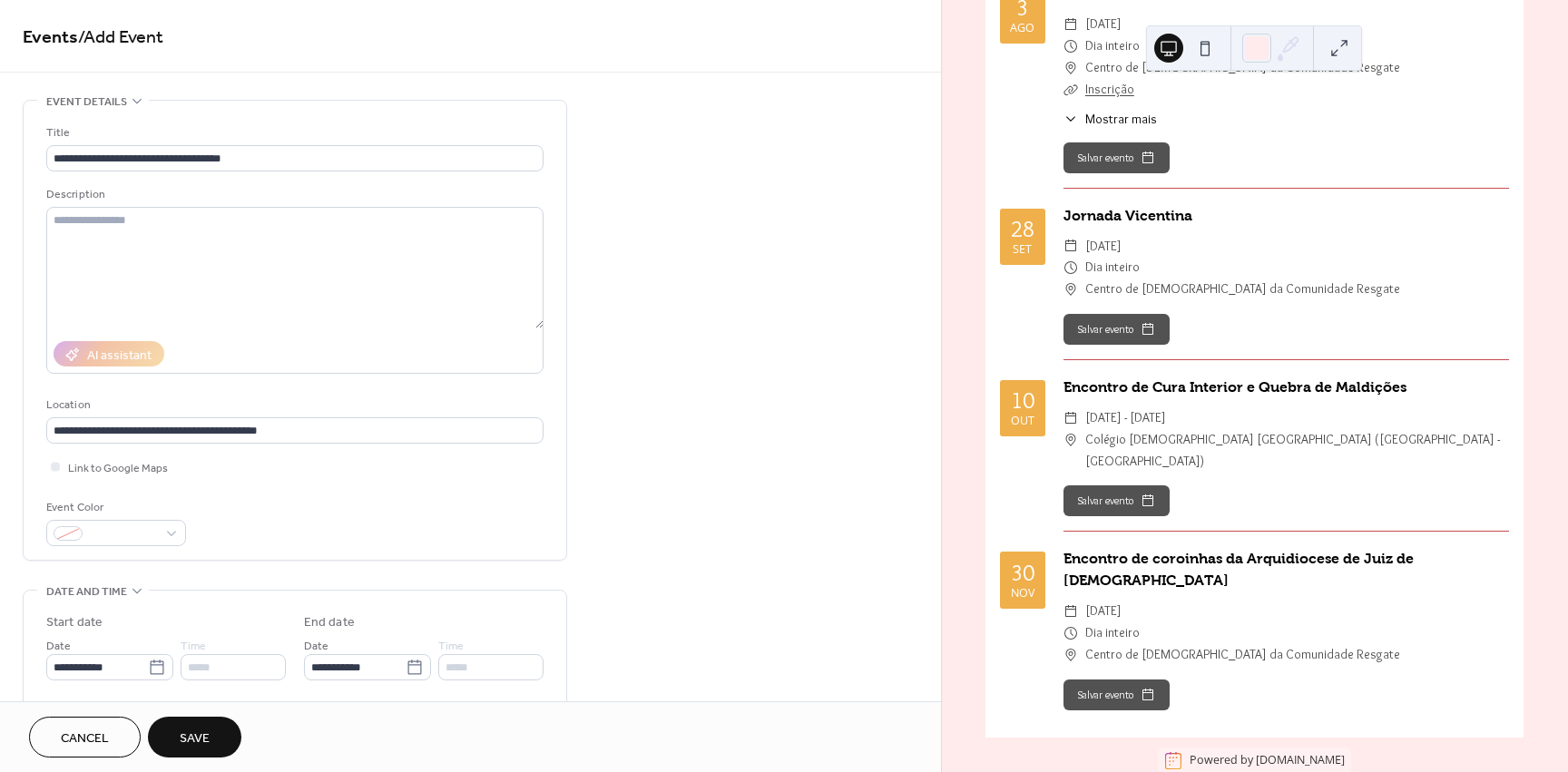 click on "Save" at bounding box center (194, 737) 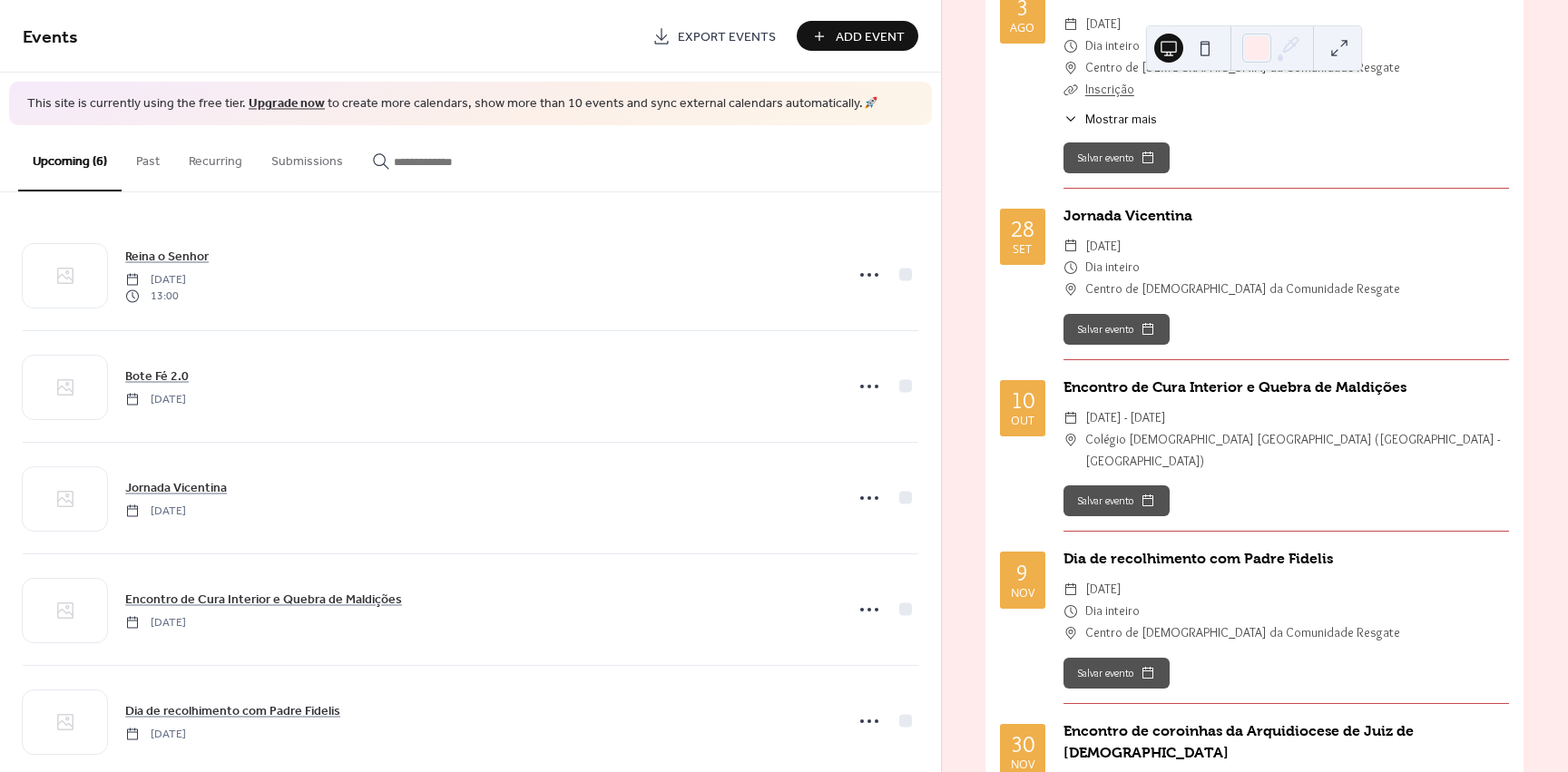 scroll, scrollTop: 538, scrollLeft: 0, axis: vertical 